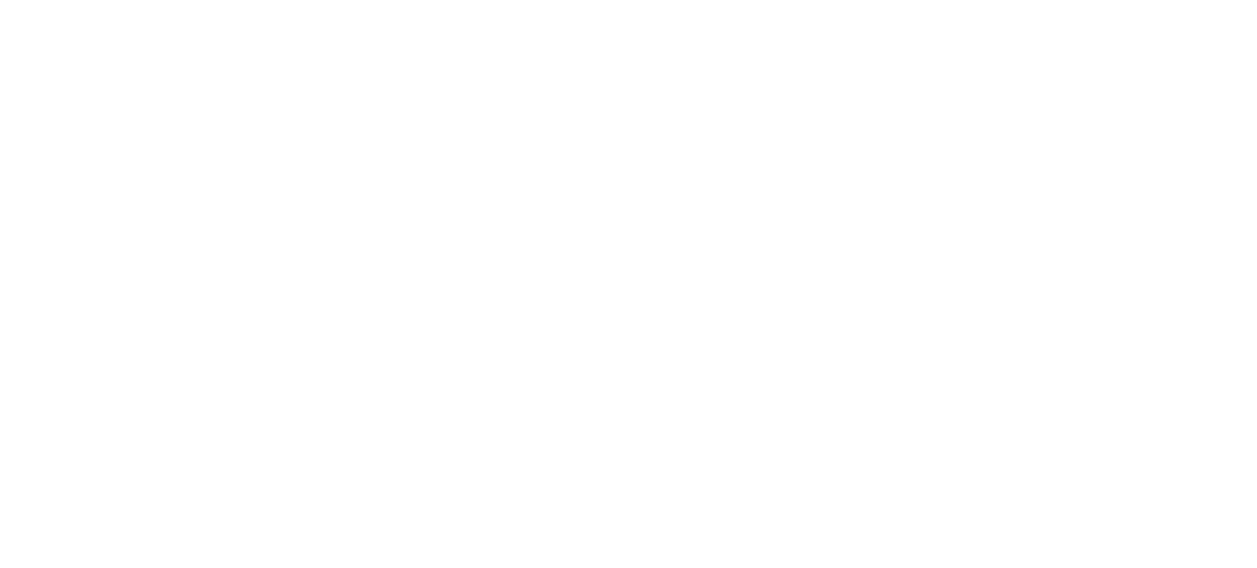 scroll, scrollTop: 0, scrollLeft: 0, axis: both 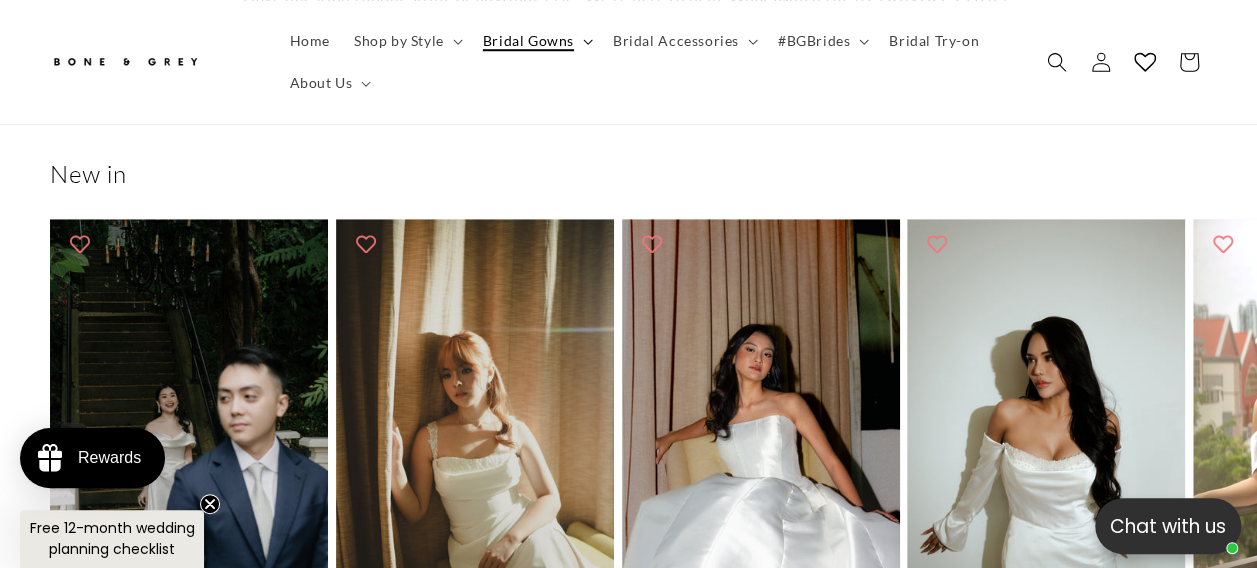 click on "Bridal Gowns" at bounding box center [536, 41] 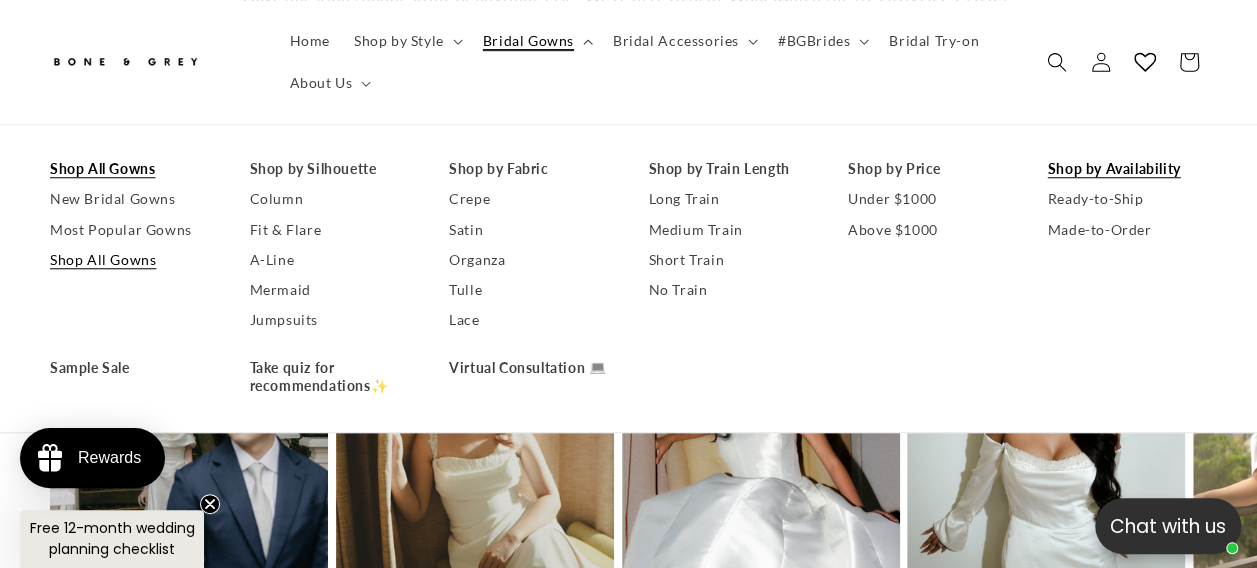 scroll, scrollTop: 0, scrollLeft: 825, axis: horizontal 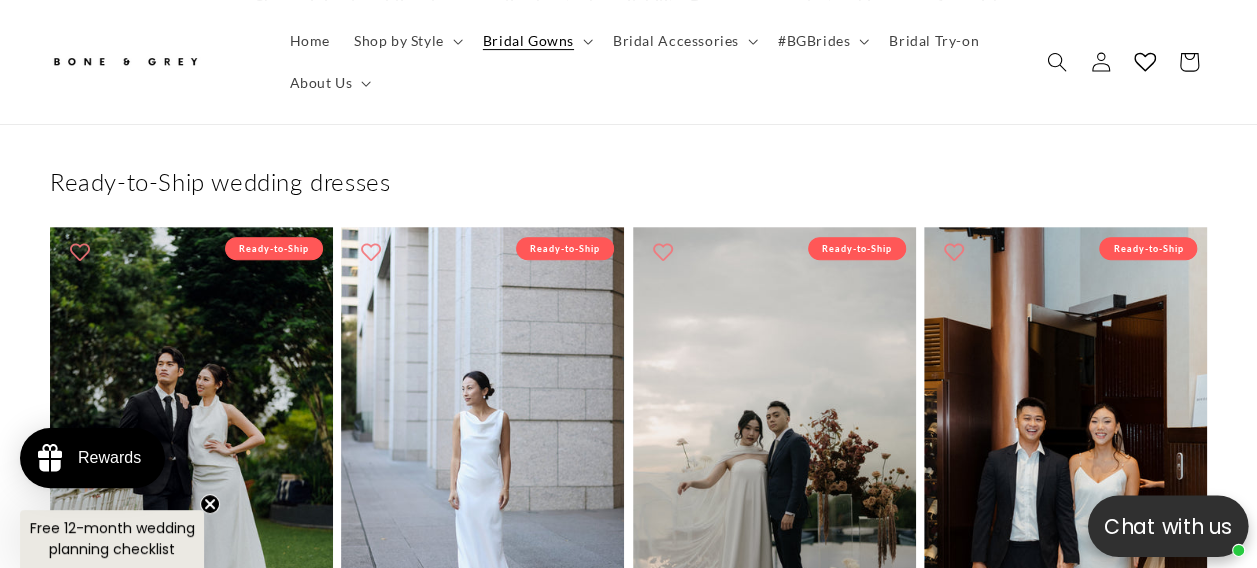 click on "Chat with us" at bounding box center [1168, 526] 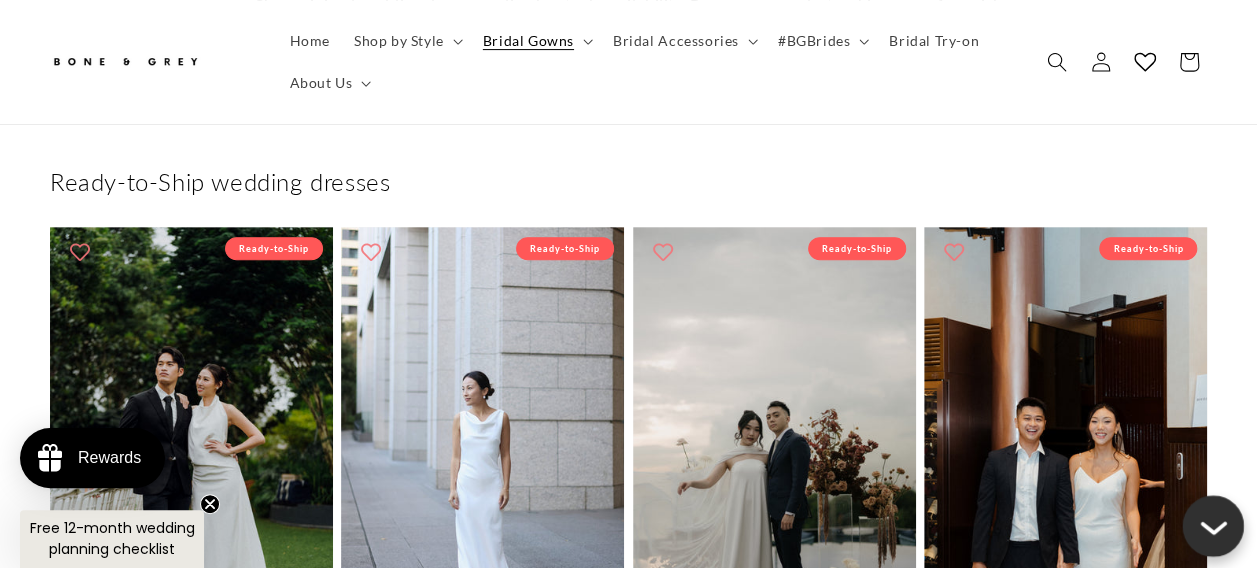 click 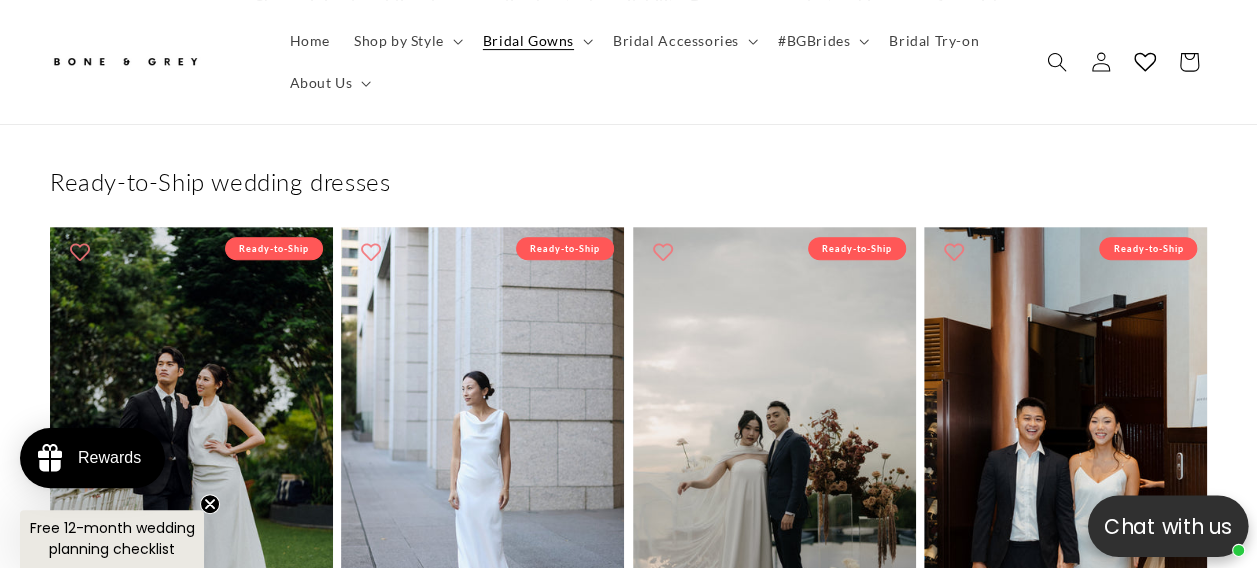 scroll, scrollTop: 0, scrollLeft: 412, axis: horizontal 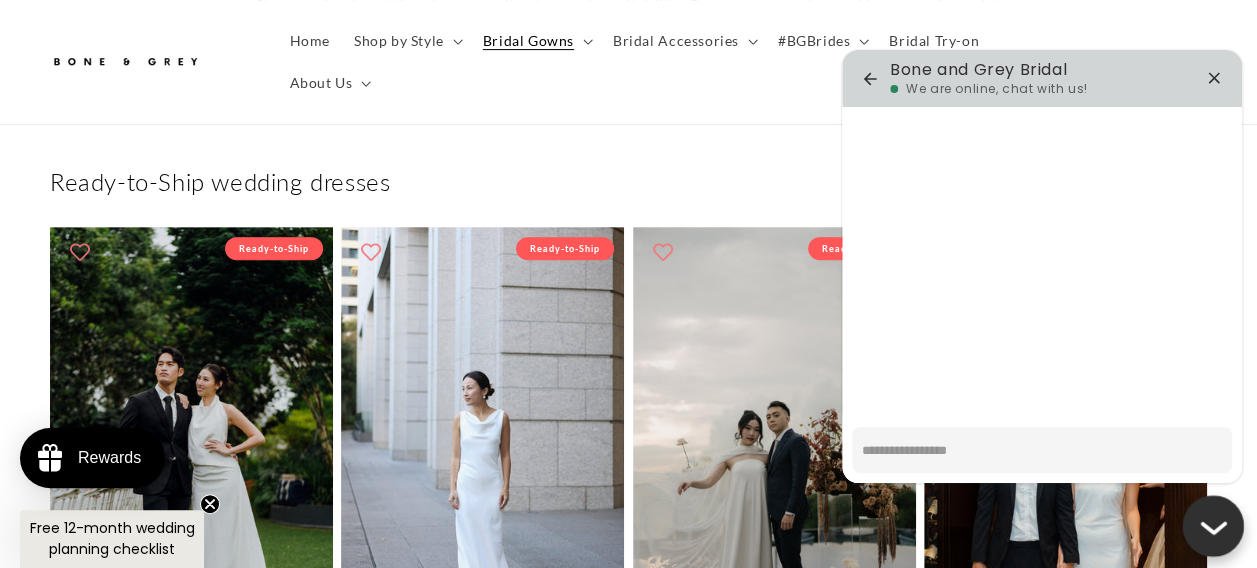 type on "*" 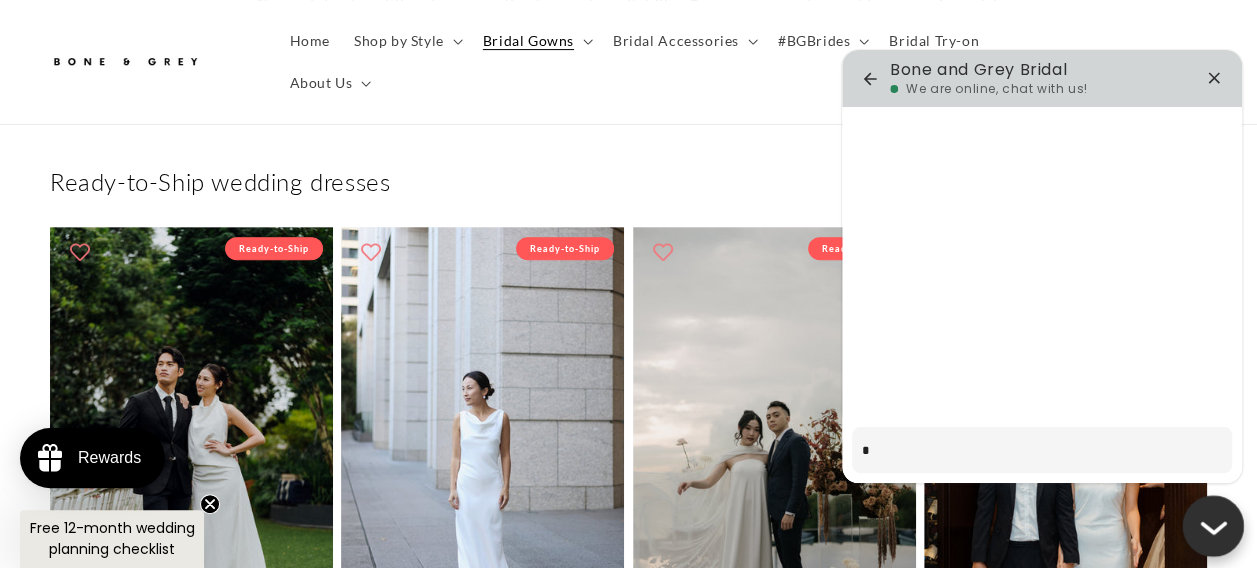 type on "**" 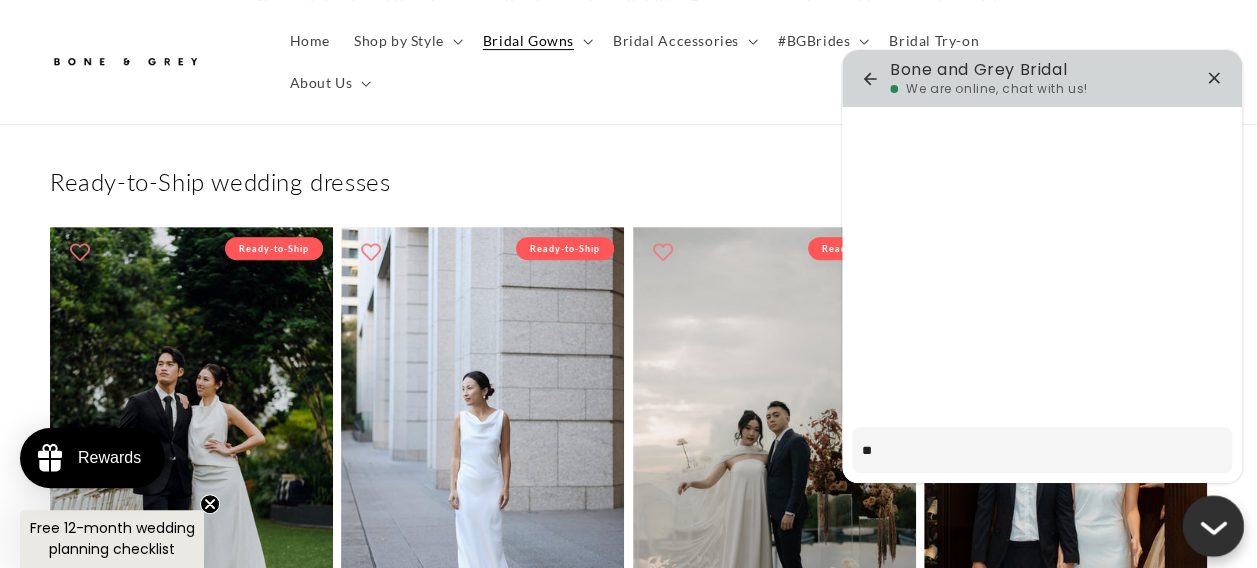type on "***" 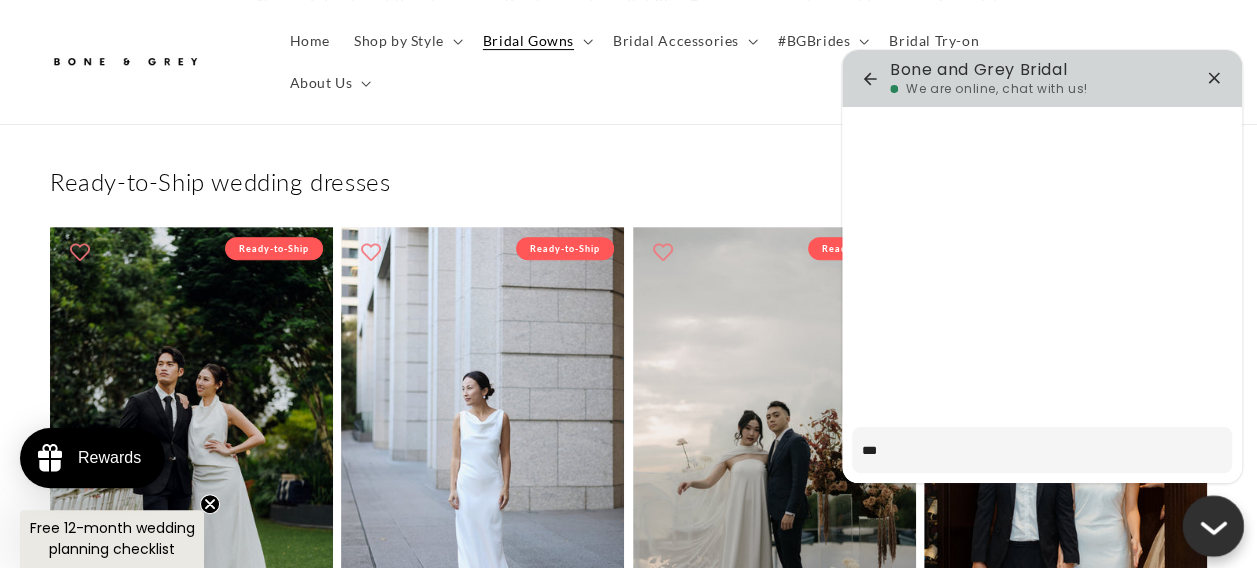 type on "****" 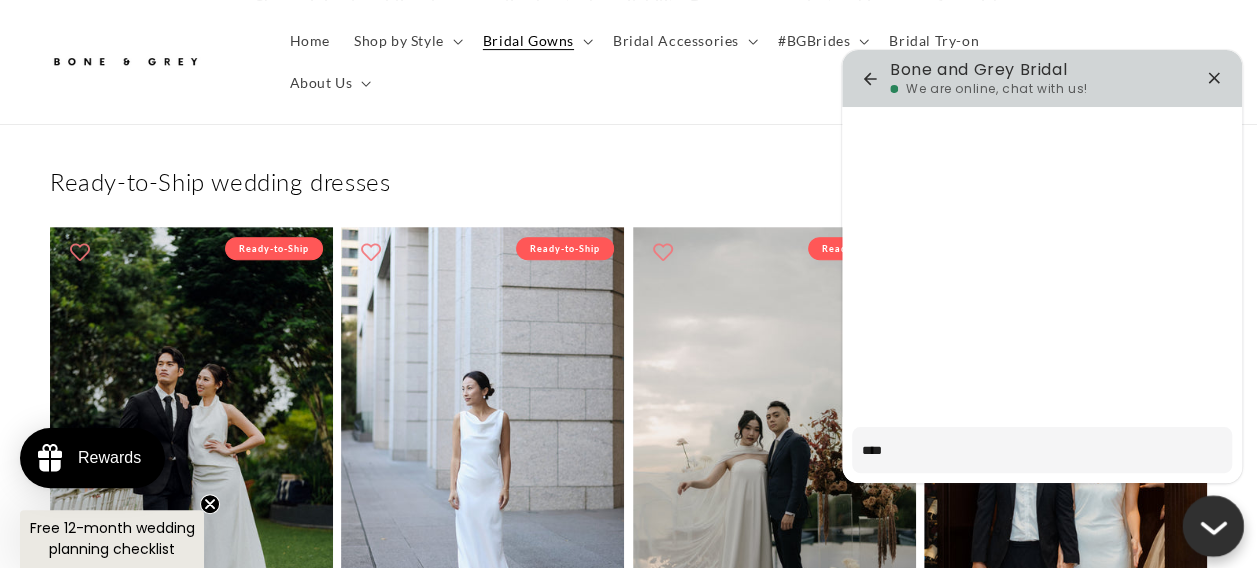type on "*****" 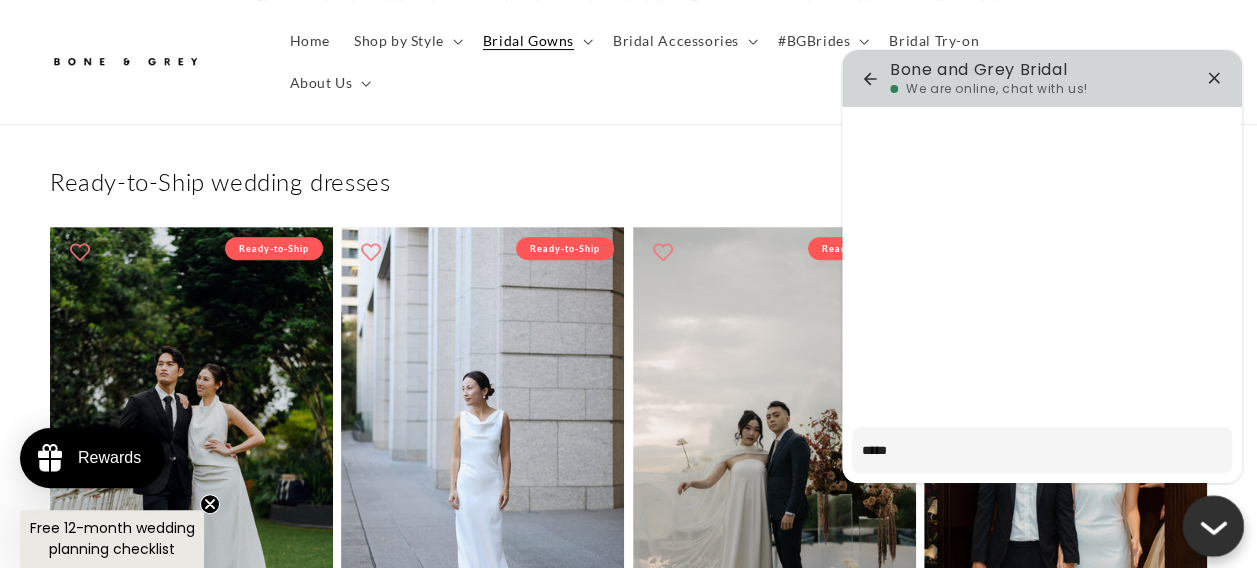 type on "******" 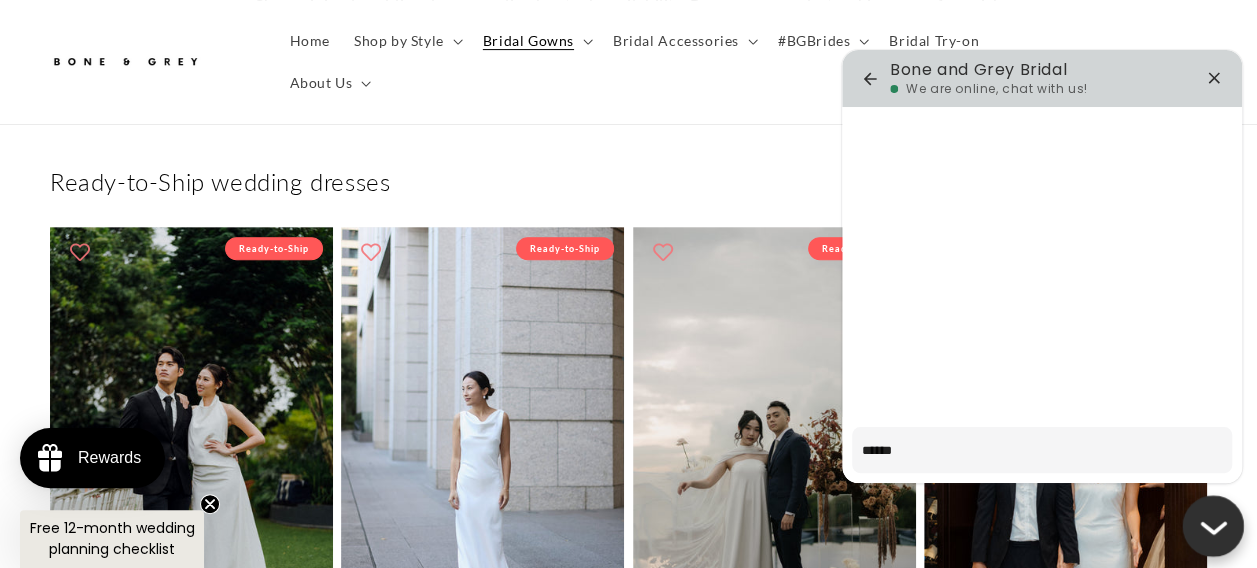 type on "*" 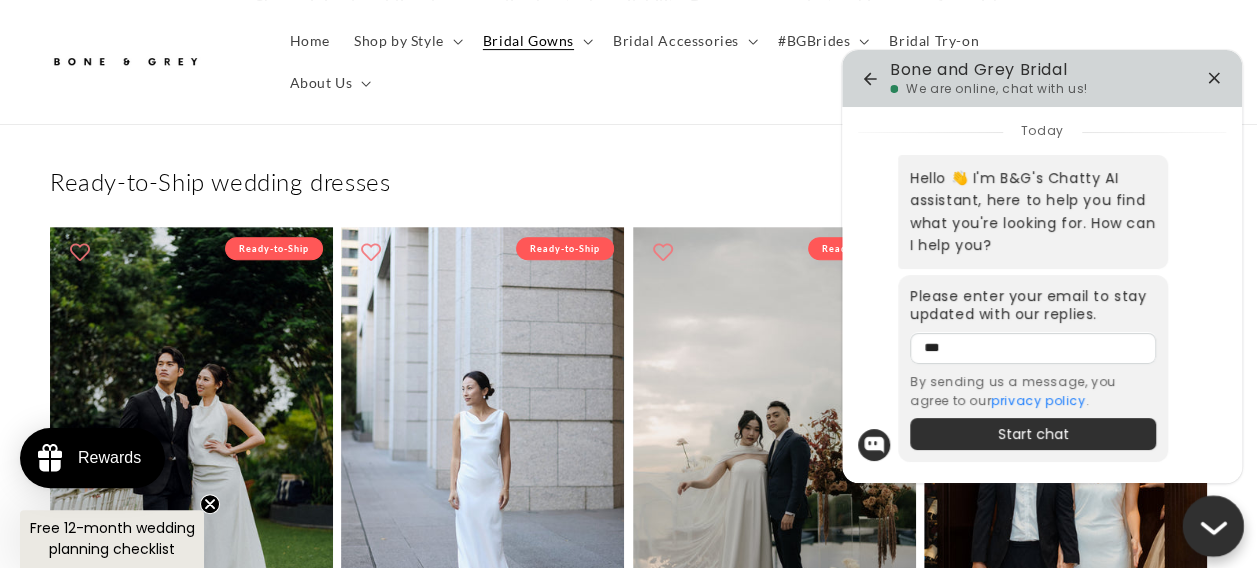 scroll, scrollTop: 0, scrollLeft: 825, axis: horizontal 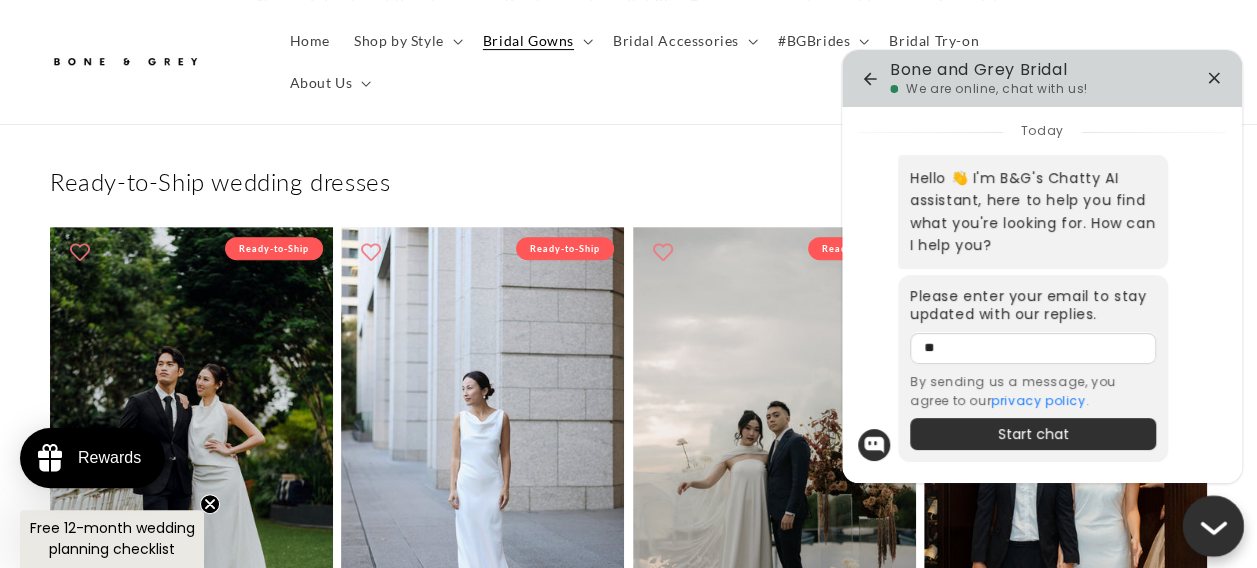 type on "*" 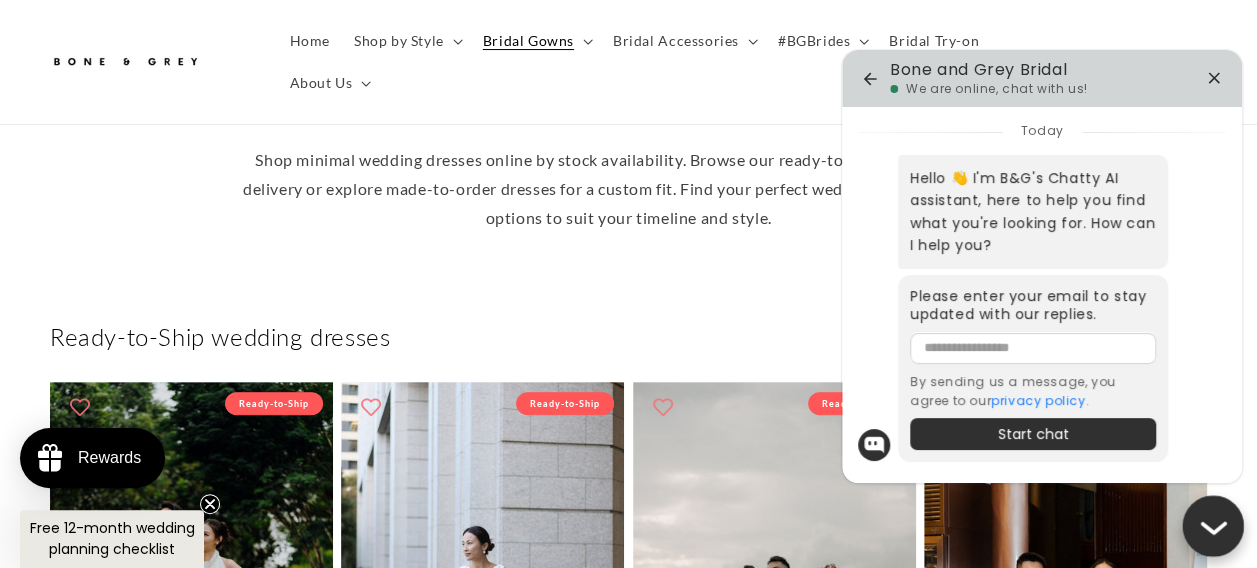 scroll, scrollTop: 100, scrollLeft: 0, axis: vertical 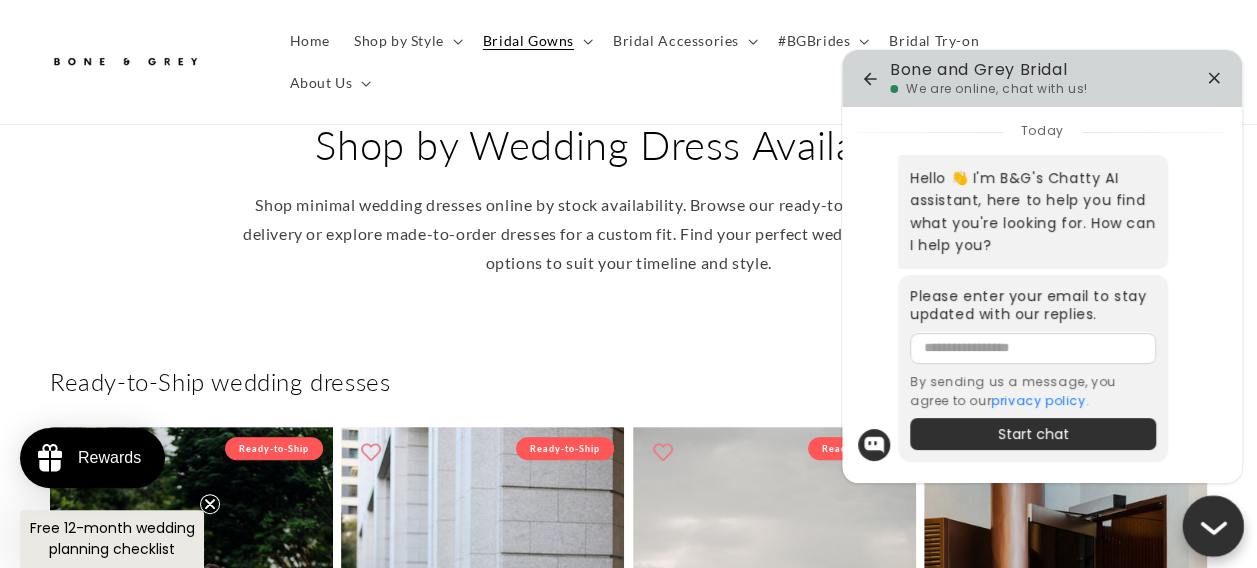 click at bounding box center [1033, 347] 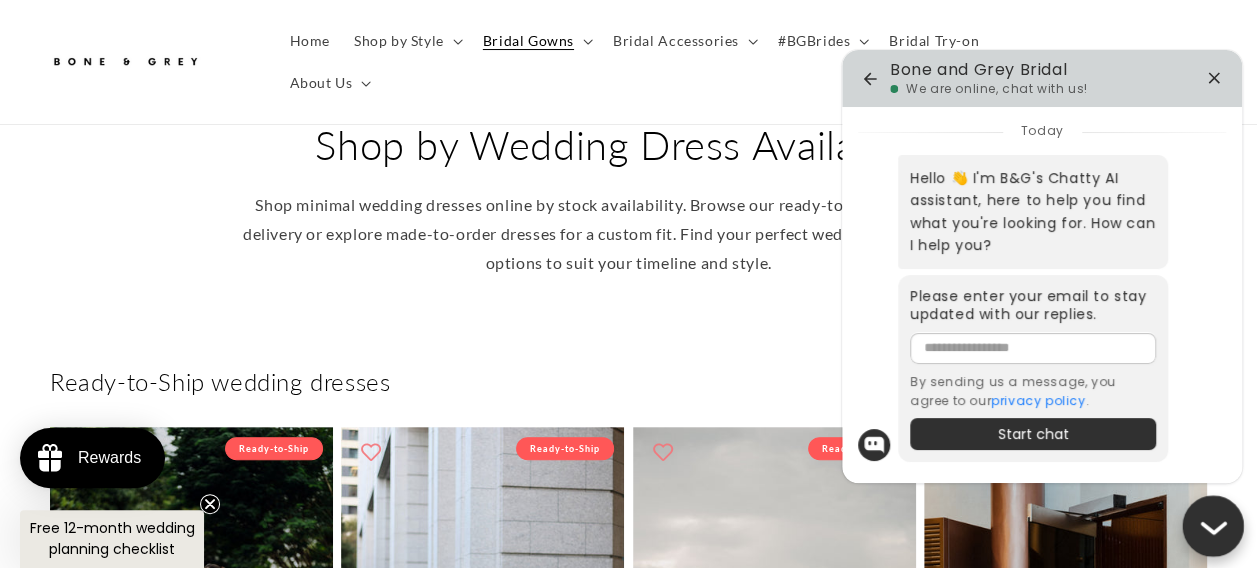 scroll, scrollTop: 0, scrollLeft: 0, axis: both 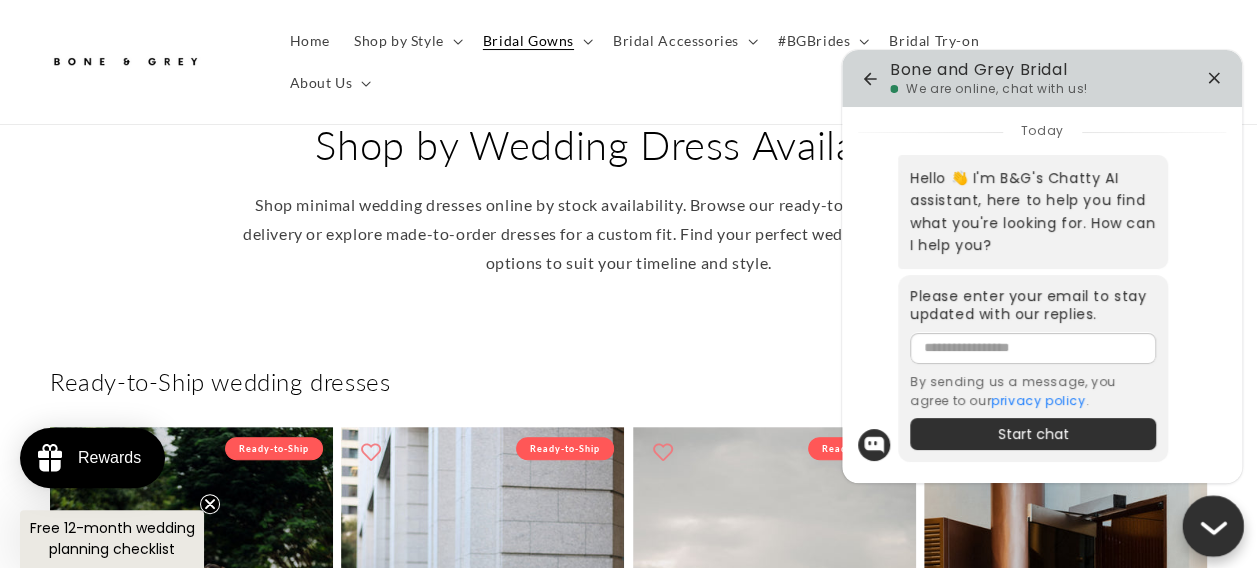 drag, startPoint x: 1219, startPoint y: 388, endPoint x: 1205, endPoint y: 393, distance: 14.866069 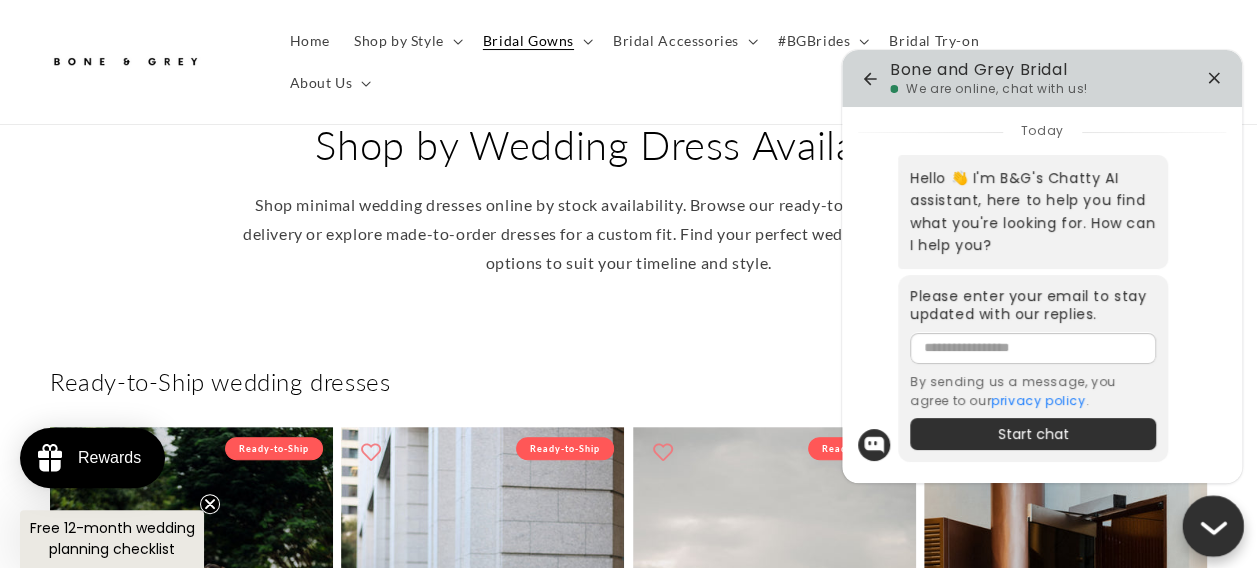 click at bounding box center [1033, 347] 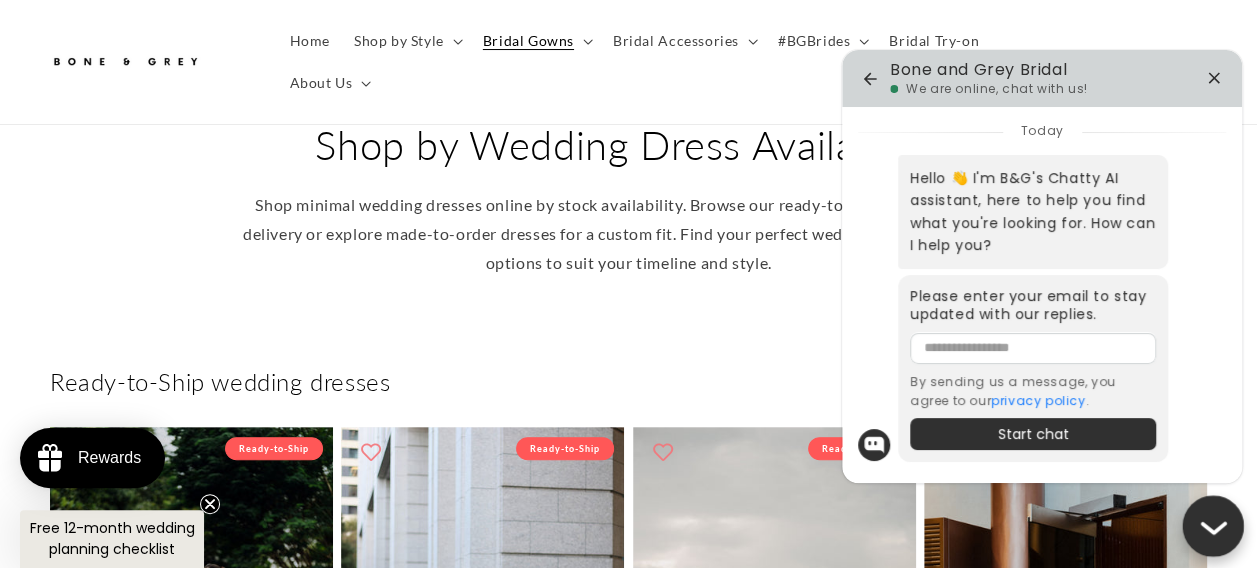 type on "**********" 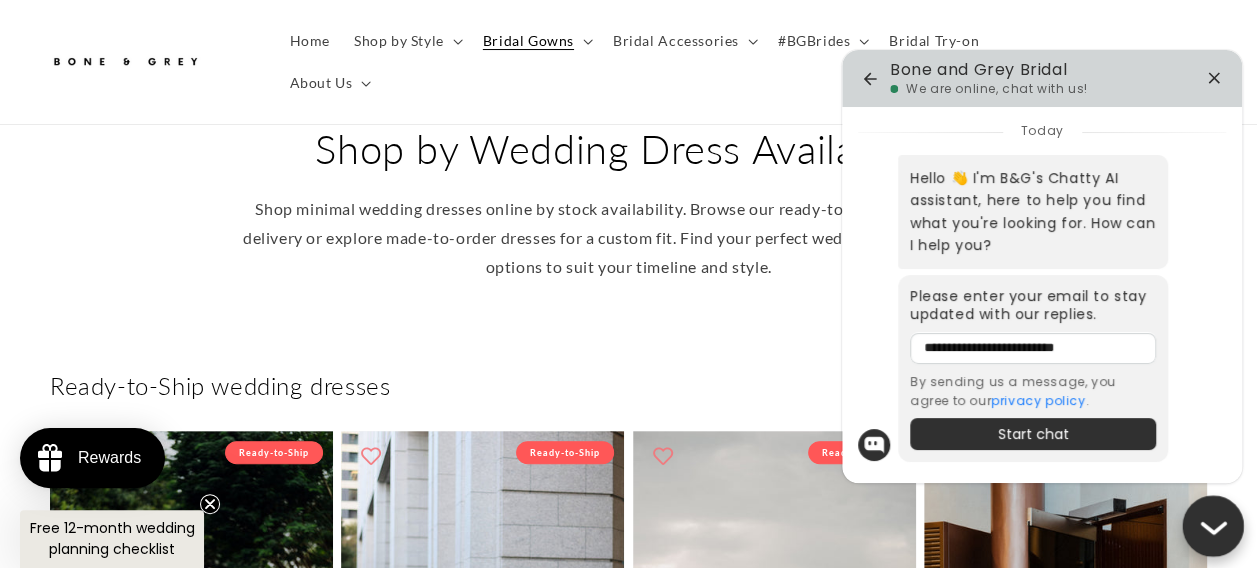 scroll, scrollTop: 300, scrollLeft: 0, axis: vertical 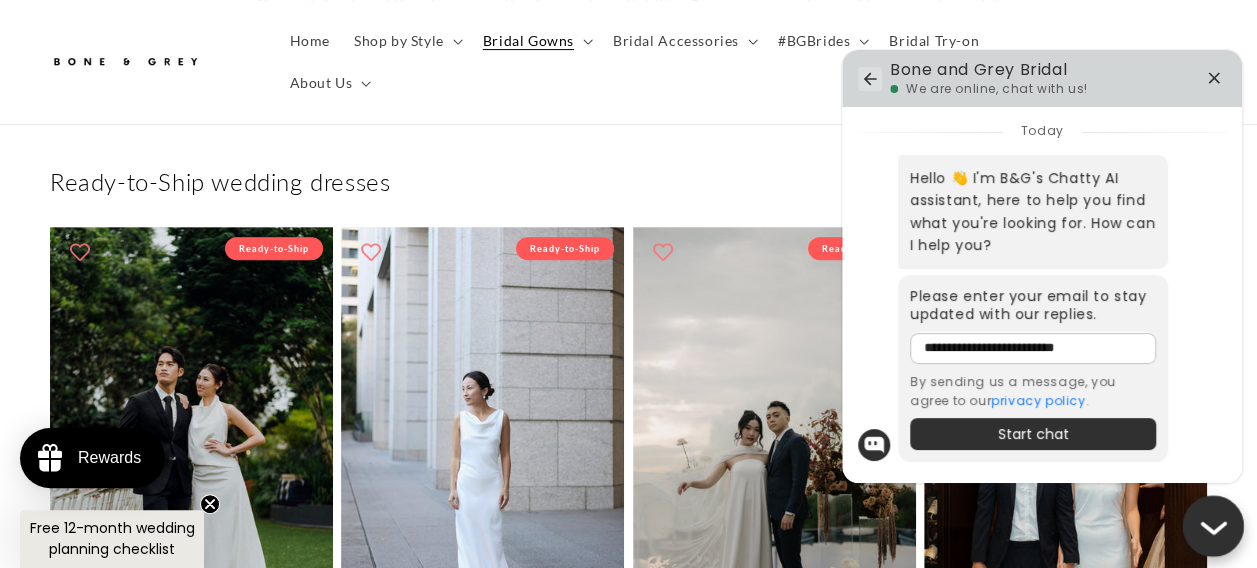 click 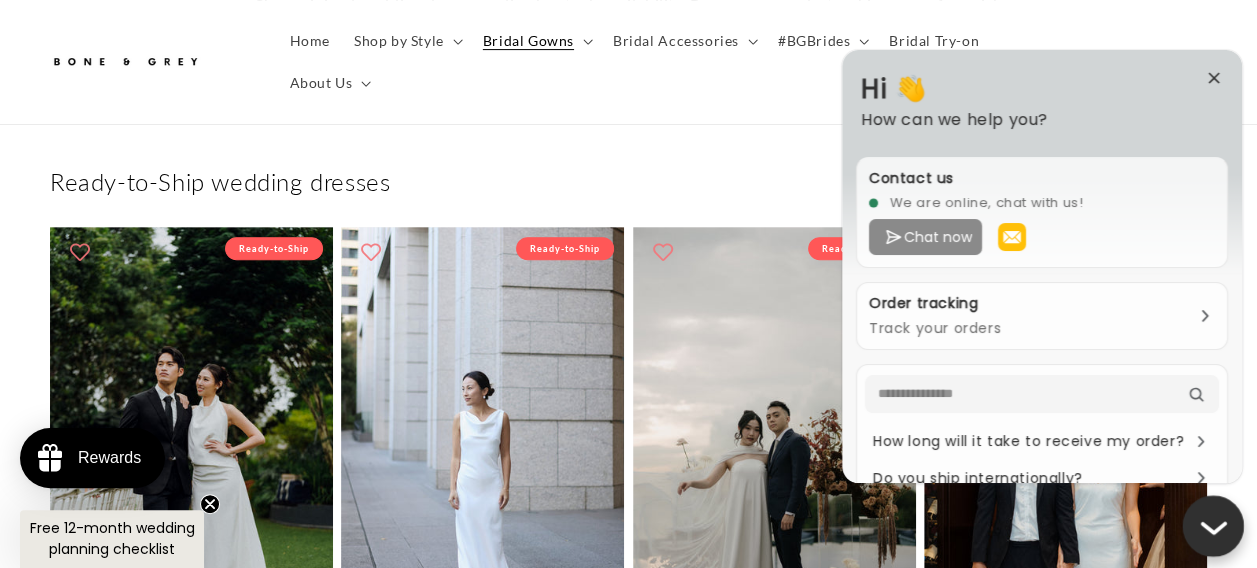 click on "Chat now" at bounding box center [926, 237] 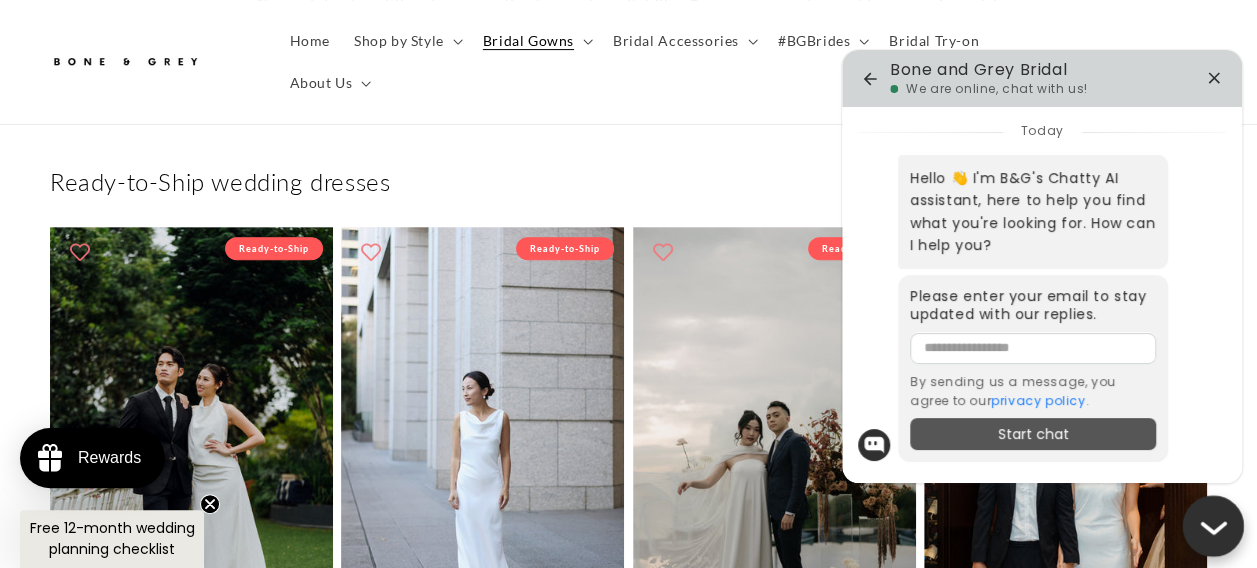 scroll, scrollTop: 0, scrollLeft: 825, axis: horizontal 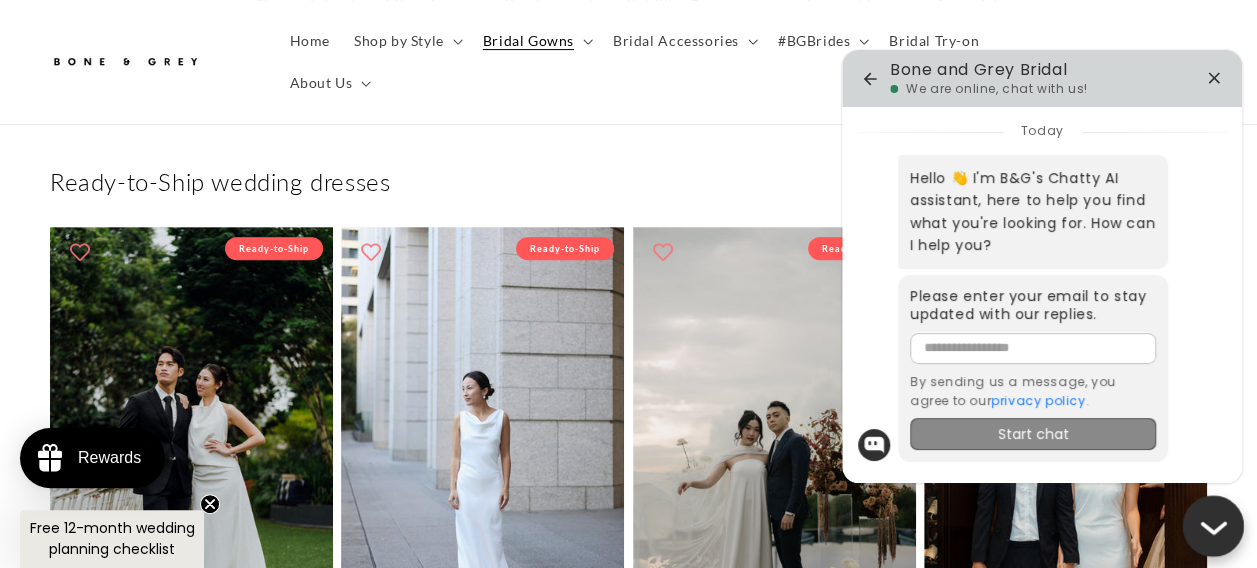 click on "Start chat" at bounding box center [1033, 434] 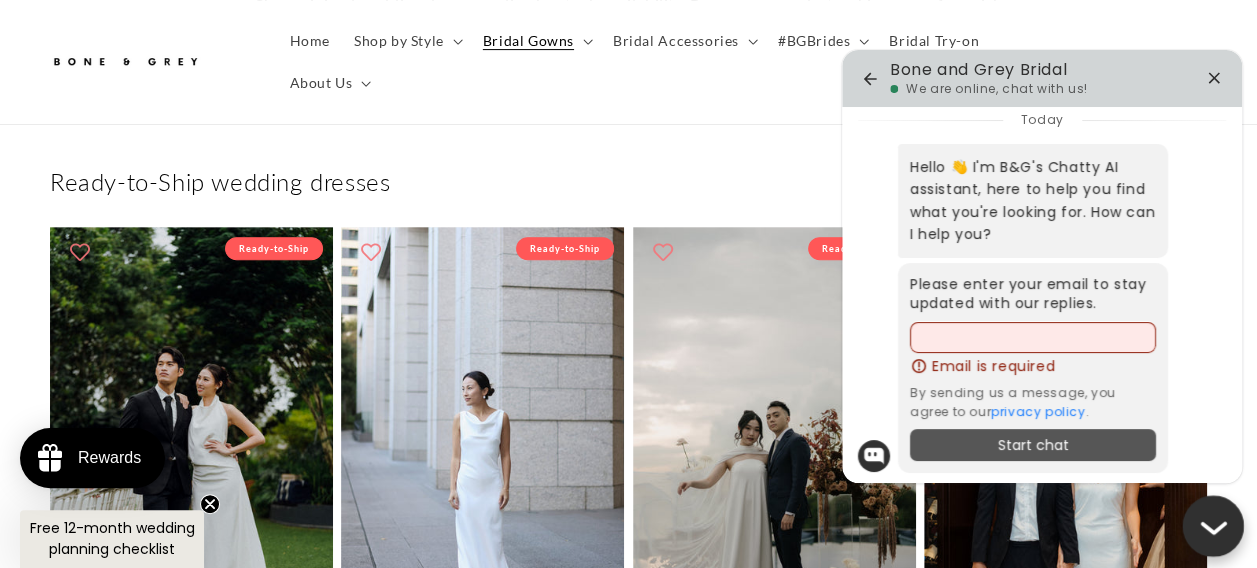 click on "Start chat" at bounding box center (1033, 445) 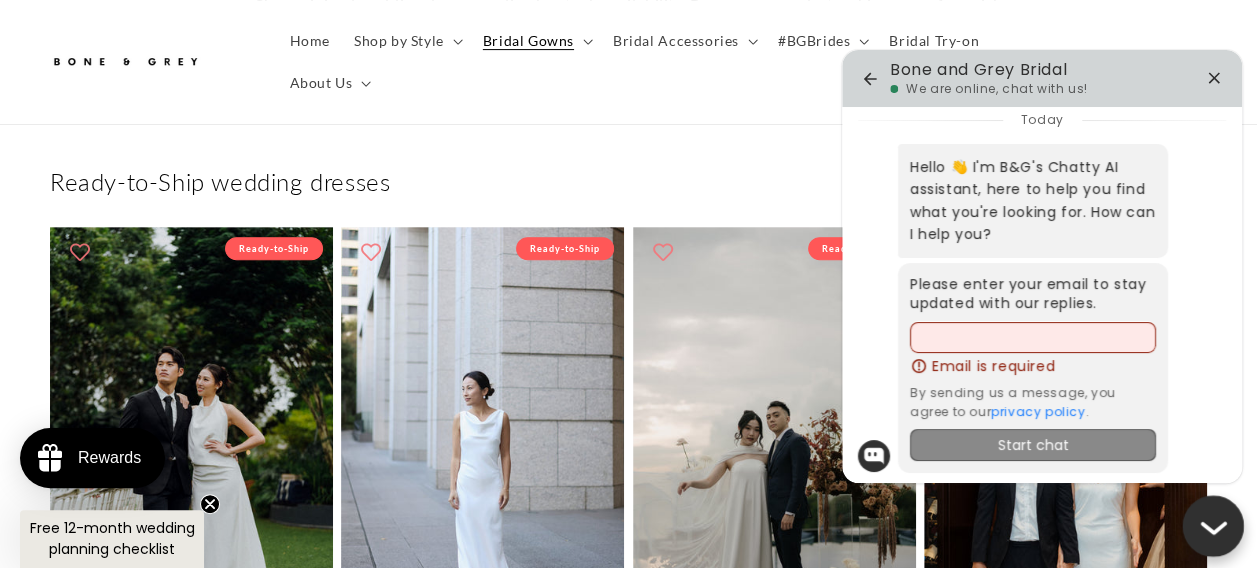 click on "Start chat" at bounding box center [1033, 445] 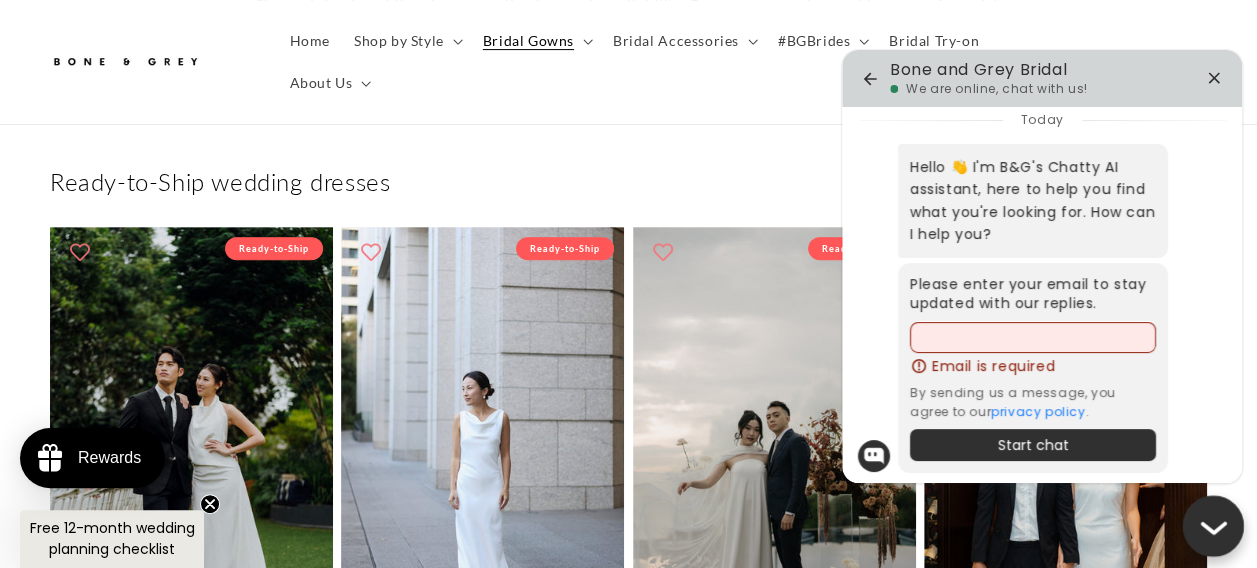 click on "Please enter your email to stay updated with our replies . ​ Email is required By sending us a message, you agree to our  privacy policy . Start chat" at bounding box center [1033, 368] 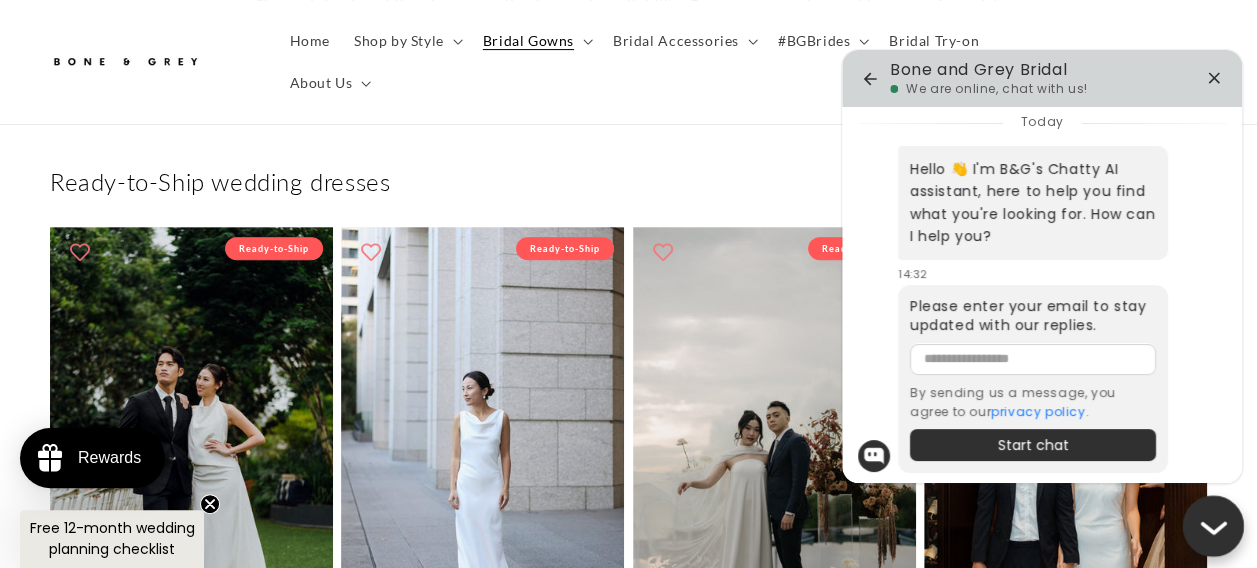 type on "**********" 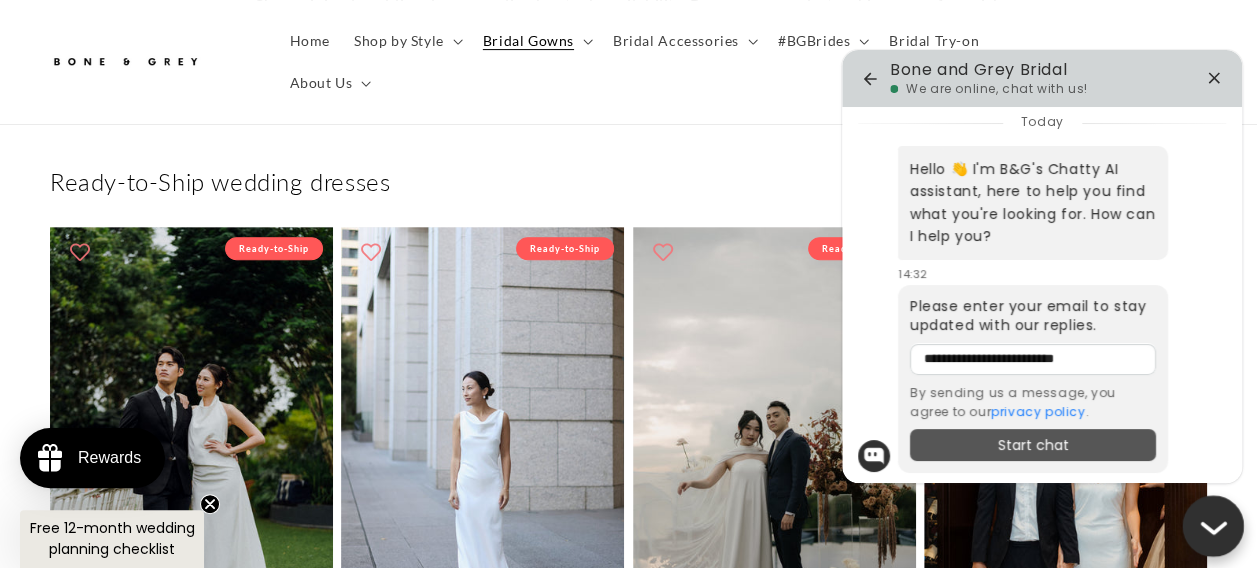click on "Start chat" at bounding box center [1033, 445] 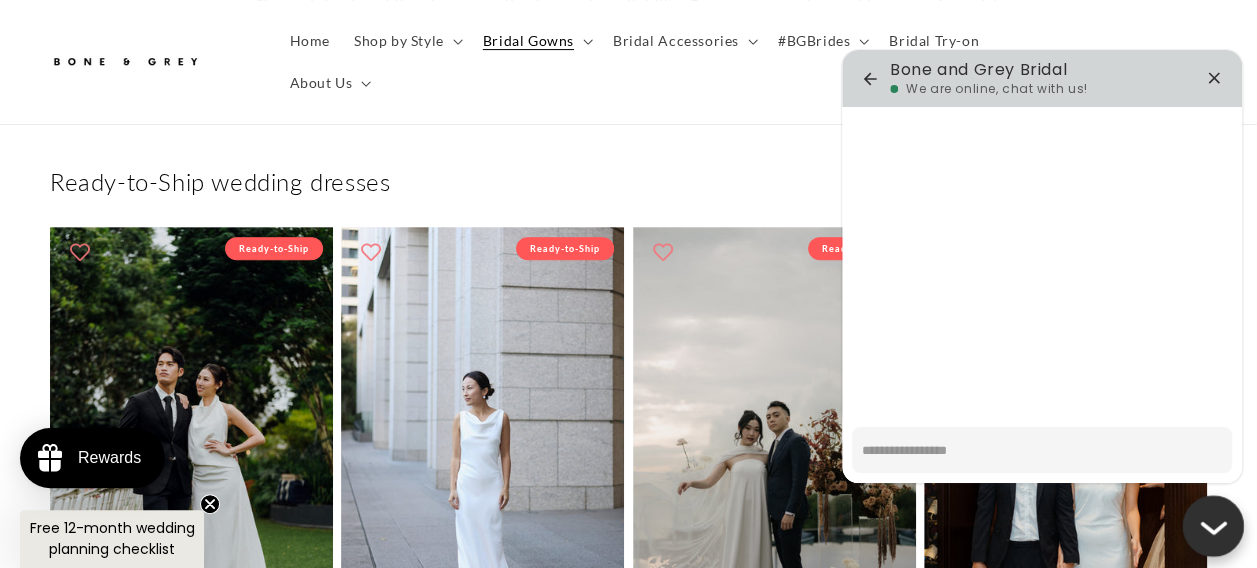 type on "*" 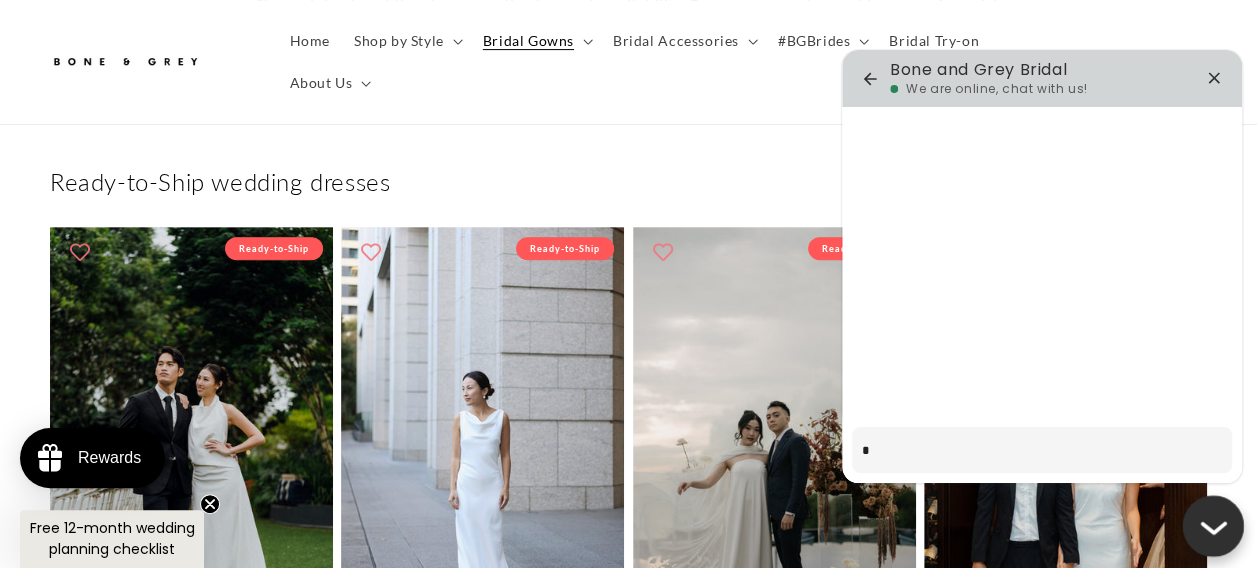 type on "**" 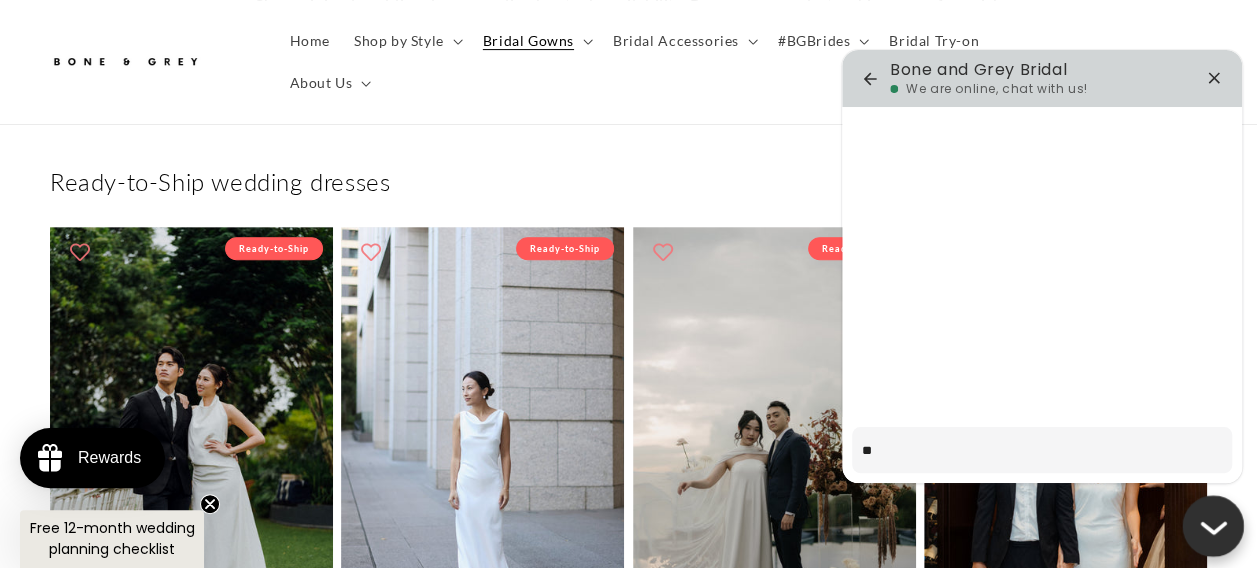 type on "***" 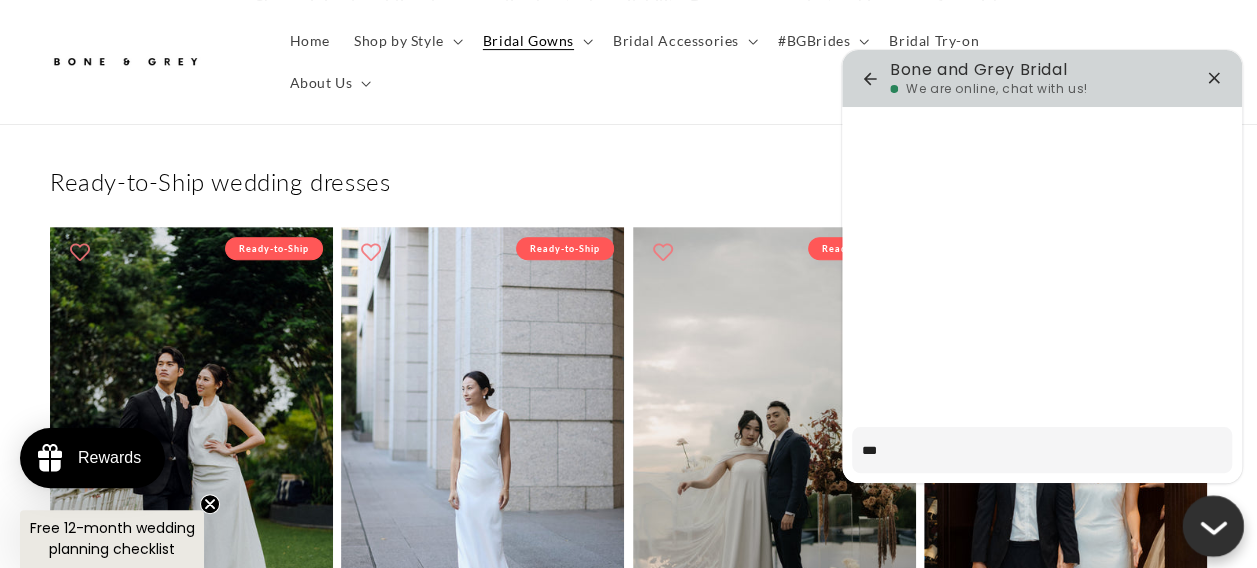 type on "*" 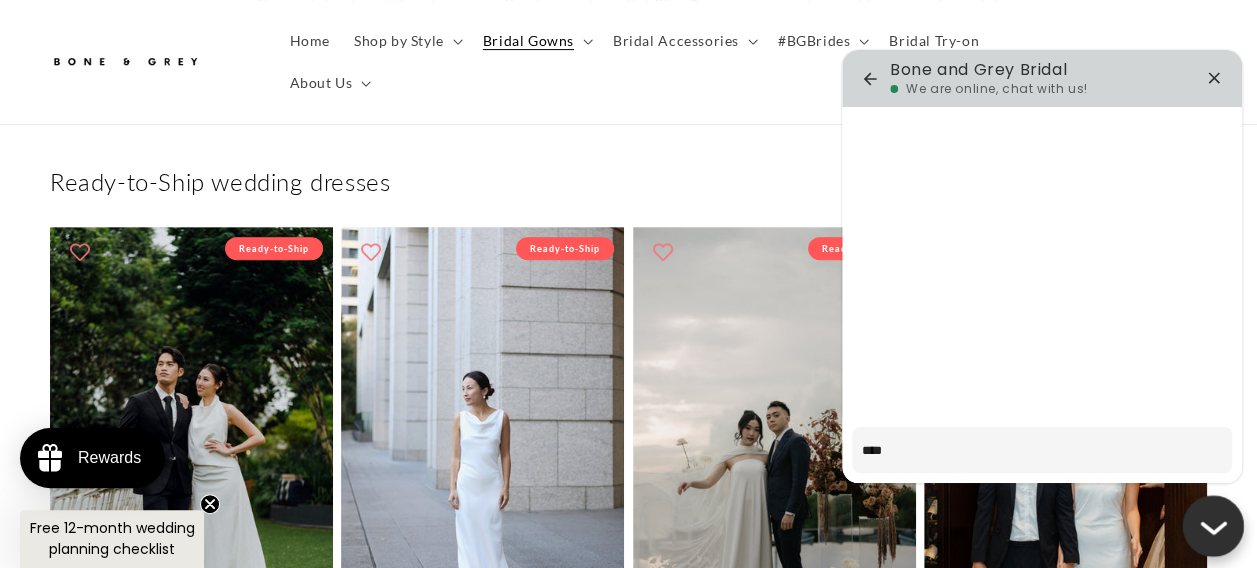 scroll, scrollTop: 0, scrollLeft: 0, axis: both 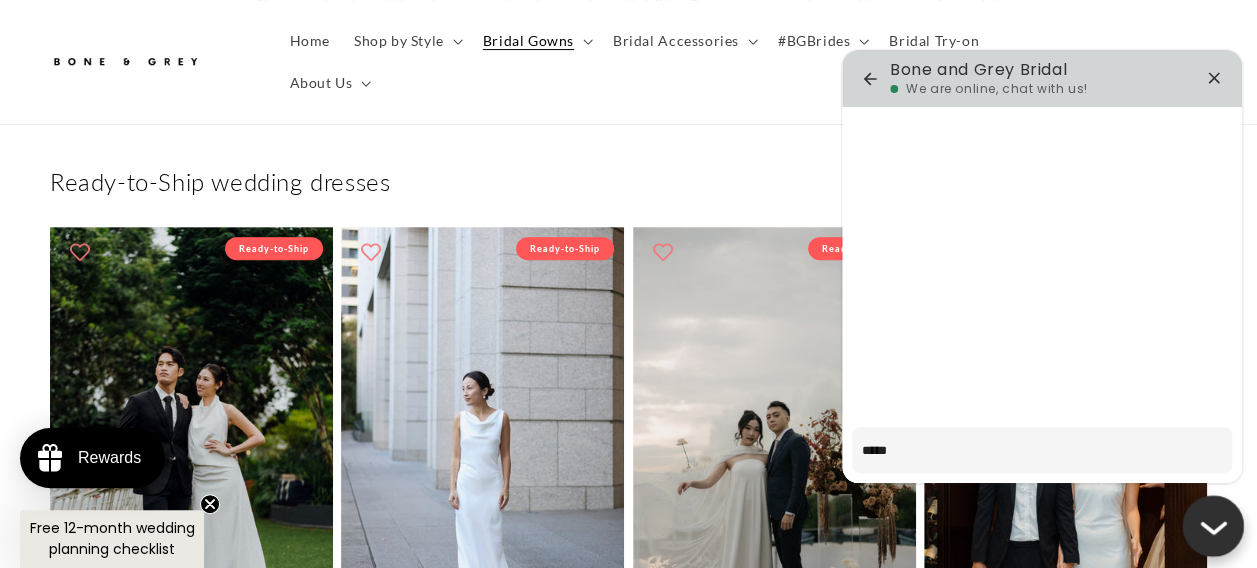 type on "******" 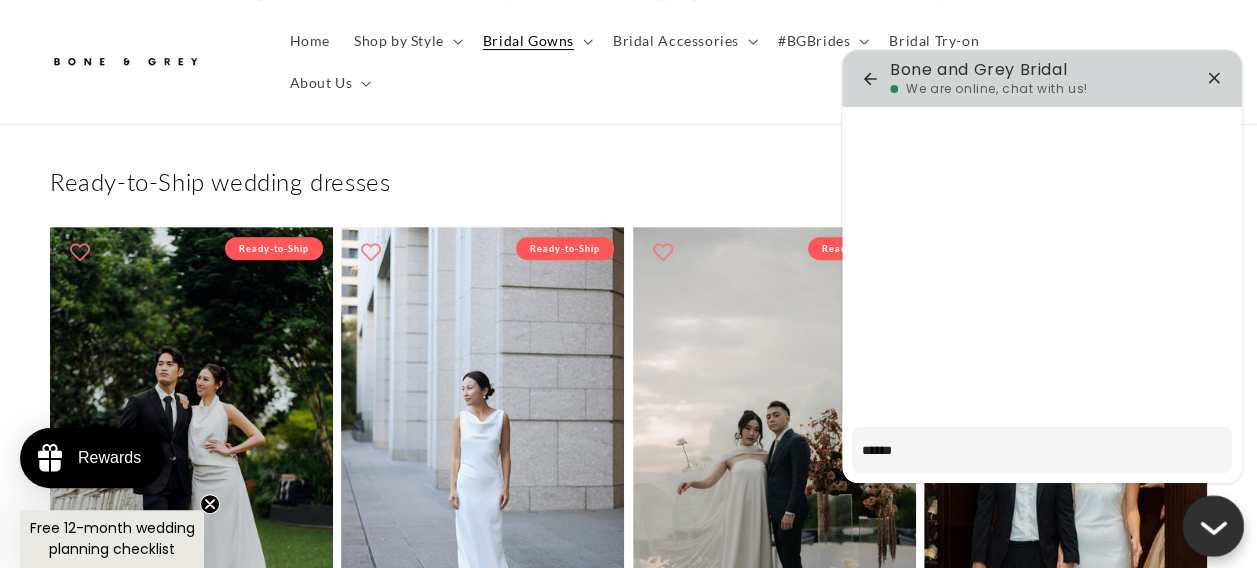 type on "*" 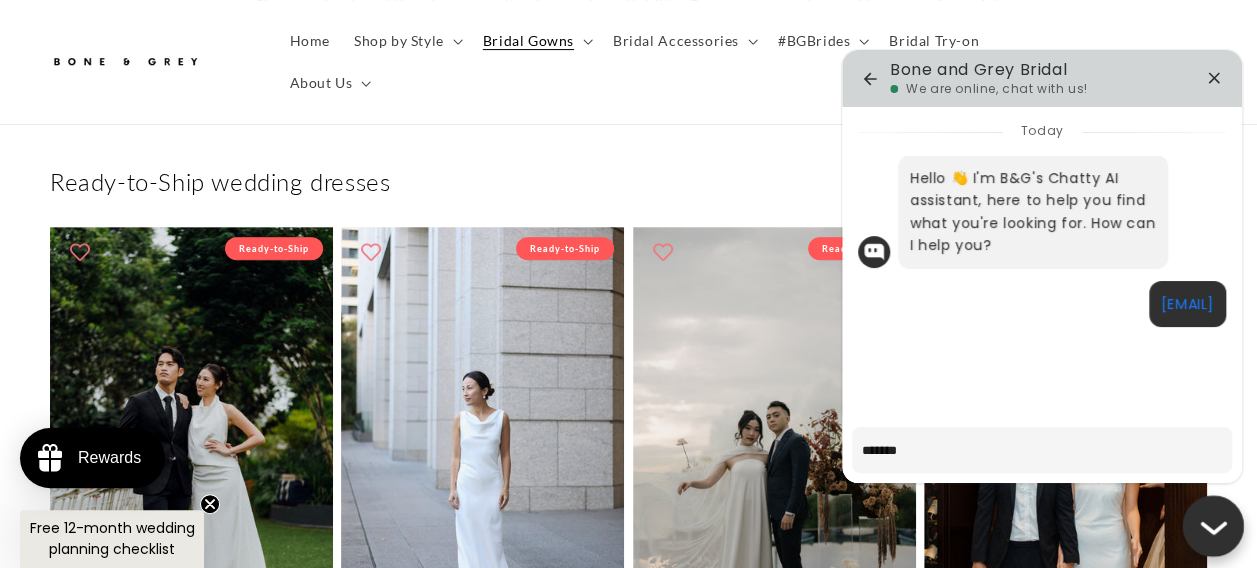 type on "*******" 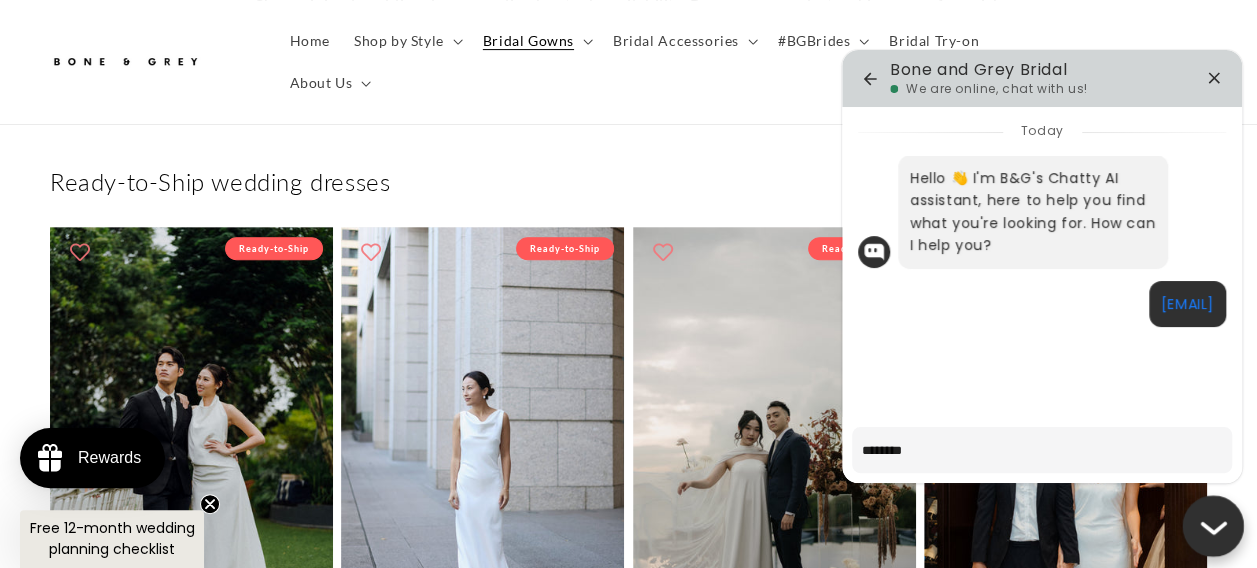 type on "*" 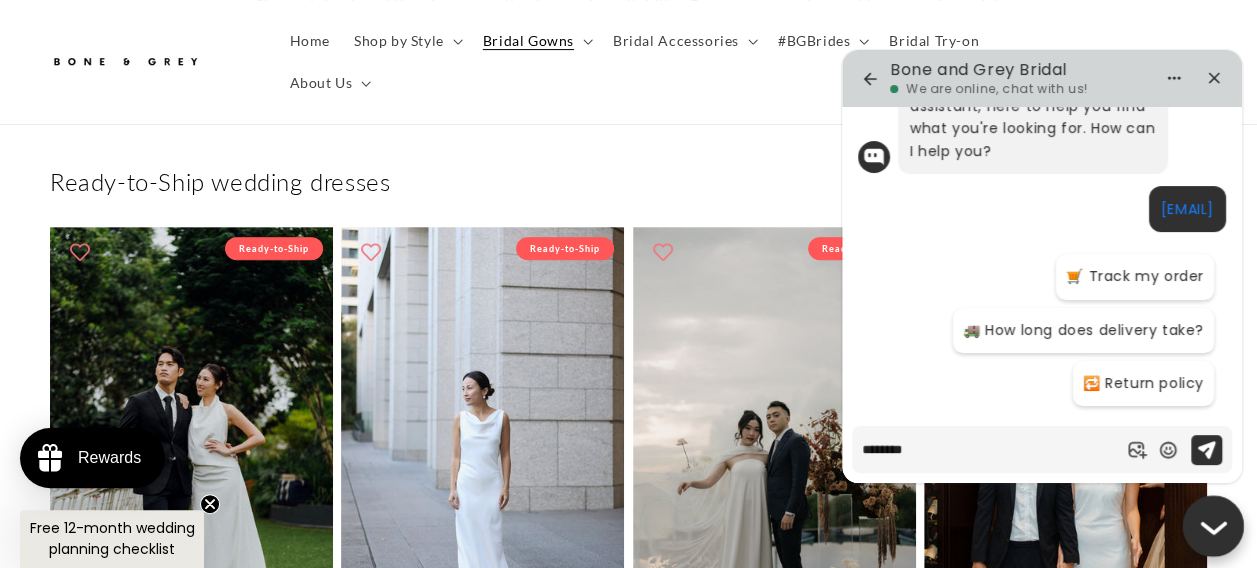type on "*********" 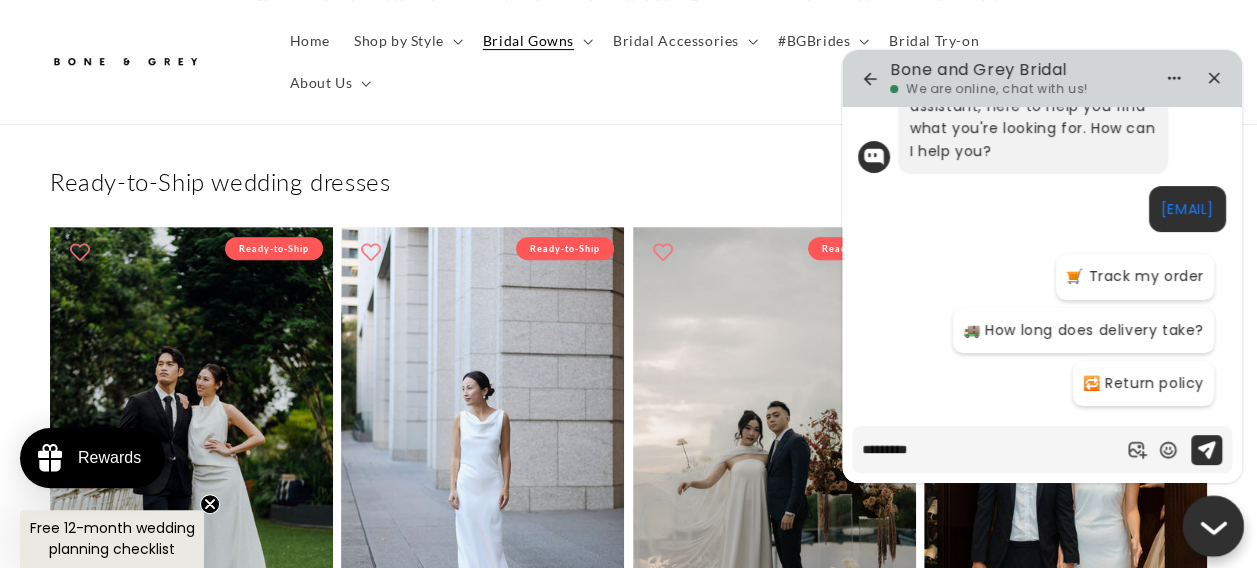 type on "*********" 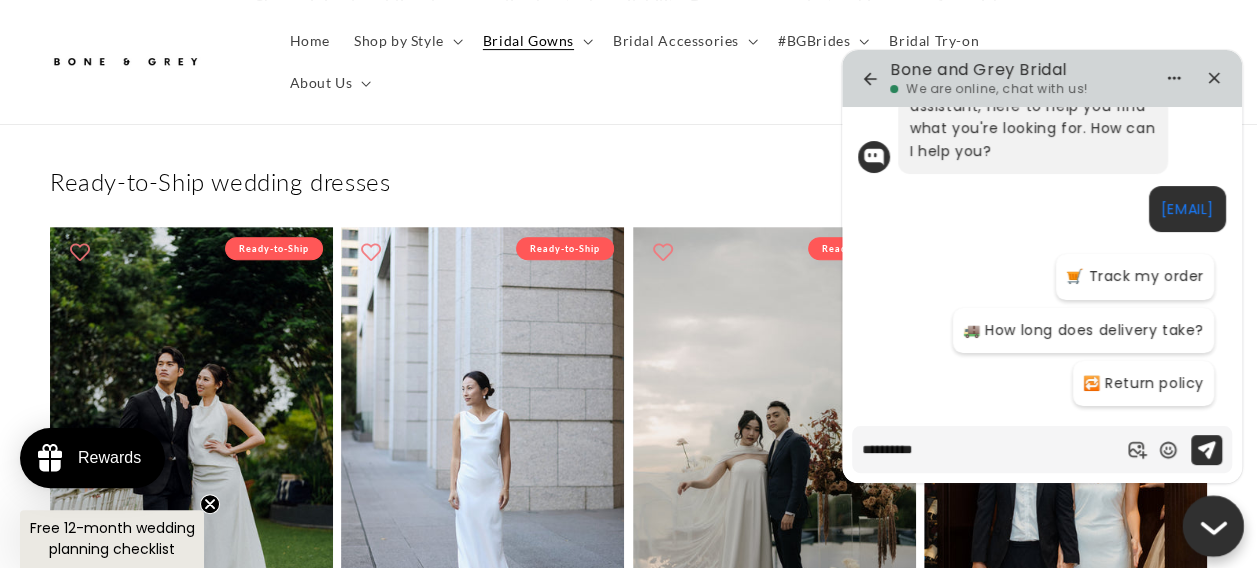 type on "*" 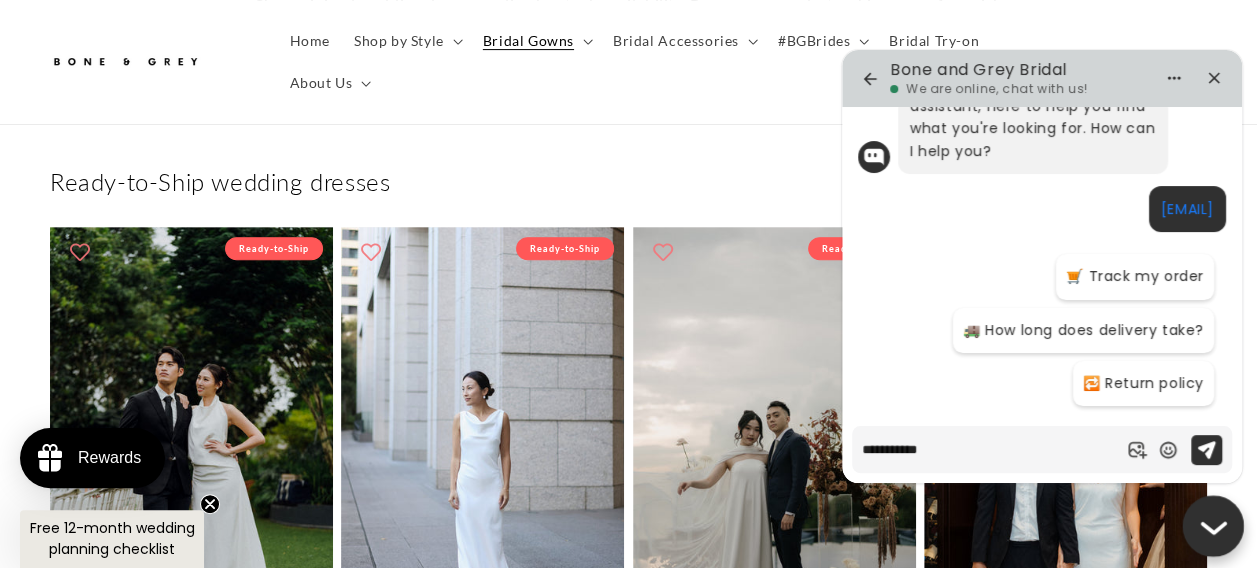 type on "*" 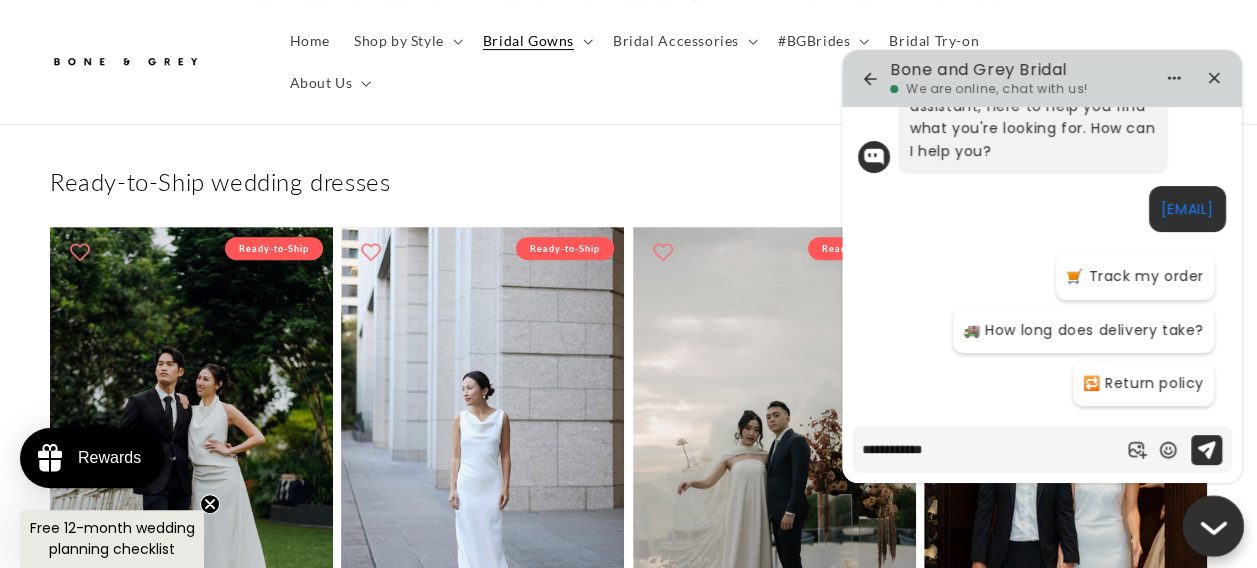 type on "*" 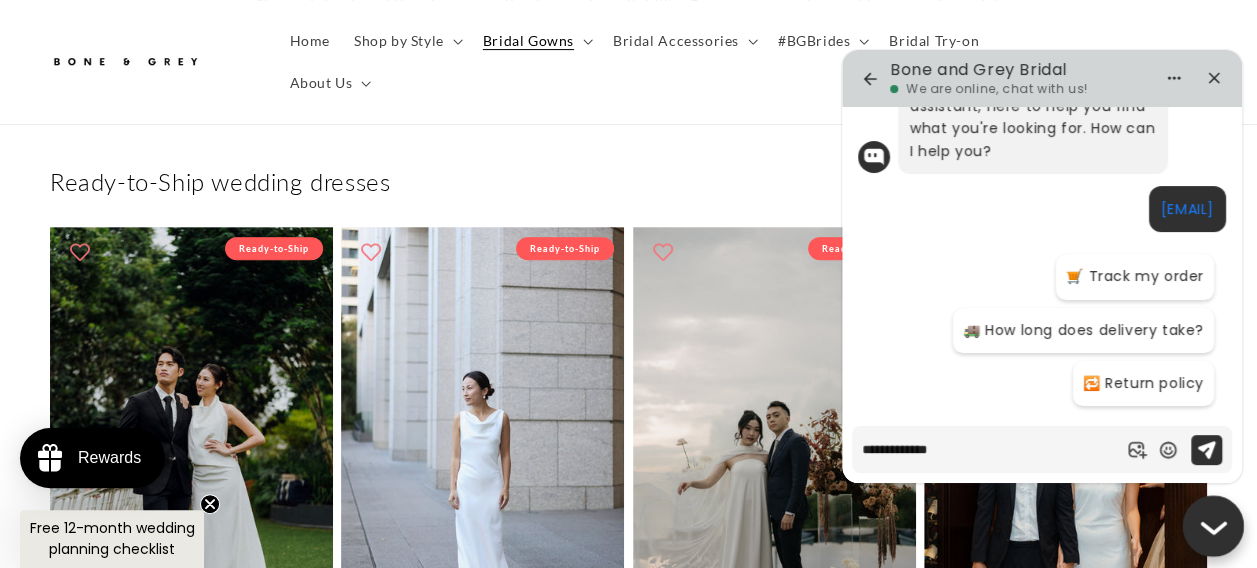 type on "*" 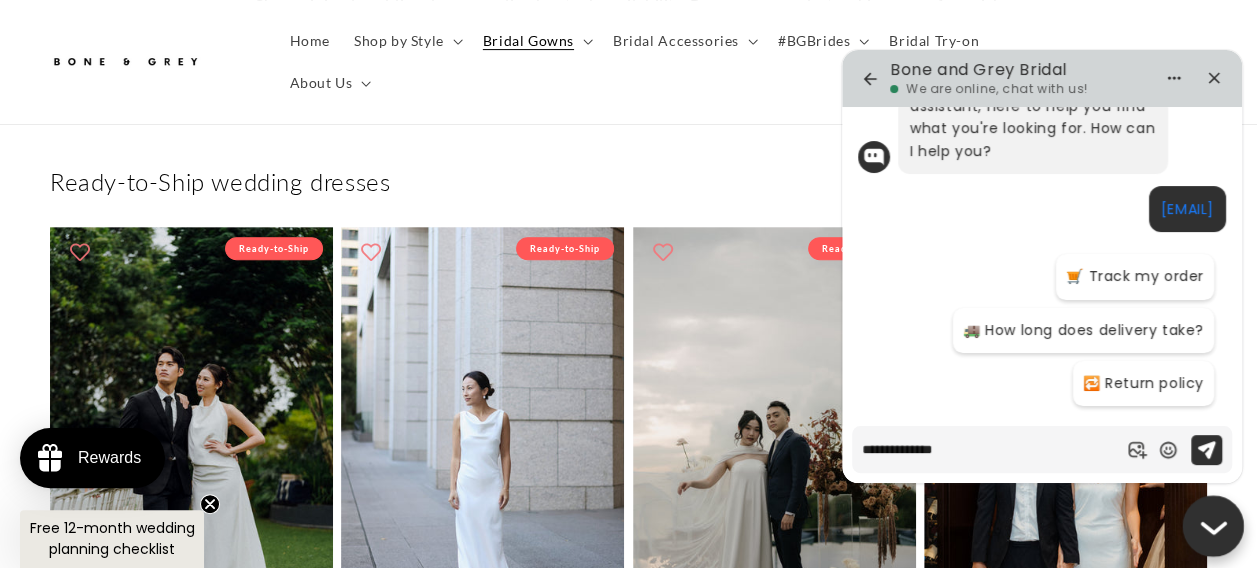 type on "**********" 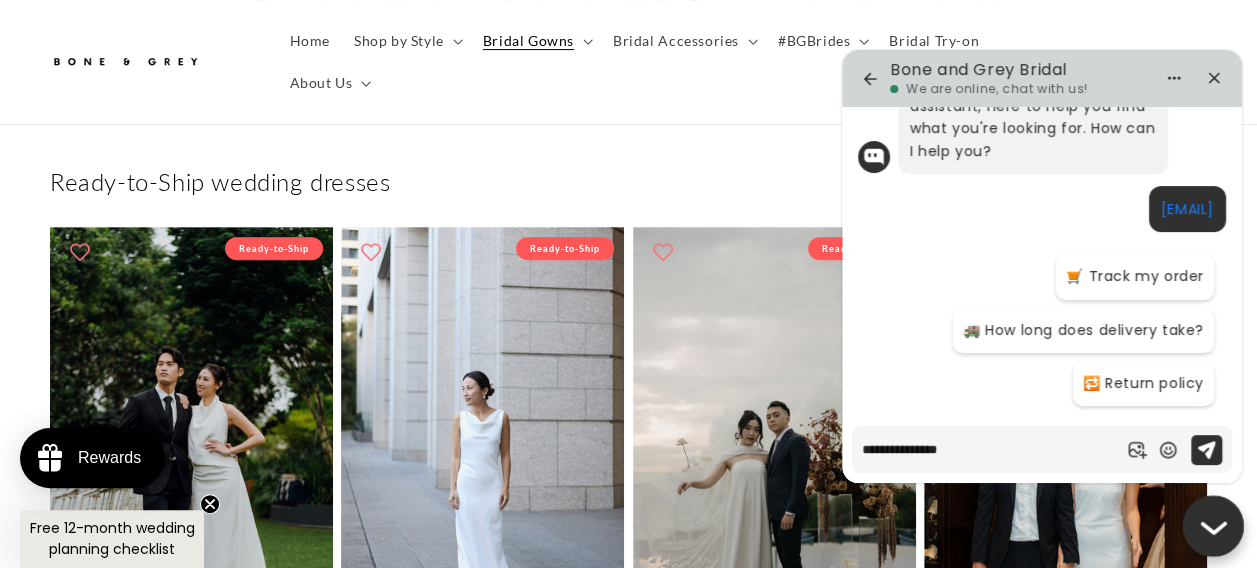 type on "**********" 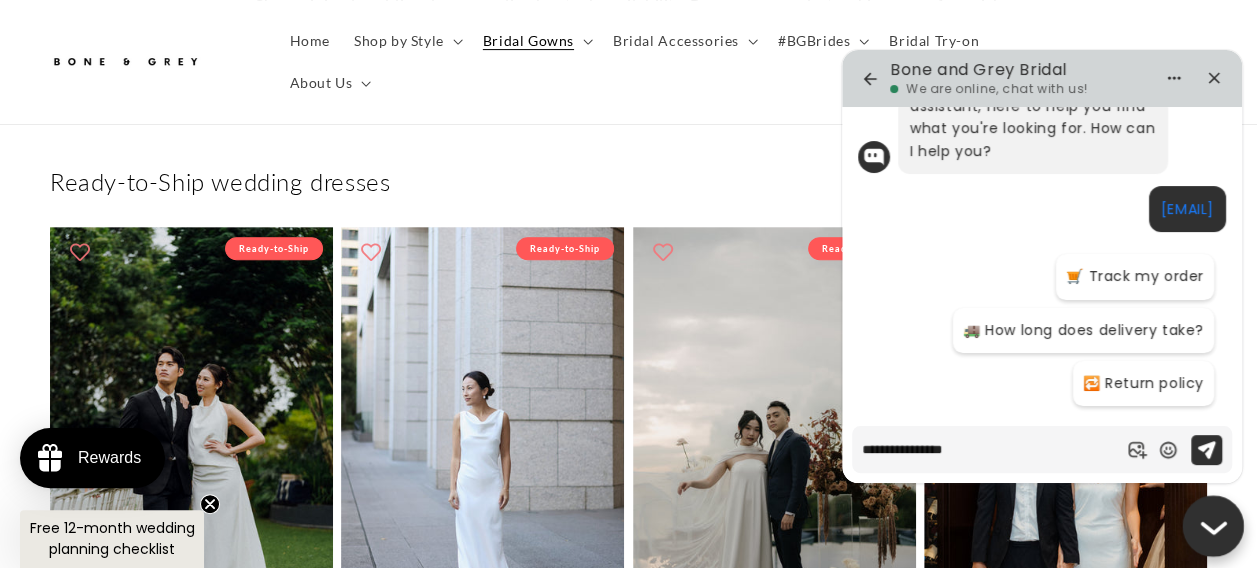 type on "**********" 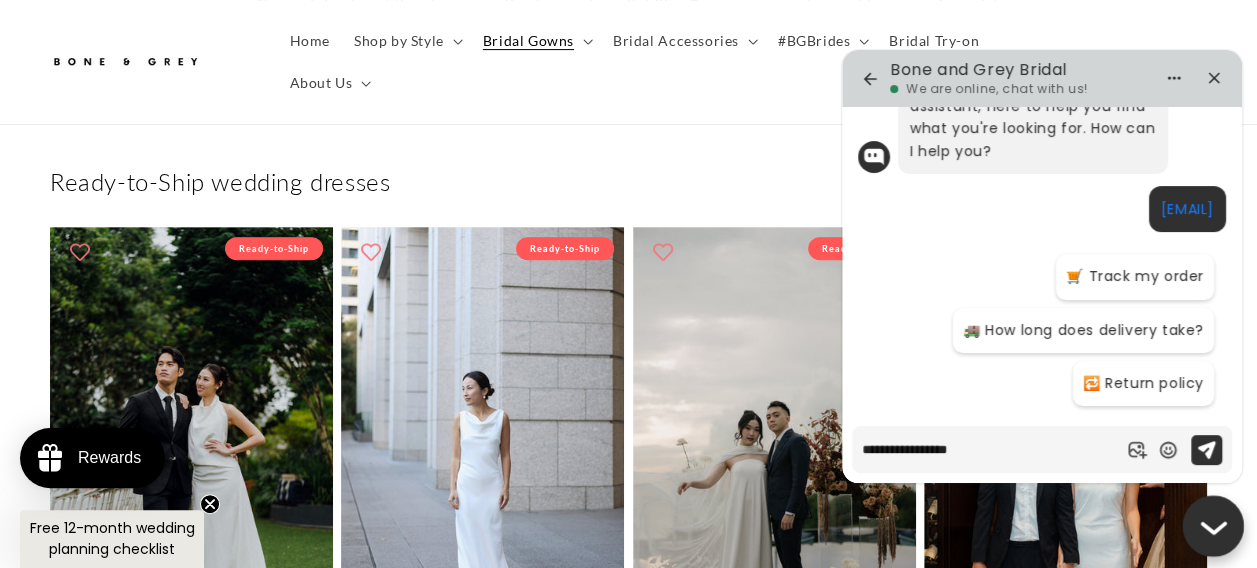 type on "*" 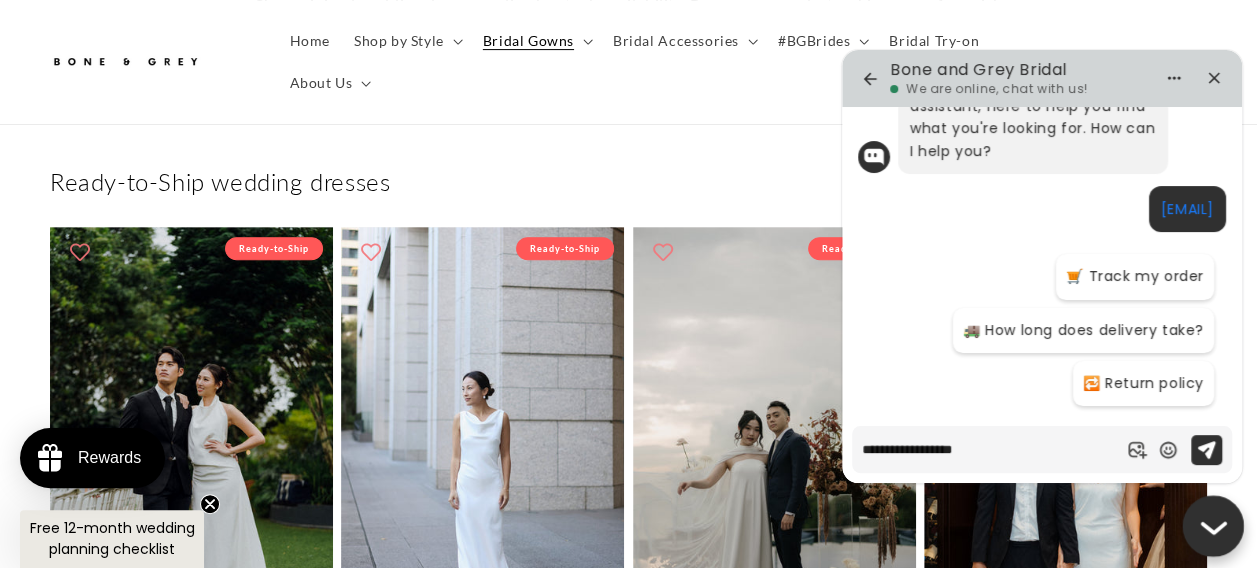 type on "**********" 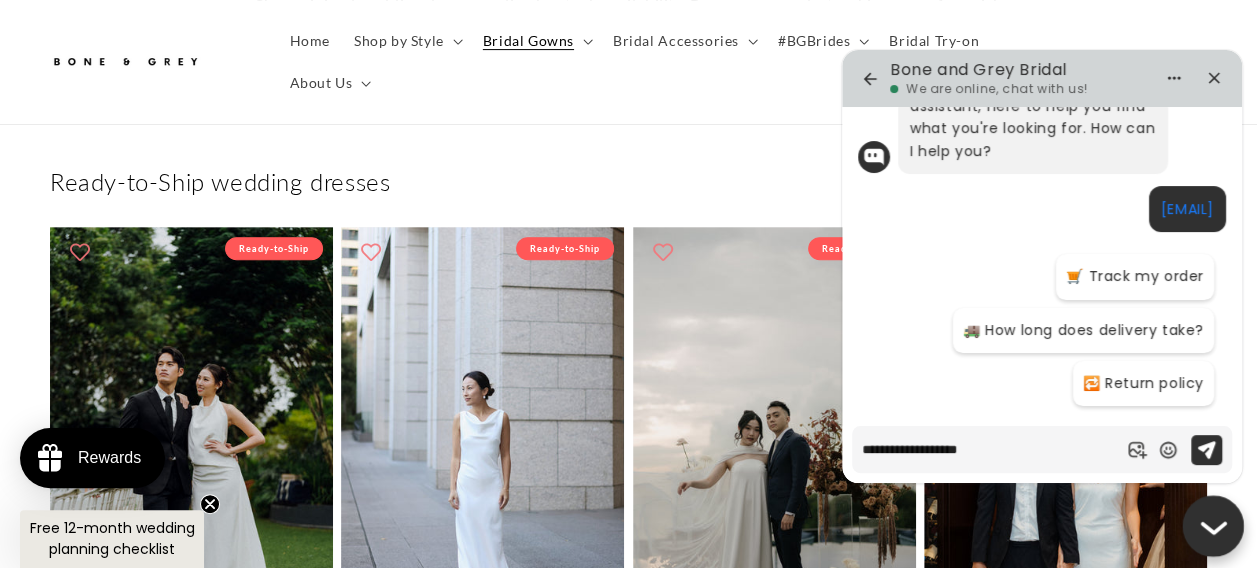 type on "**********" 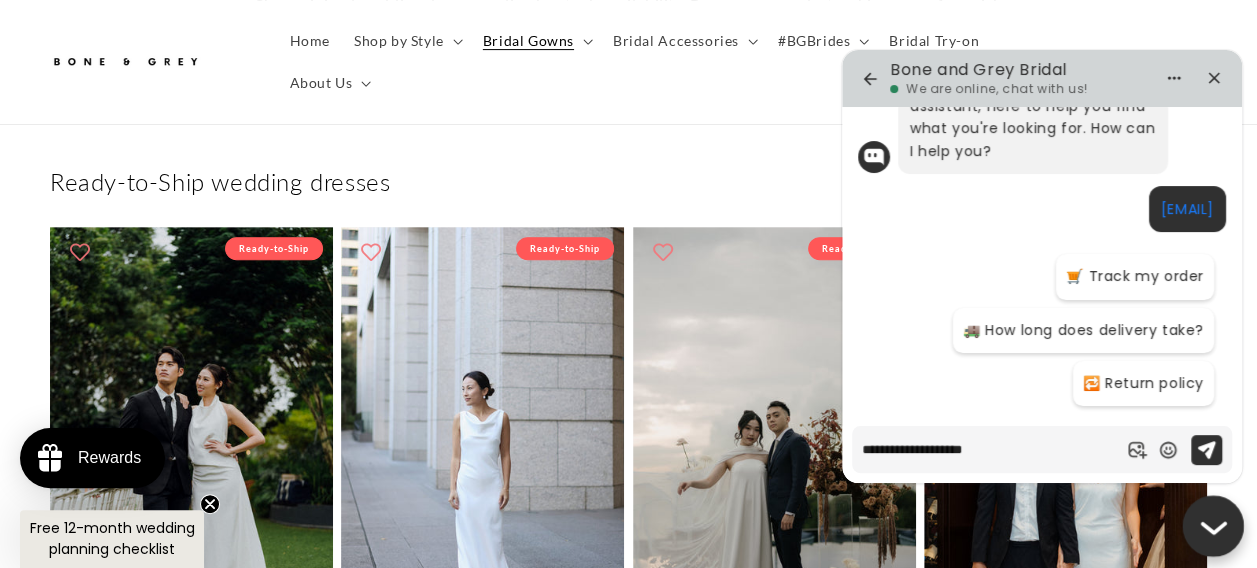 type on "*" 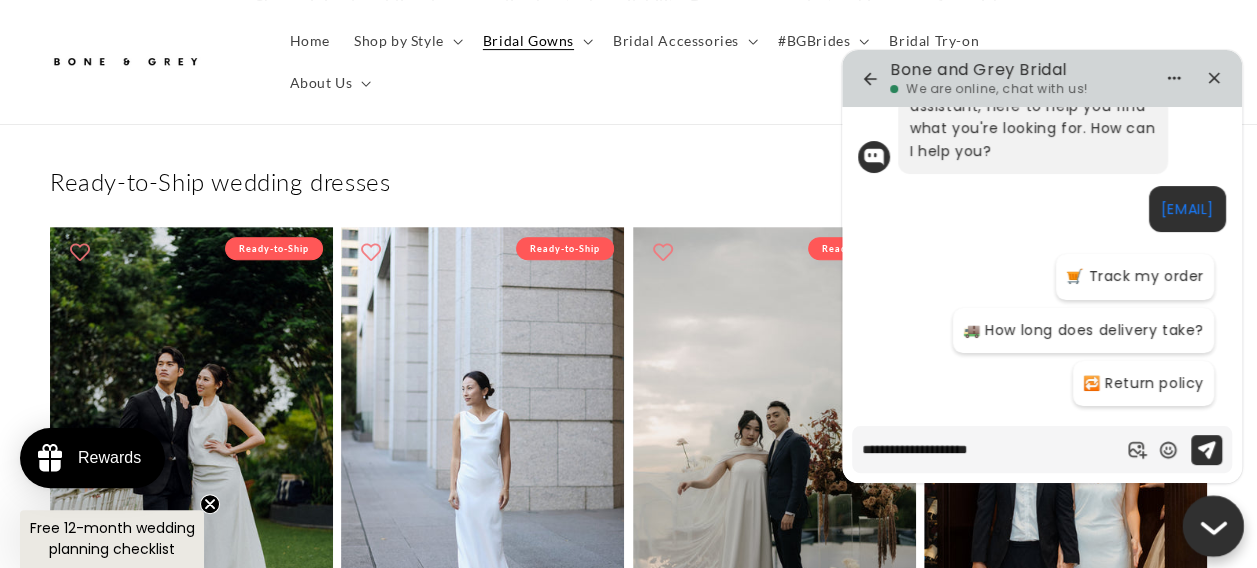 type on "**********" 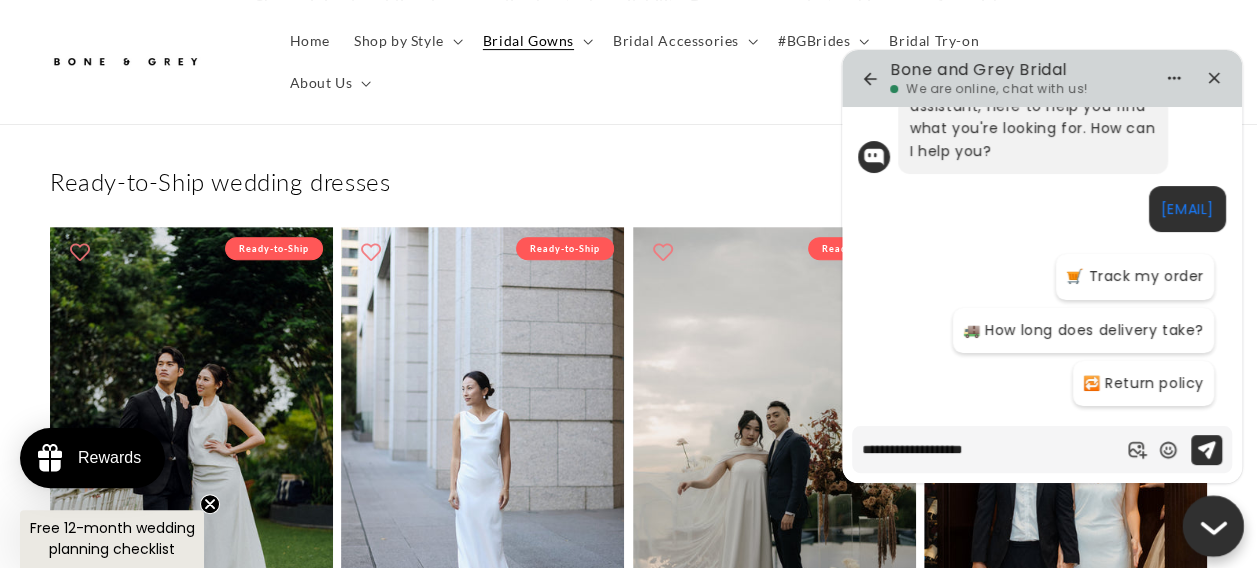 type on "**********" 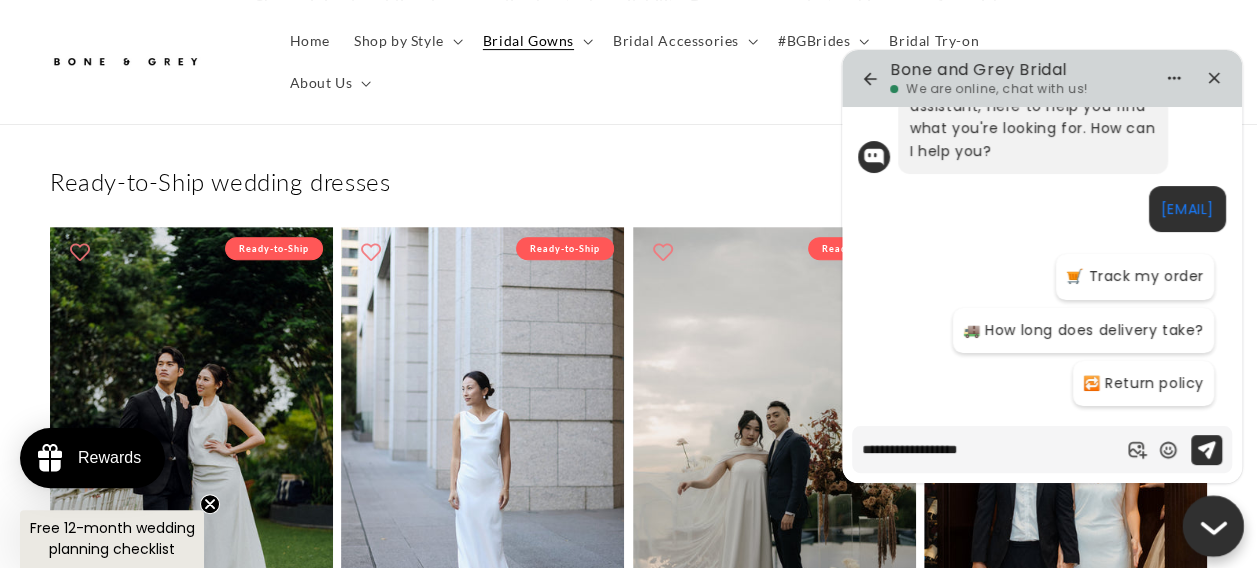 type on "**********" 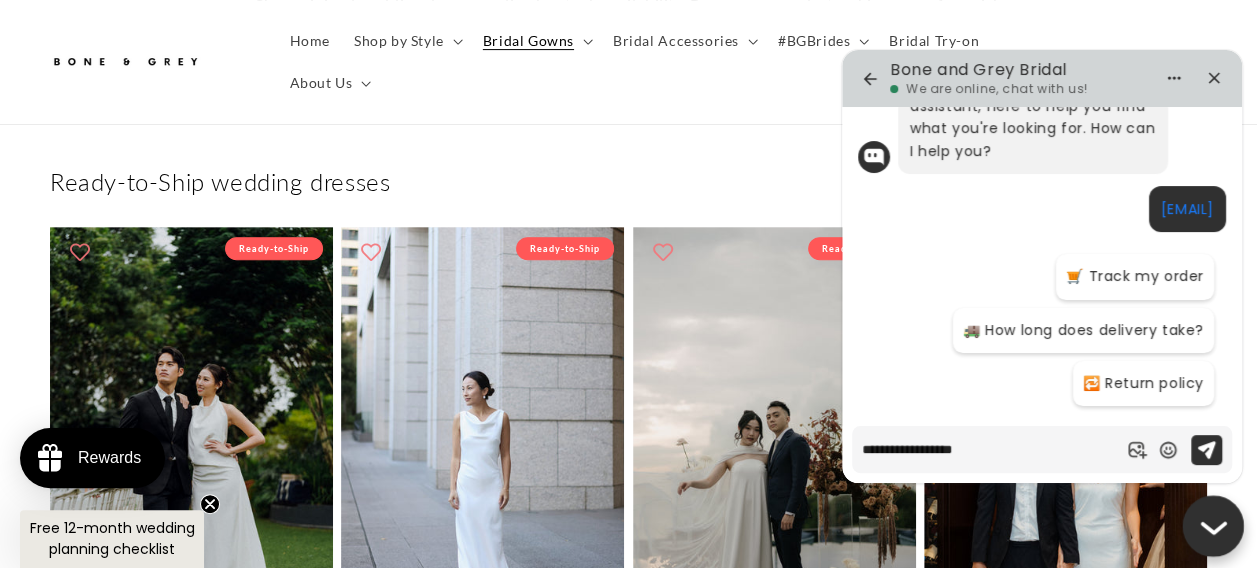 type on "**********" 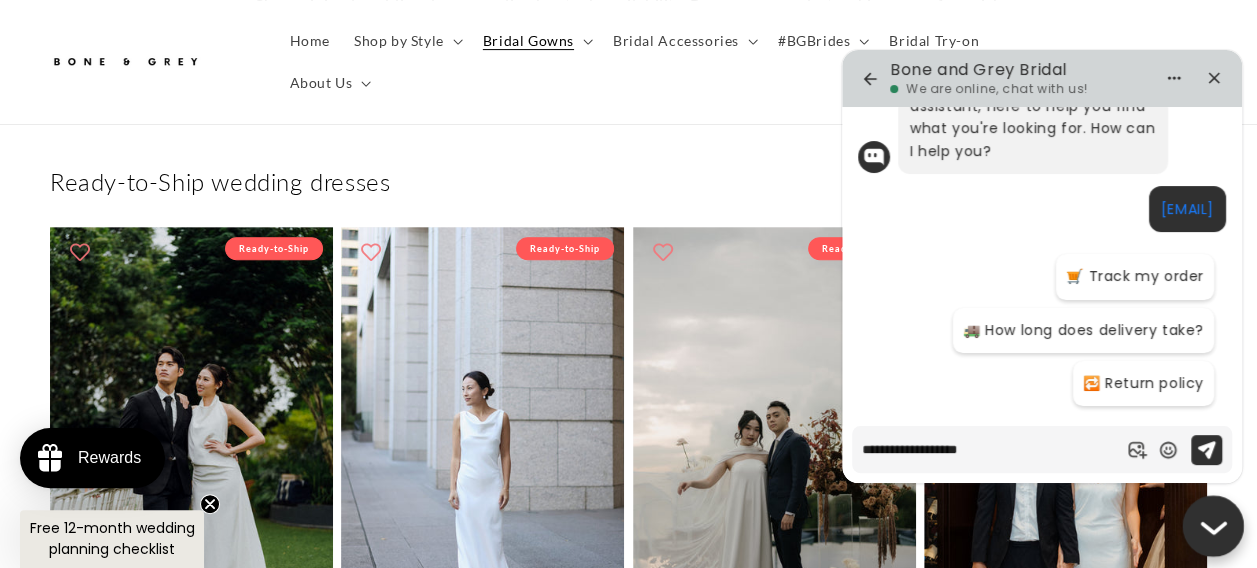 type on "*" 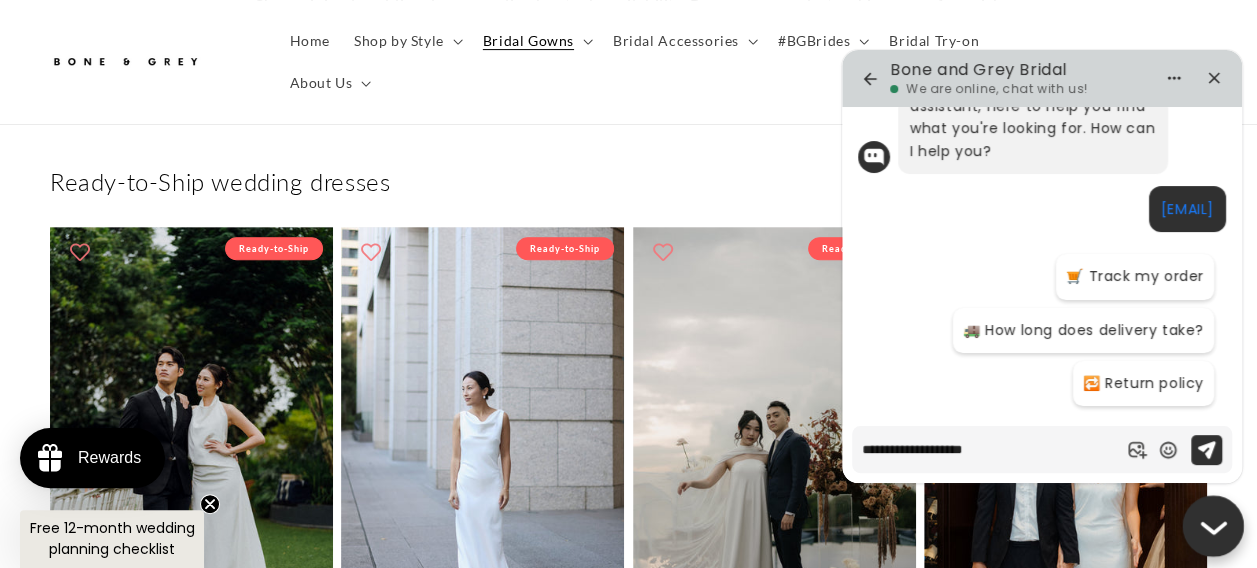 type on "**********" 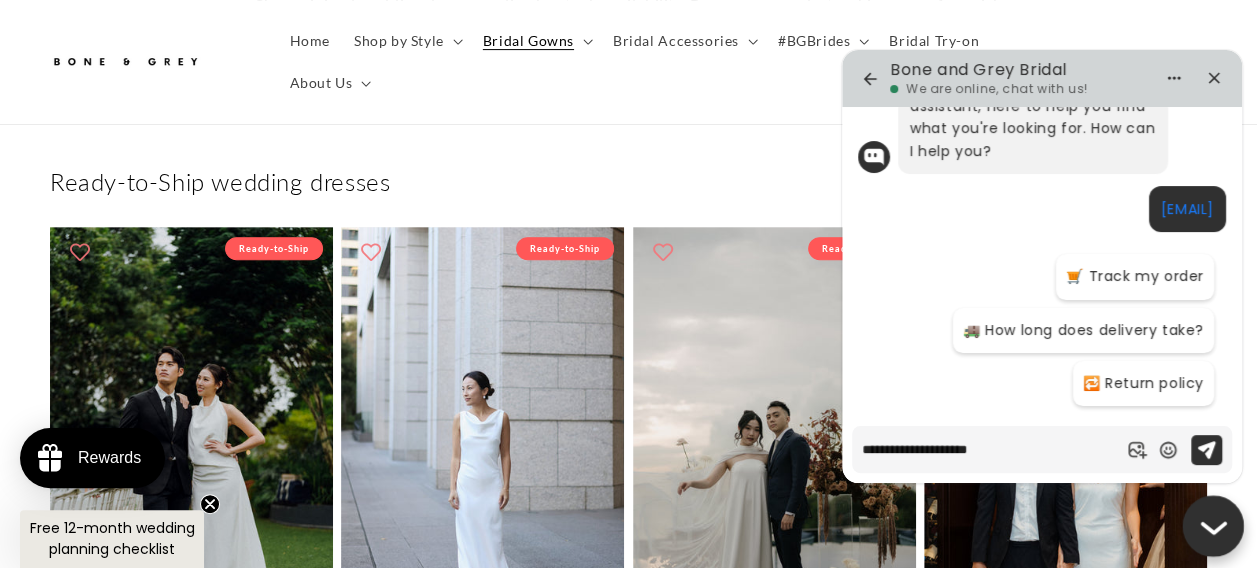 type on "**********" 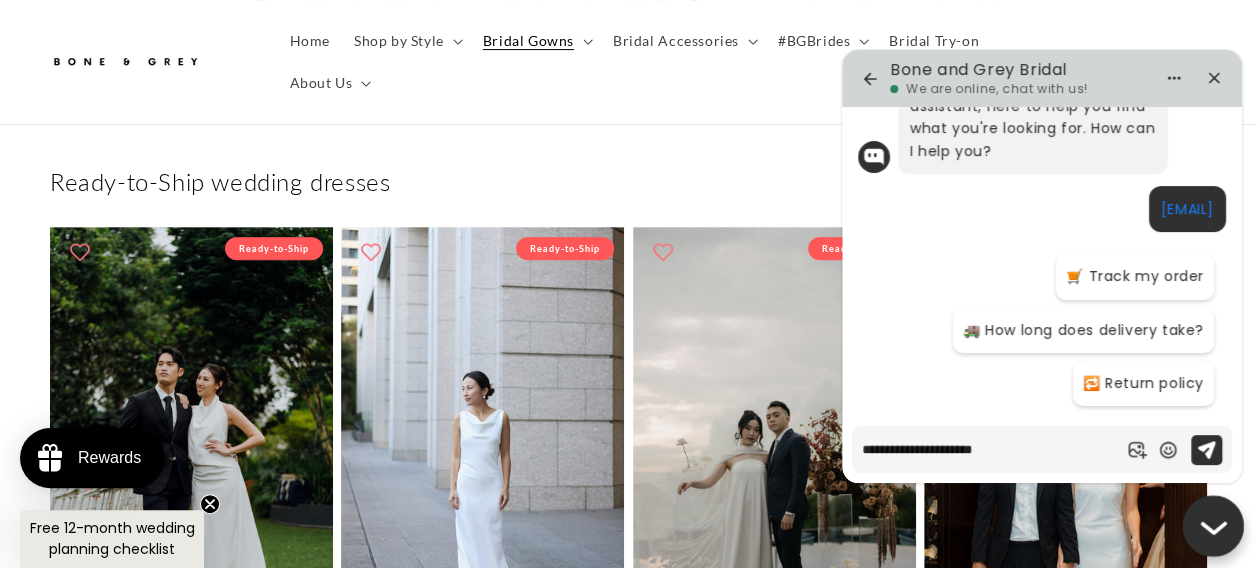 scroll, scrollTop: 0, scrollLeft: 412, axis: horizontal 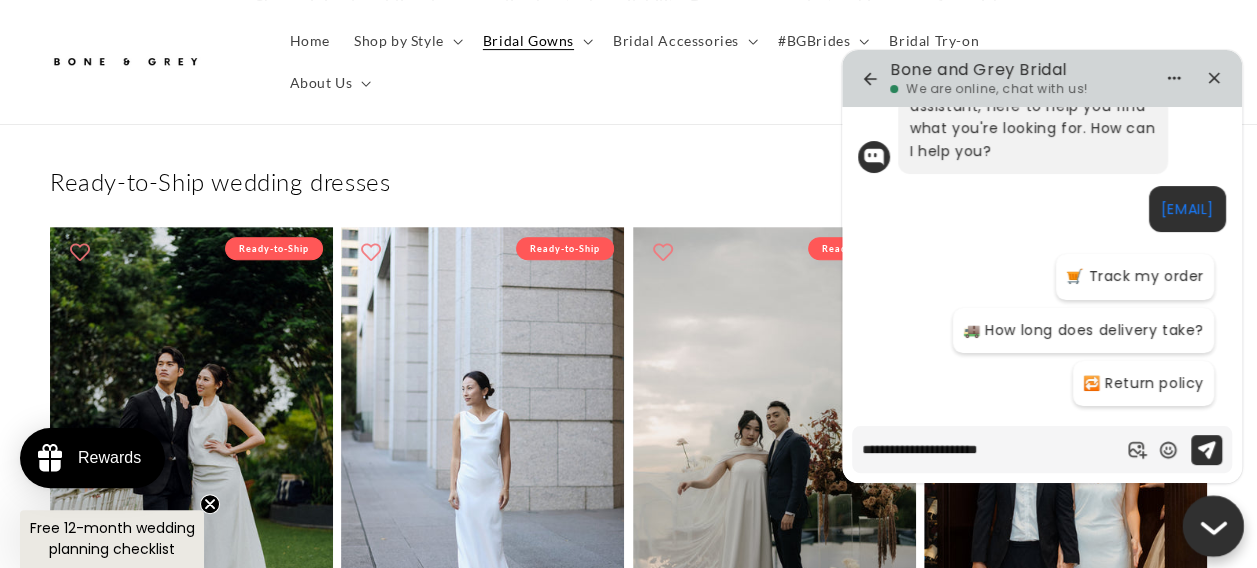 type on "**********" 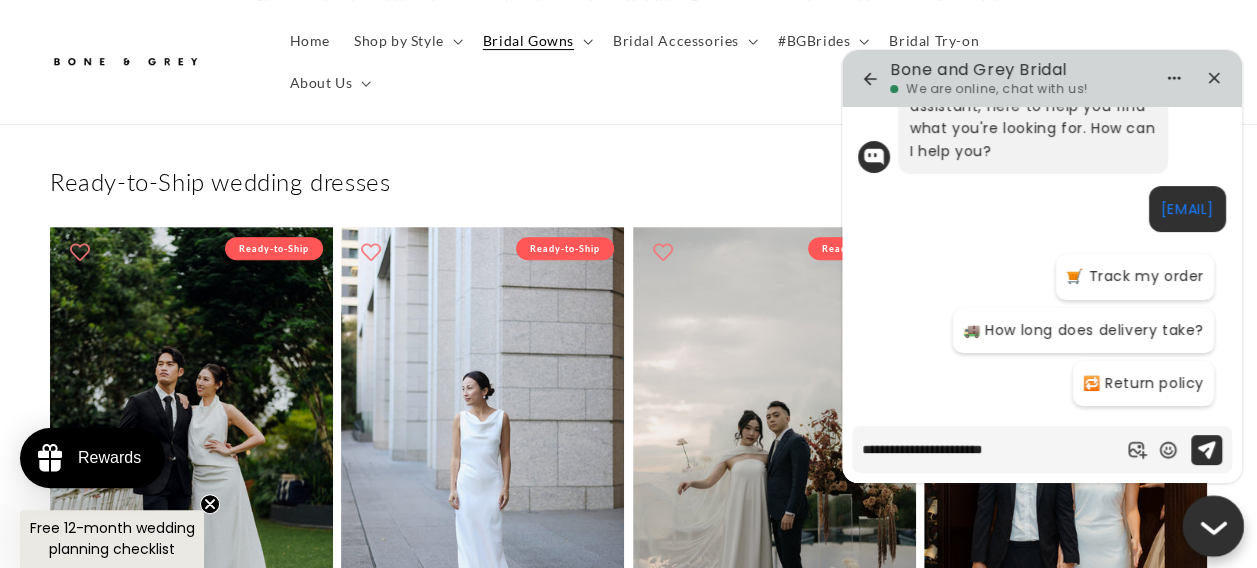 type on "**********" 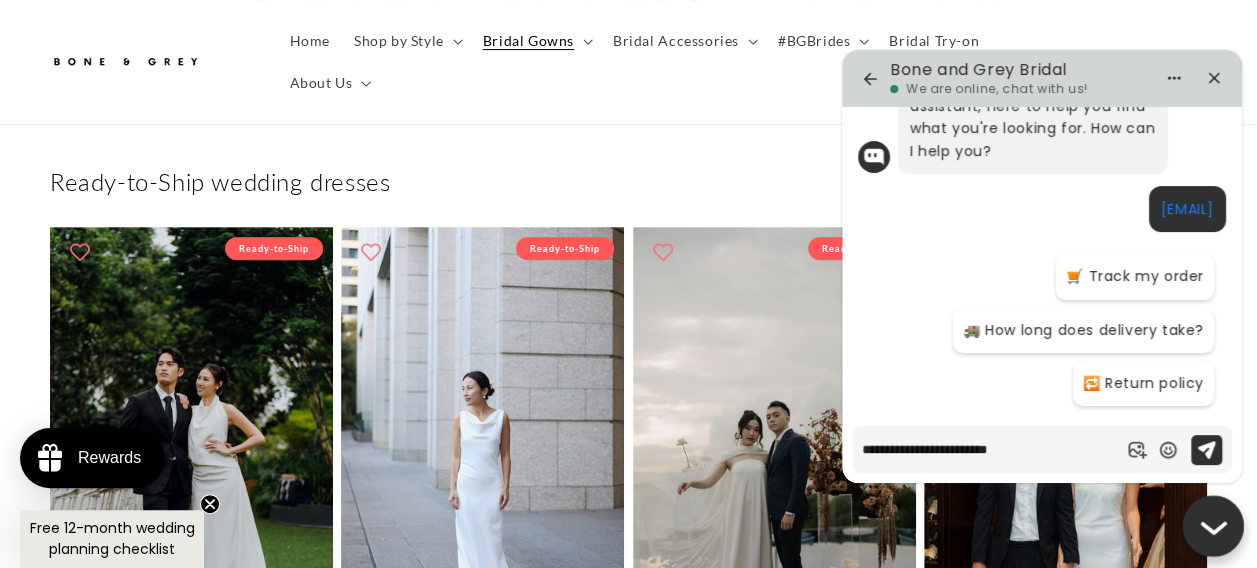type on "**********" 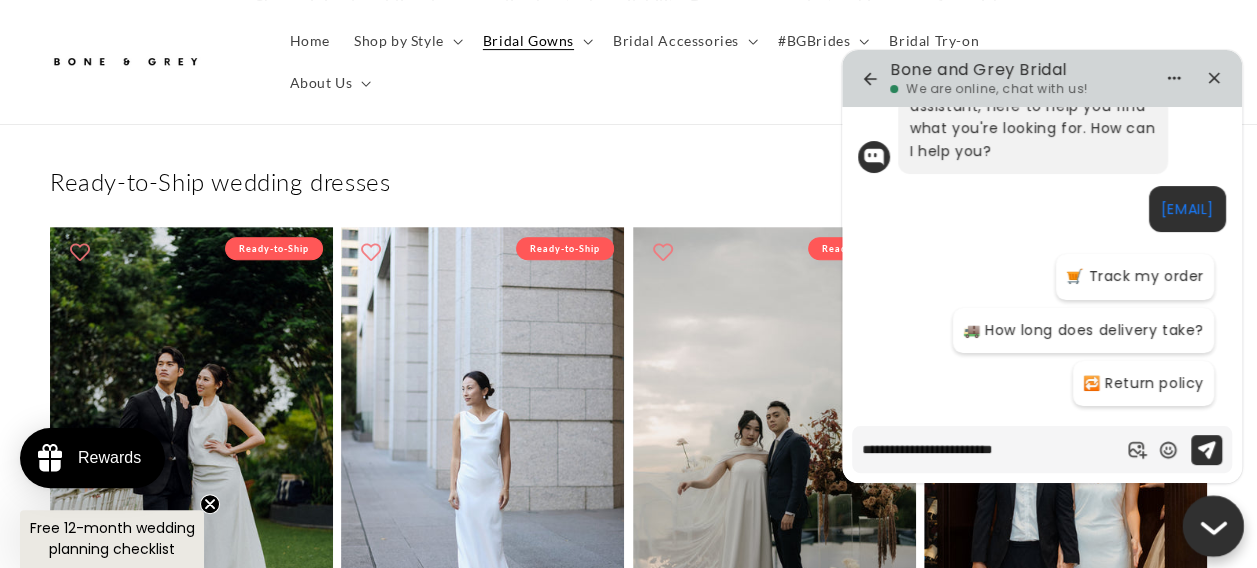 type on "**********" 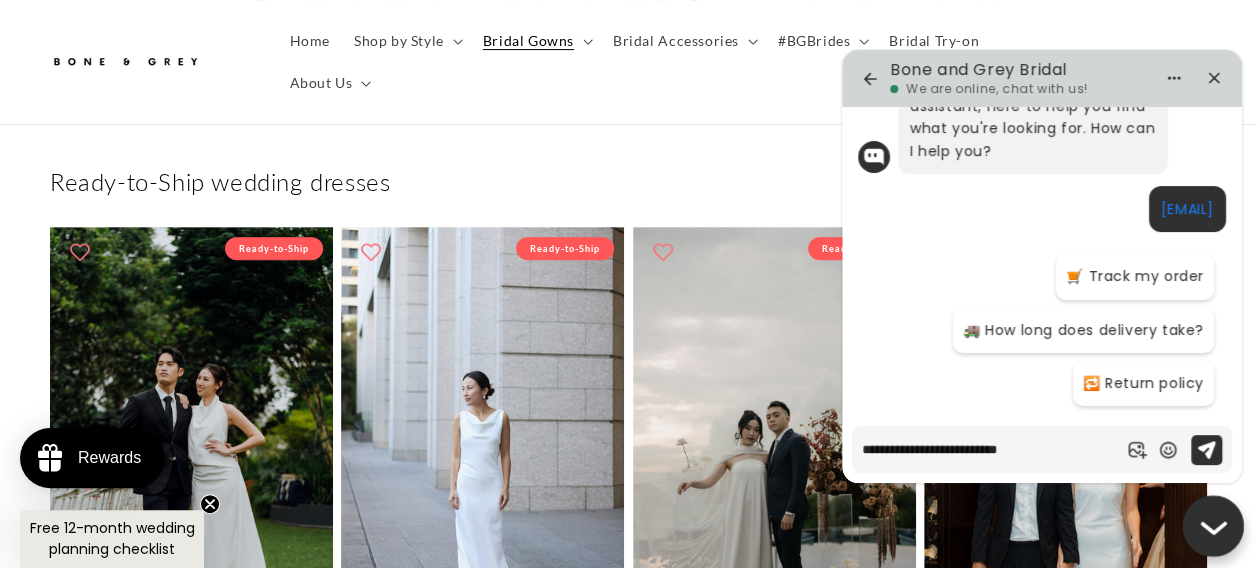 type on "**********" 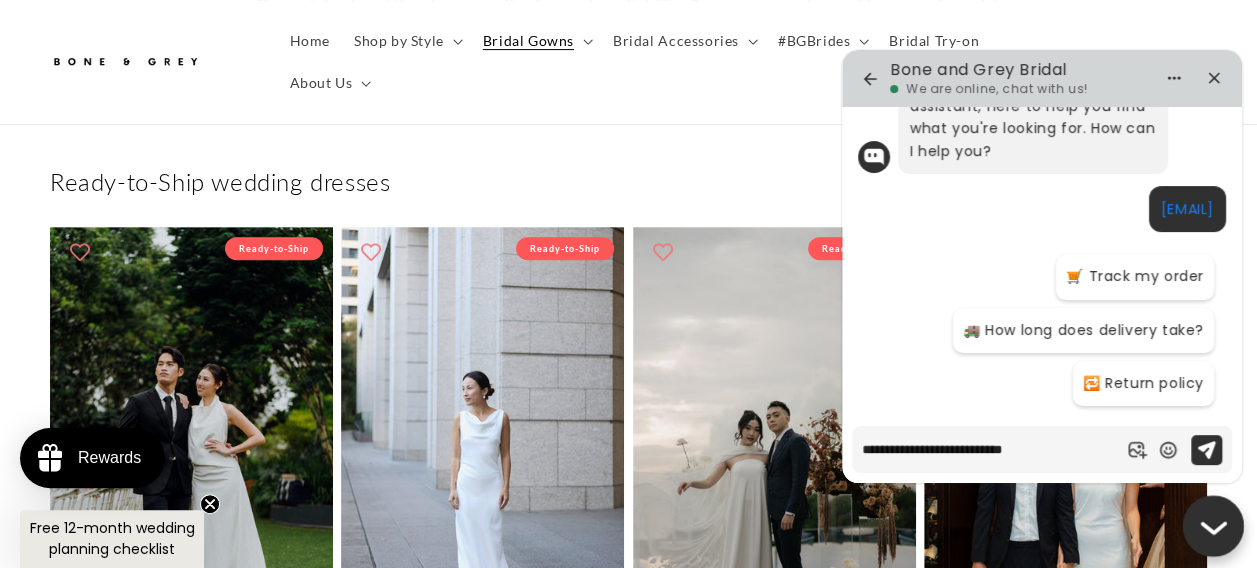 type on "*" 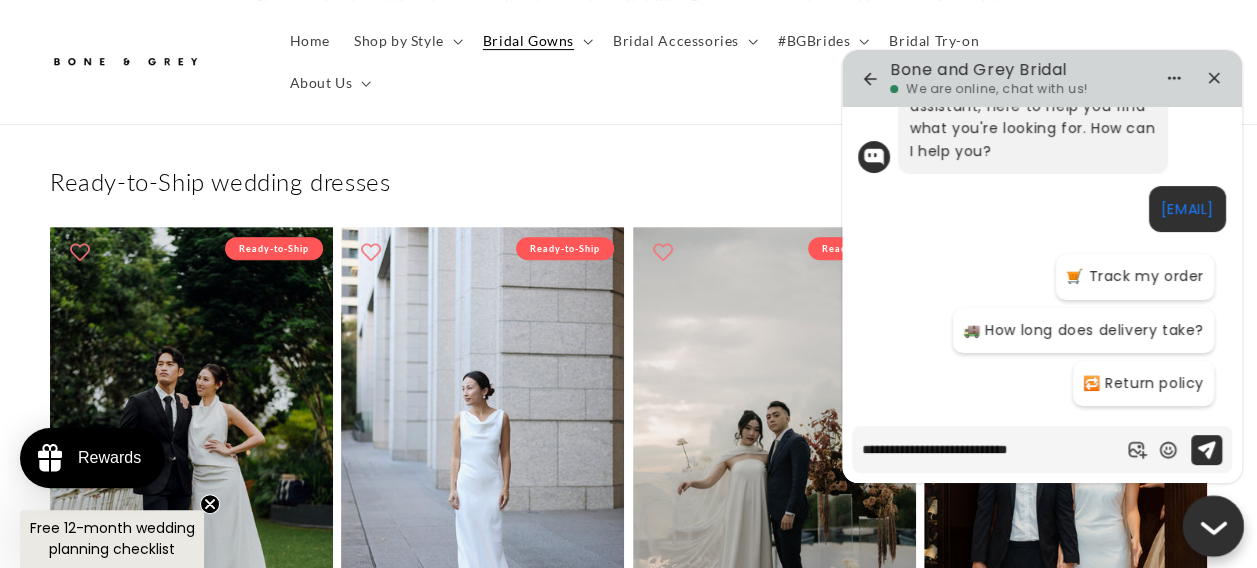 type on "**********" 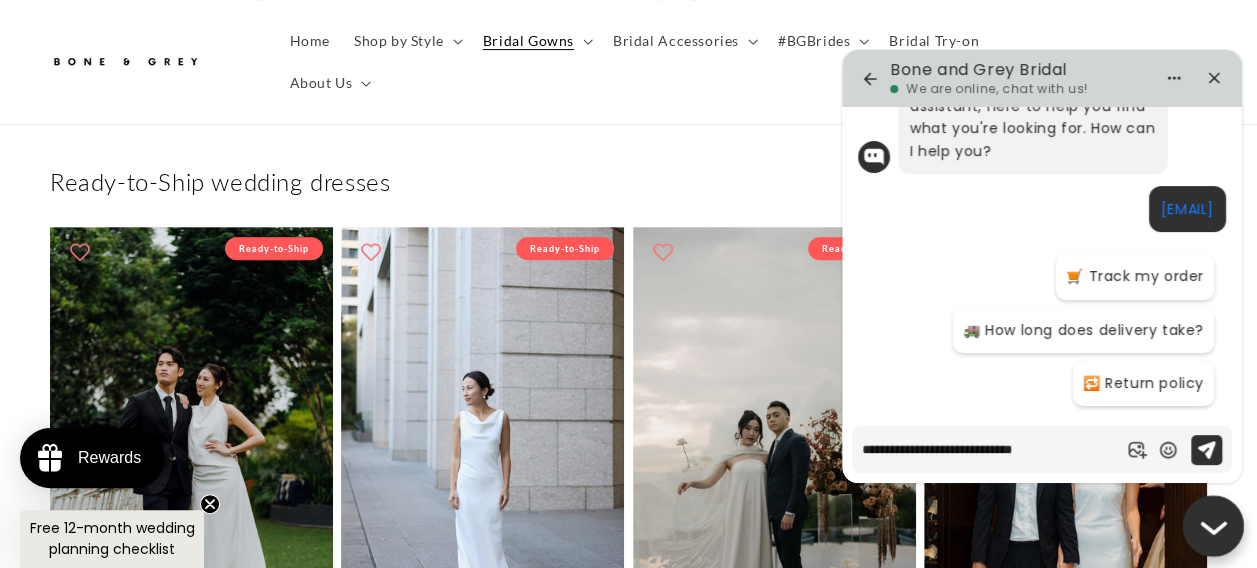 type on "**********" 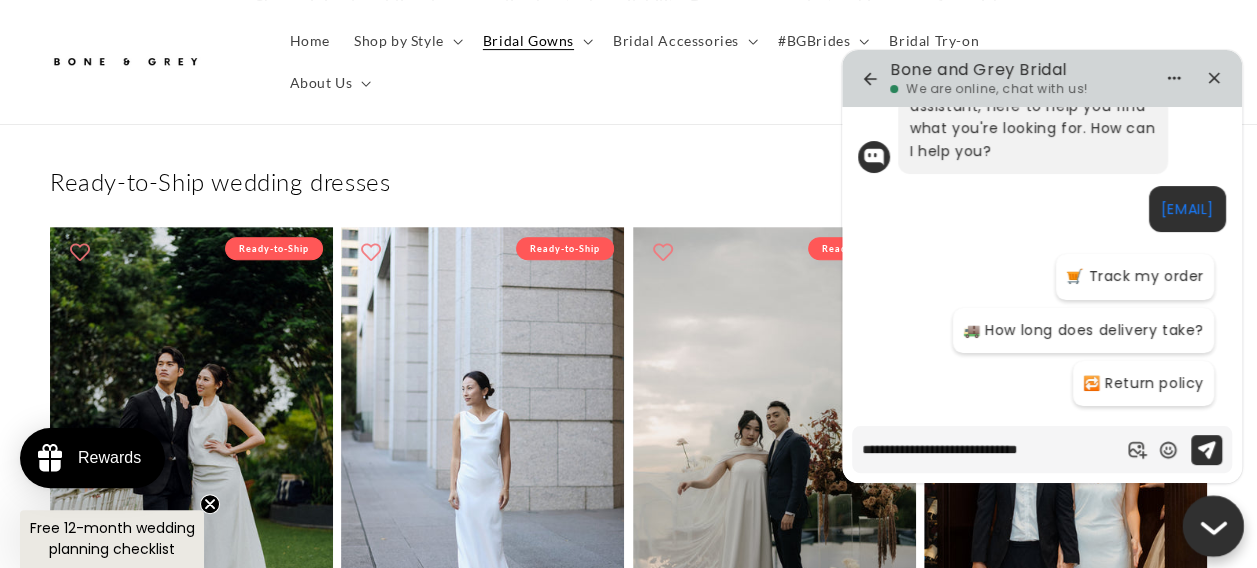 type on "**********" 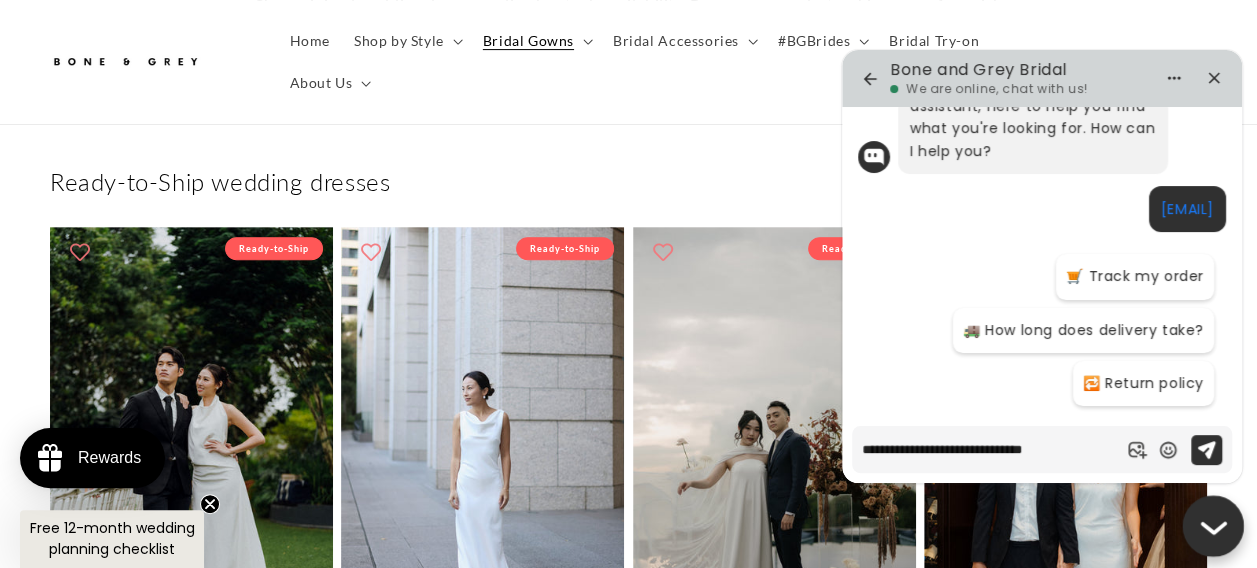 type on "**********" 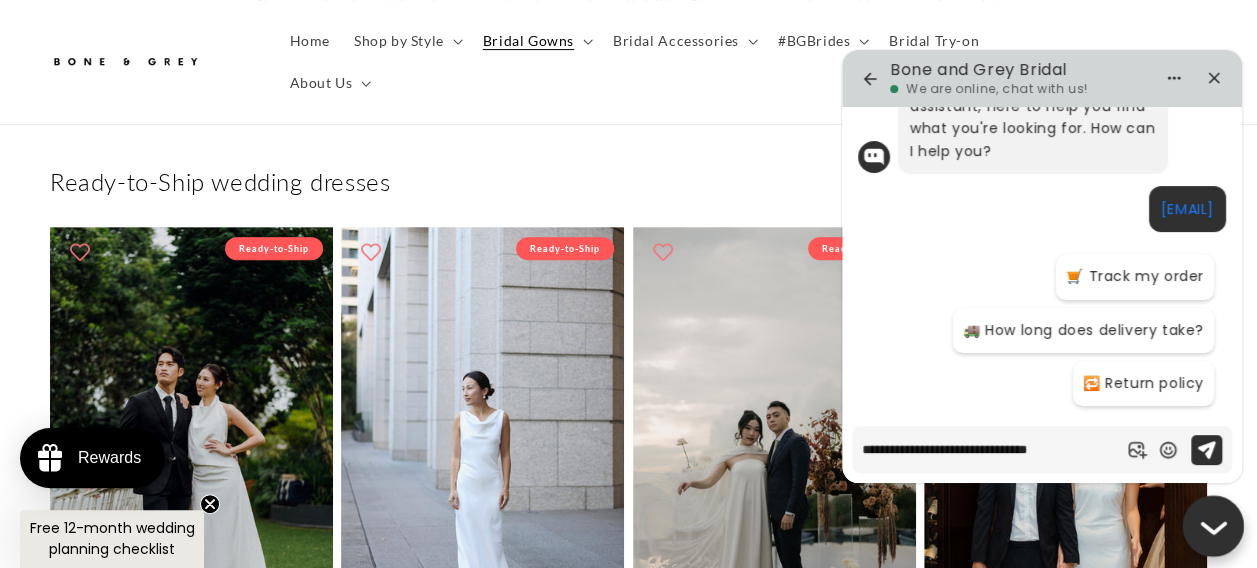 type on "**********" 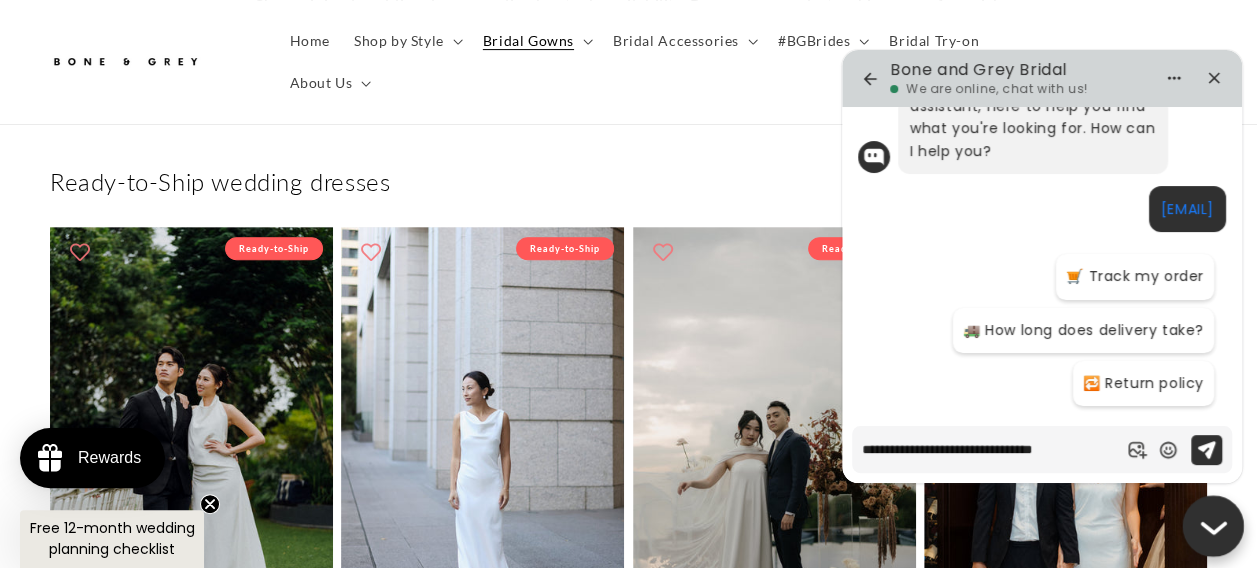 type on "**********" 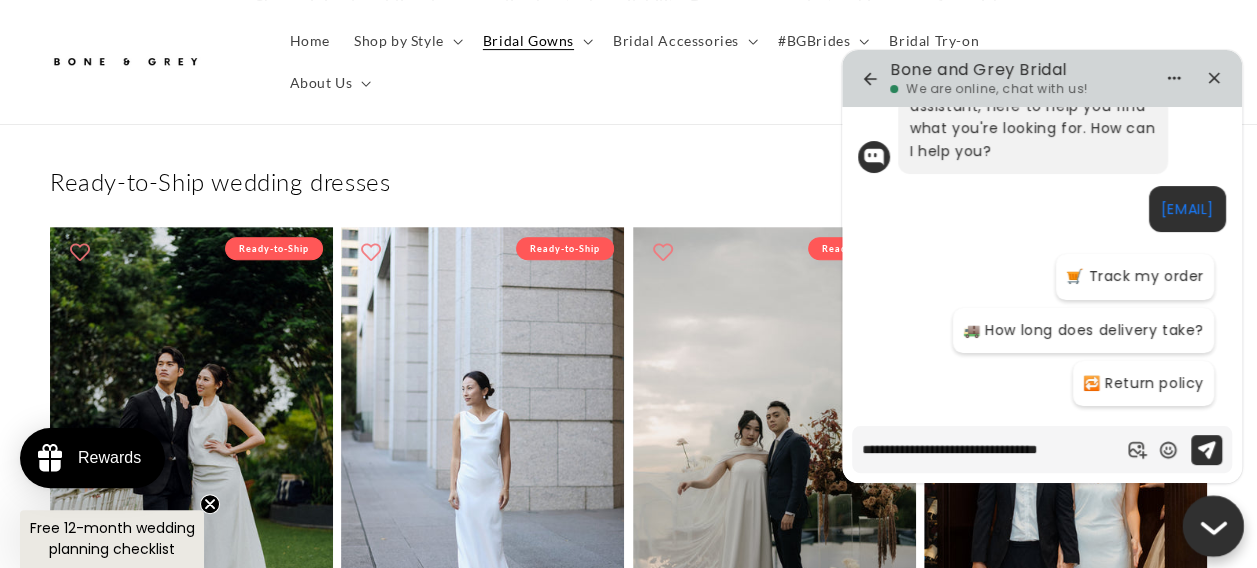 type on "**********" 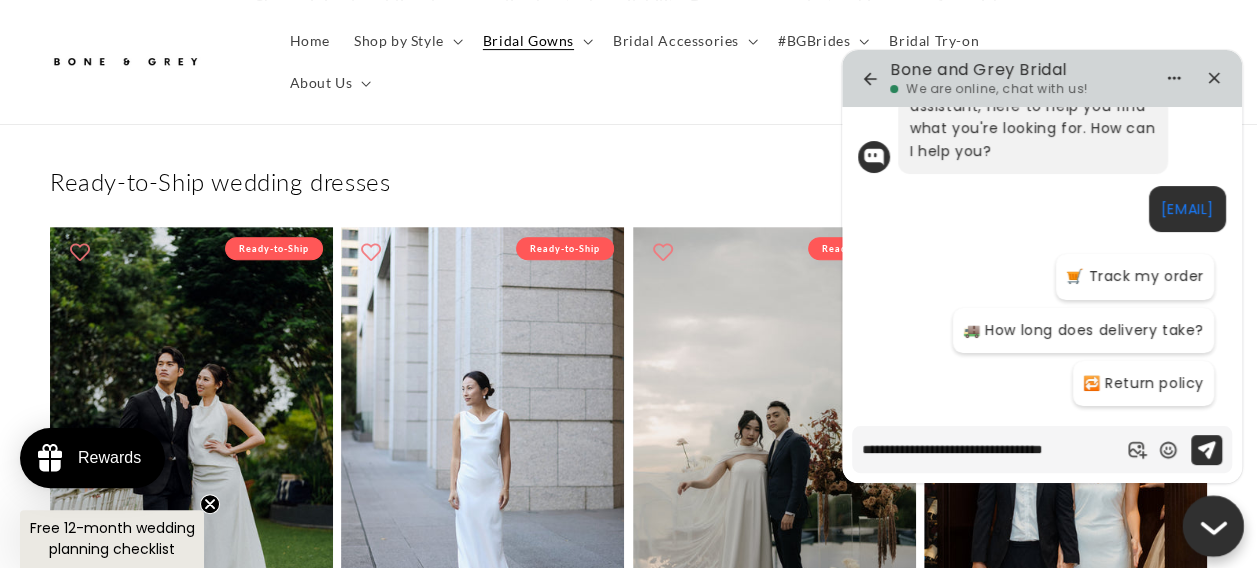 type on "**********" 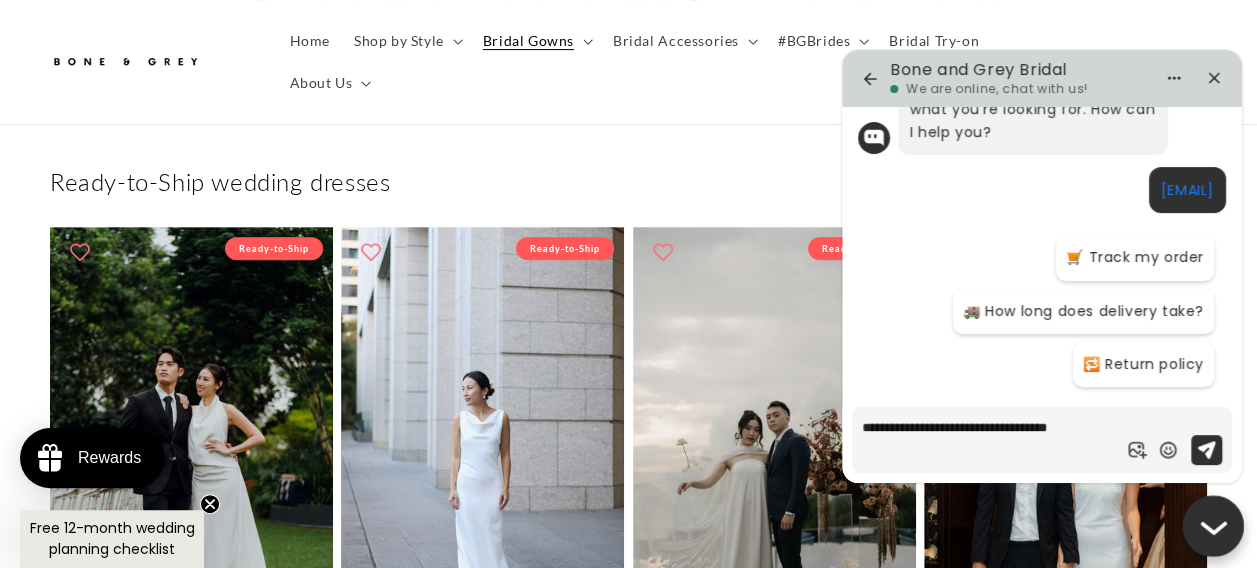 type on "**********" 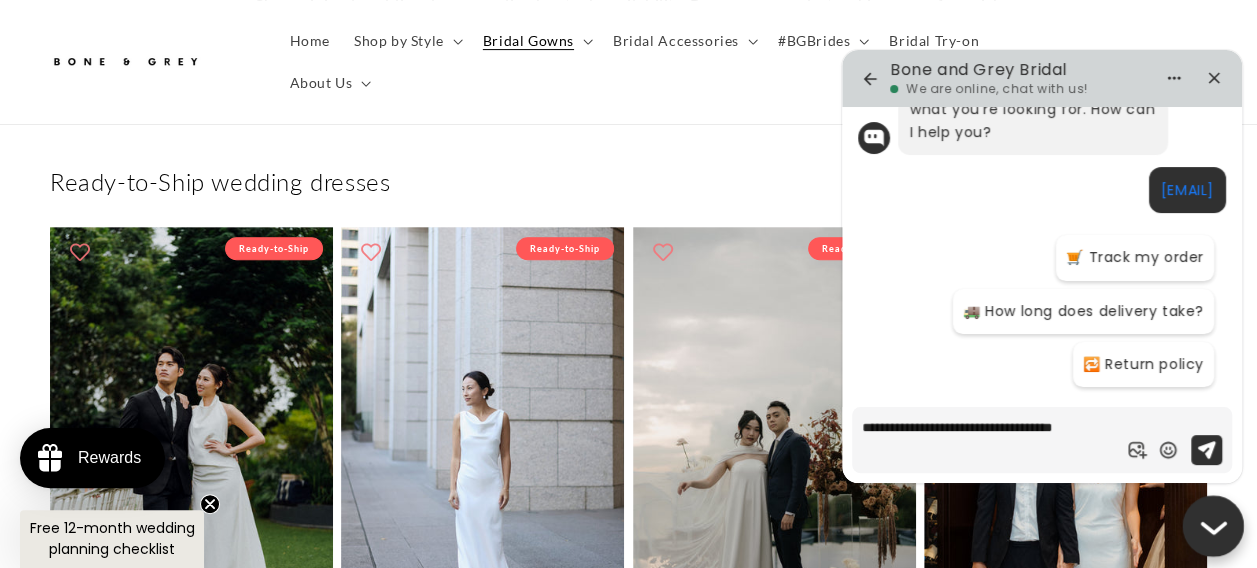 type on "**********" 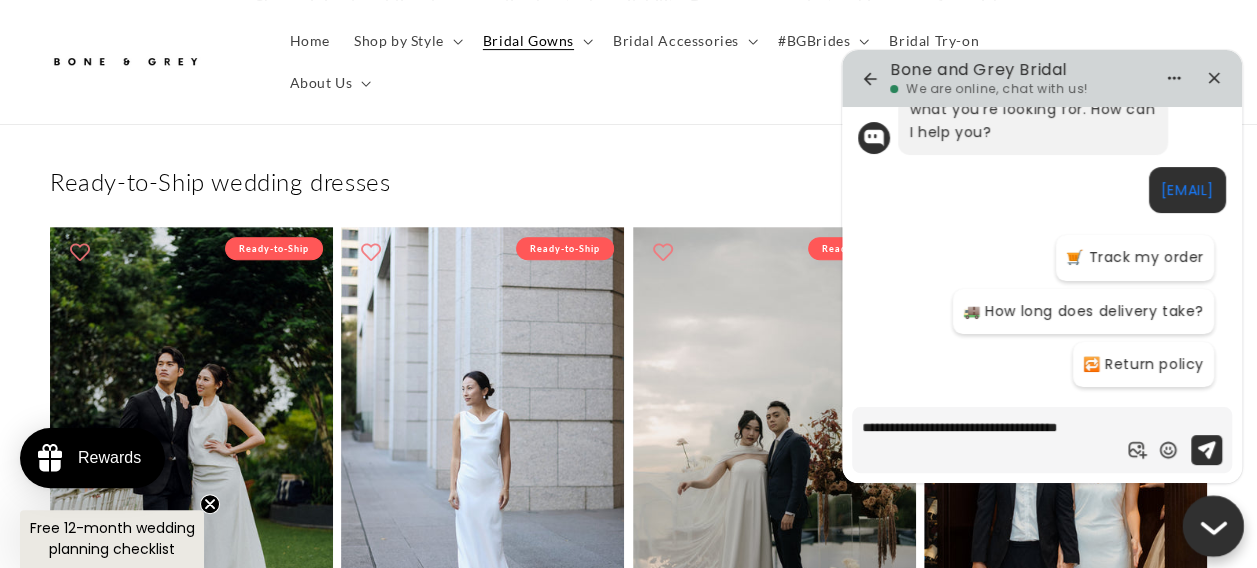 type on "**********" 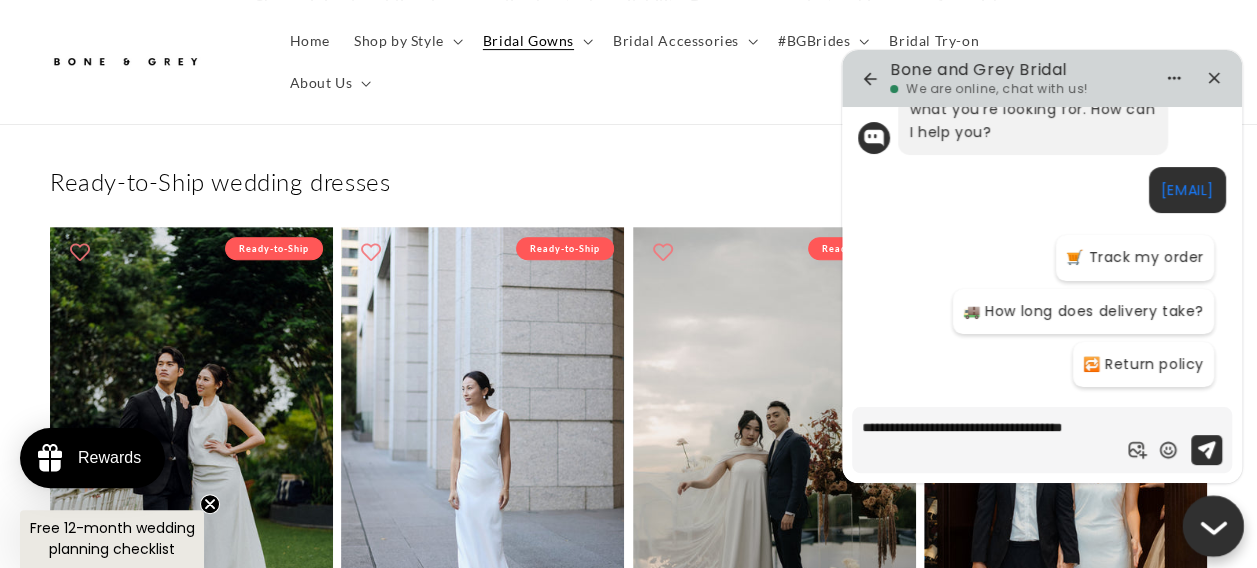 type on "*" 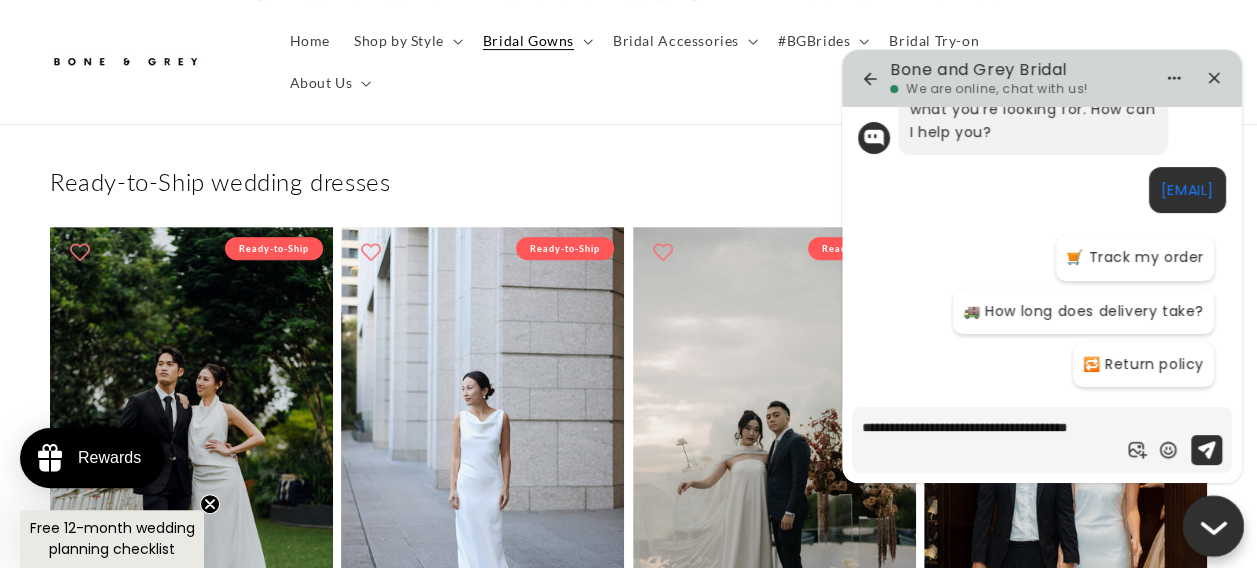 type on "**********" 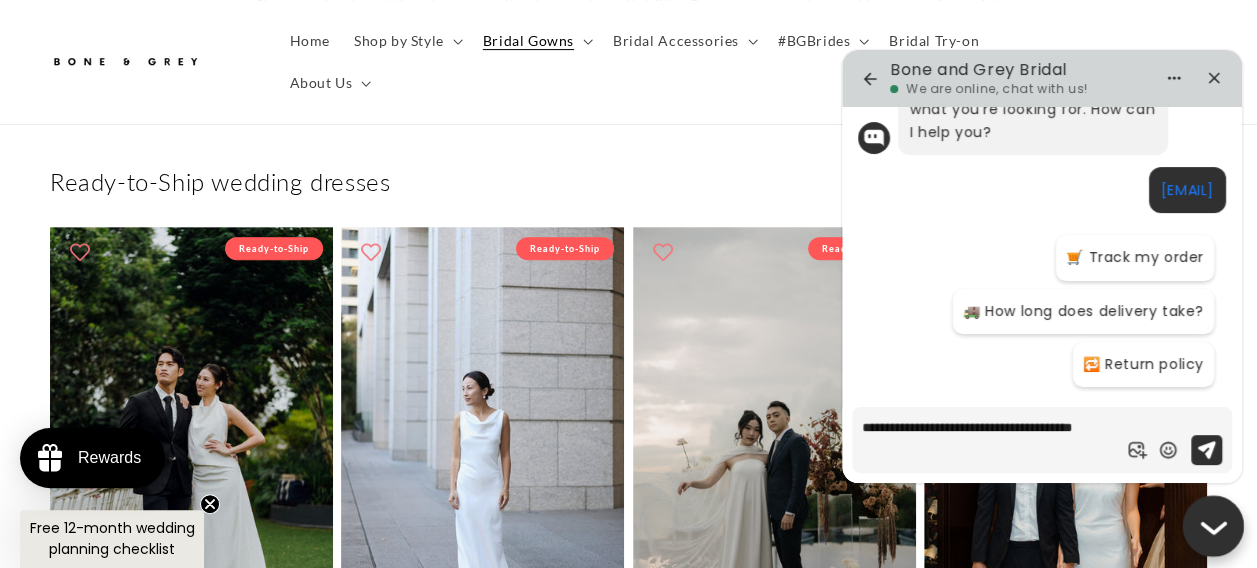 type on "**********" 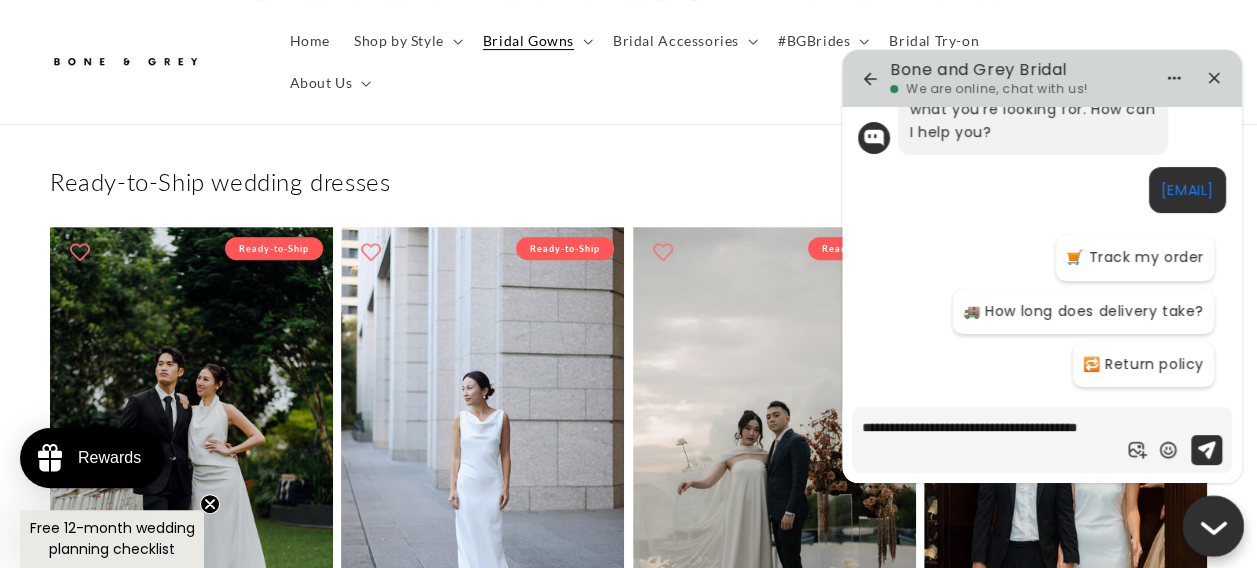 type on "**********" 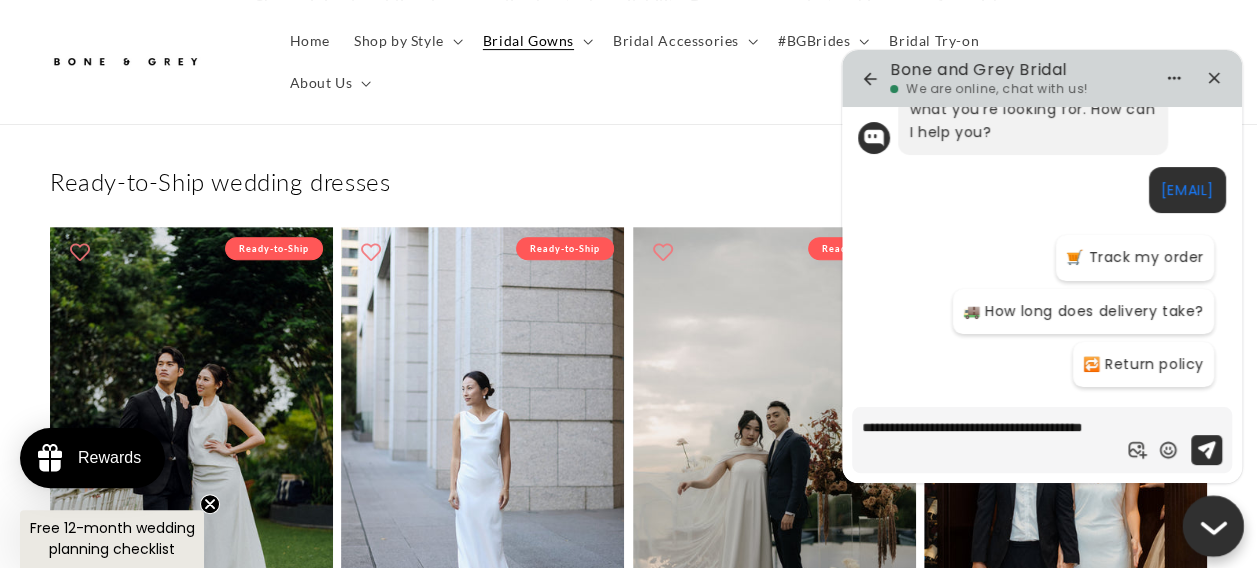type on "**********" 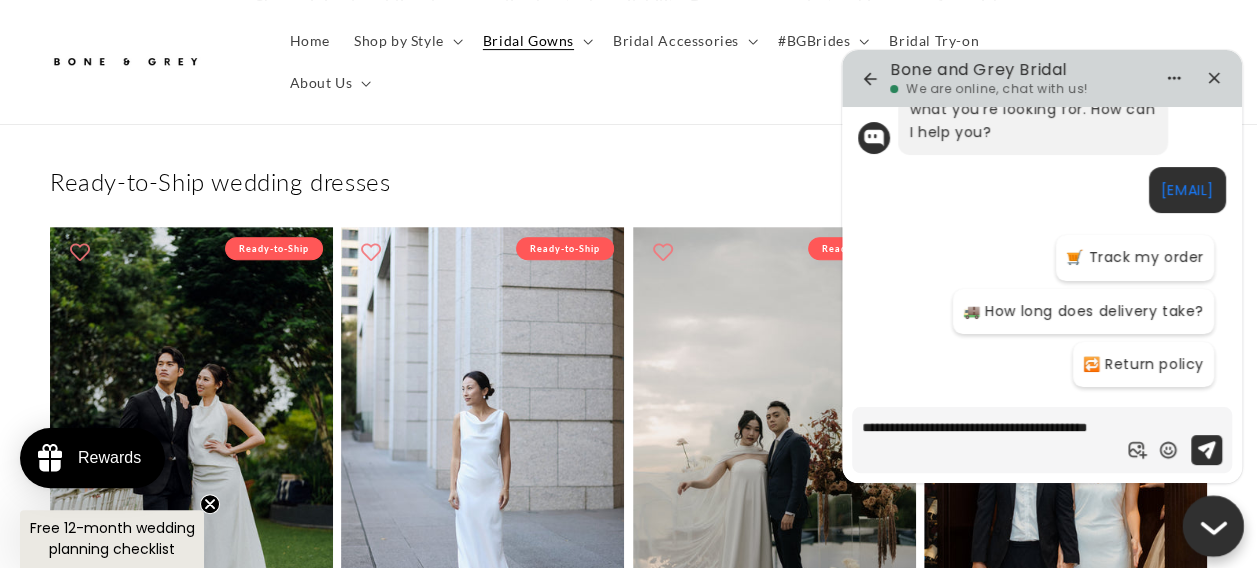 type on "**********" 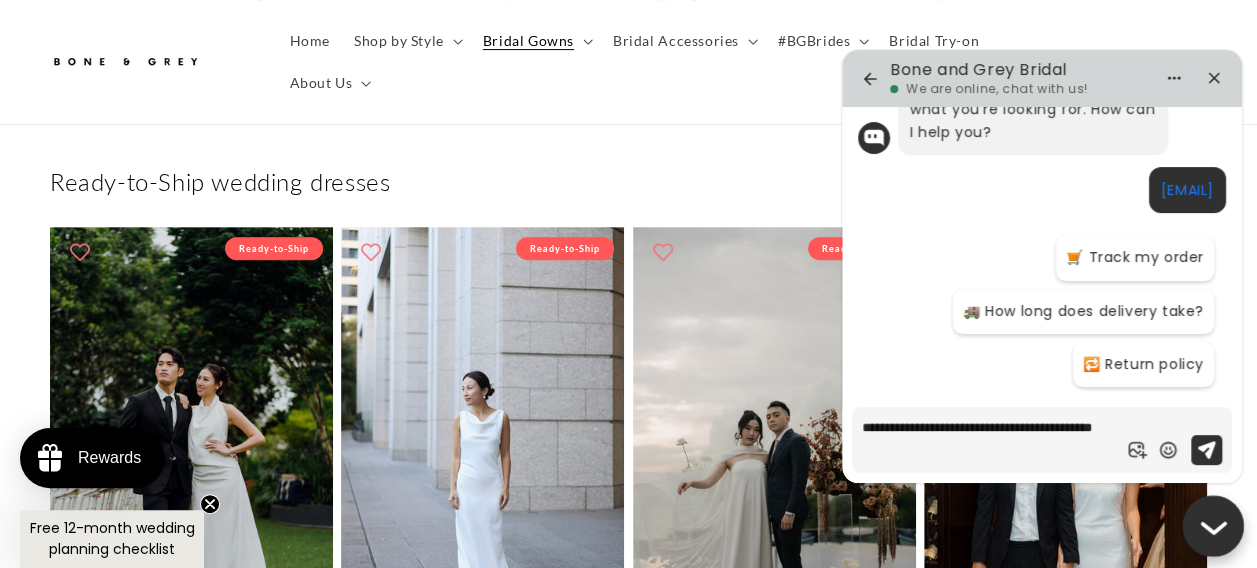 type on "*" 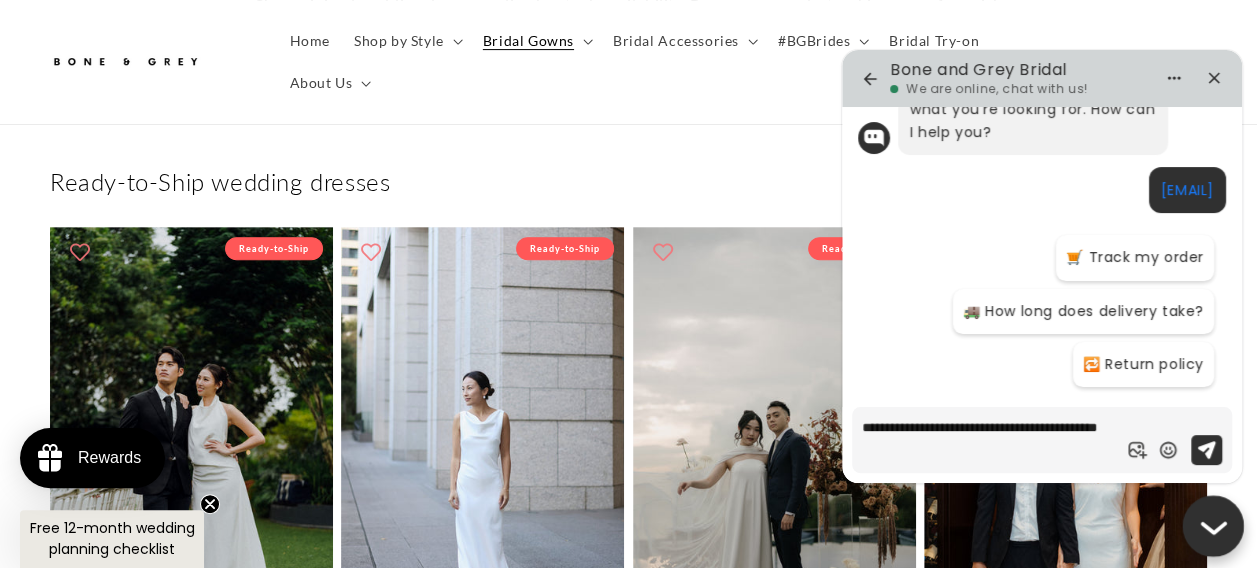 type on "**********" 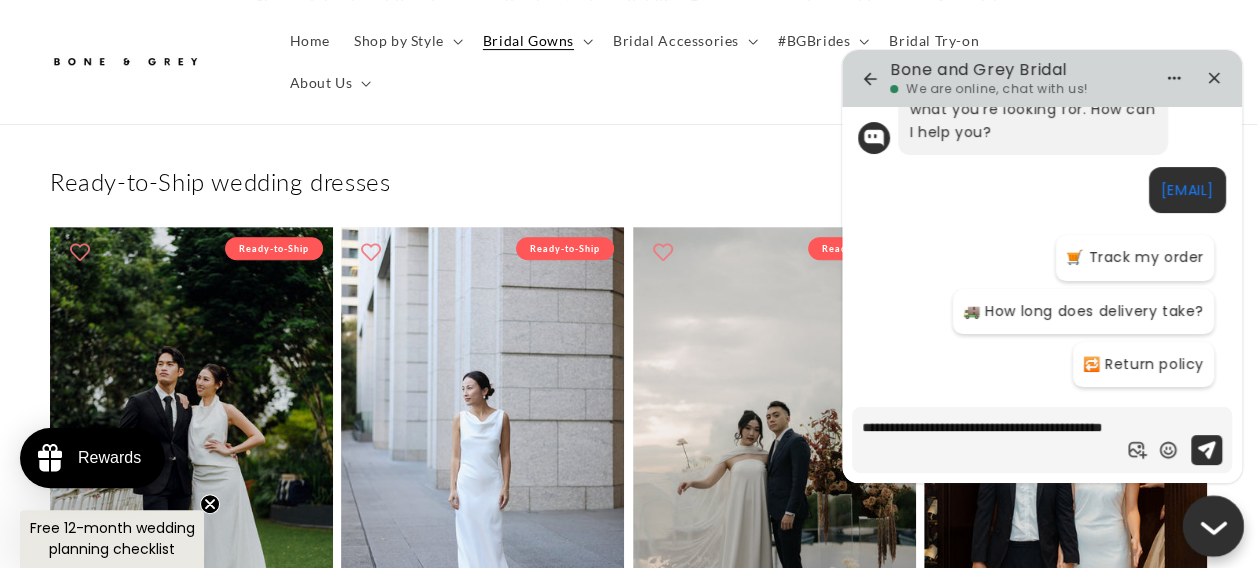 type on "*" 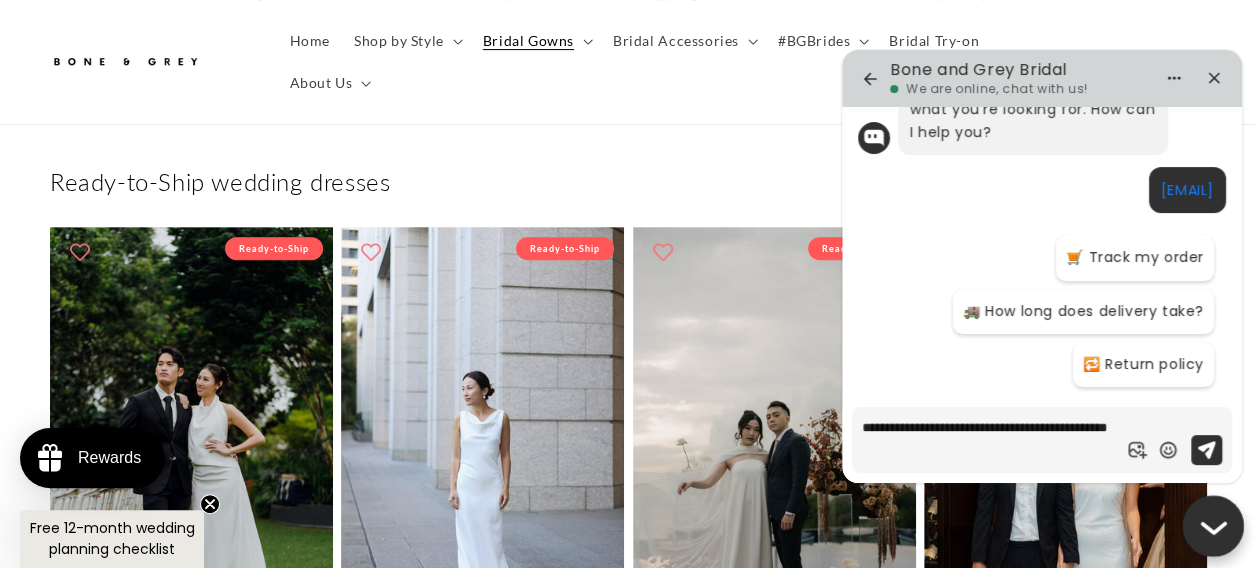 type on "**********" 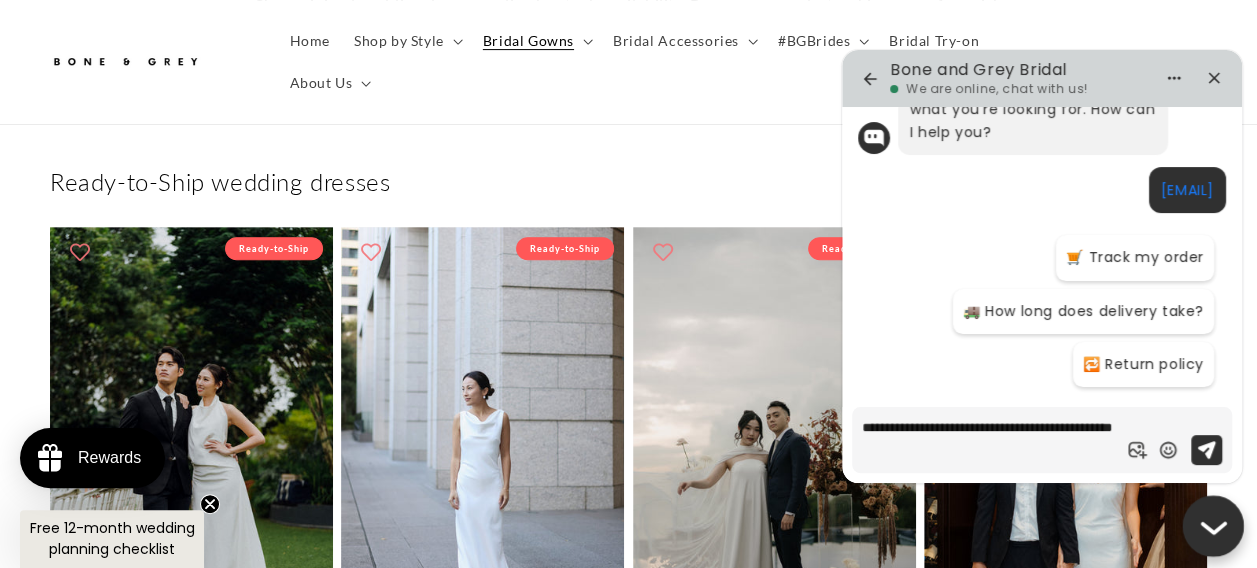 type on "*" 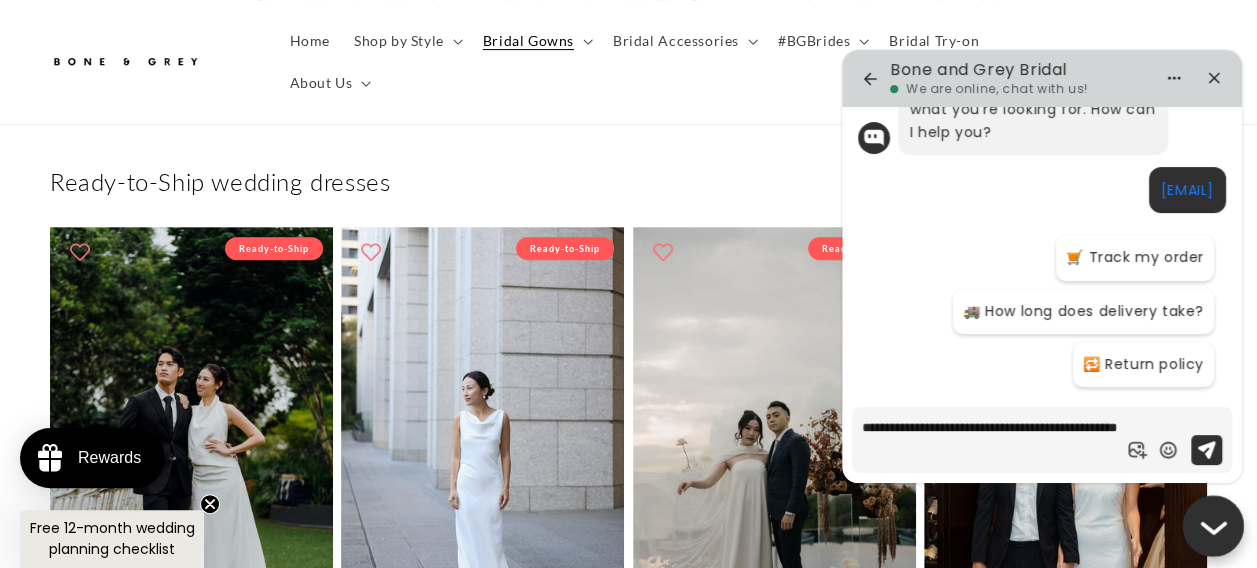 type on "*" 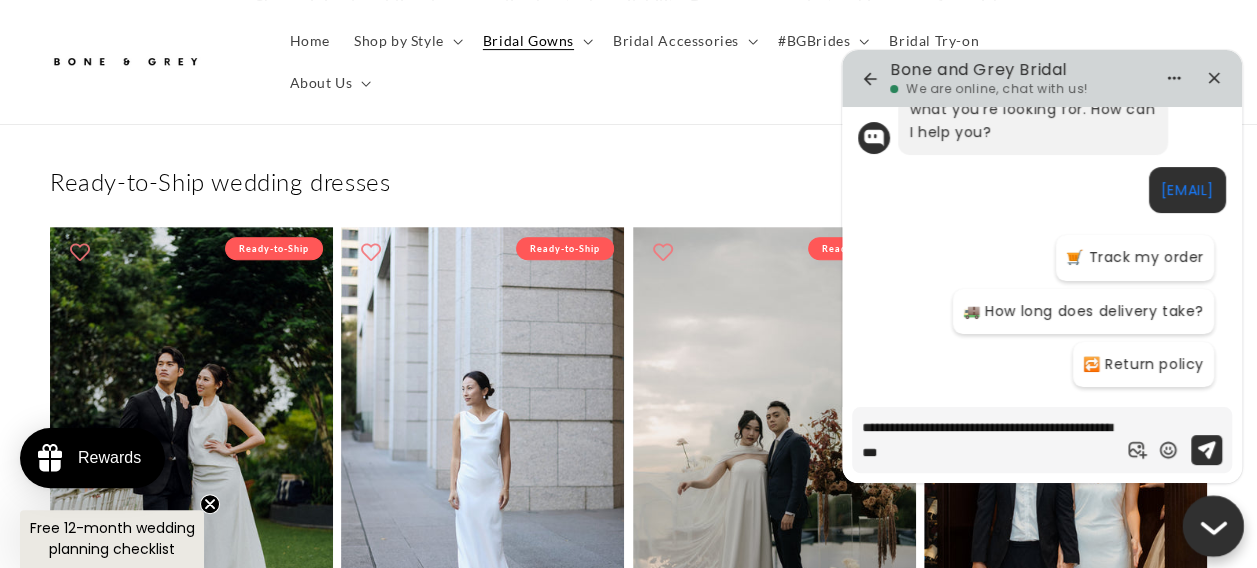 type on "*" 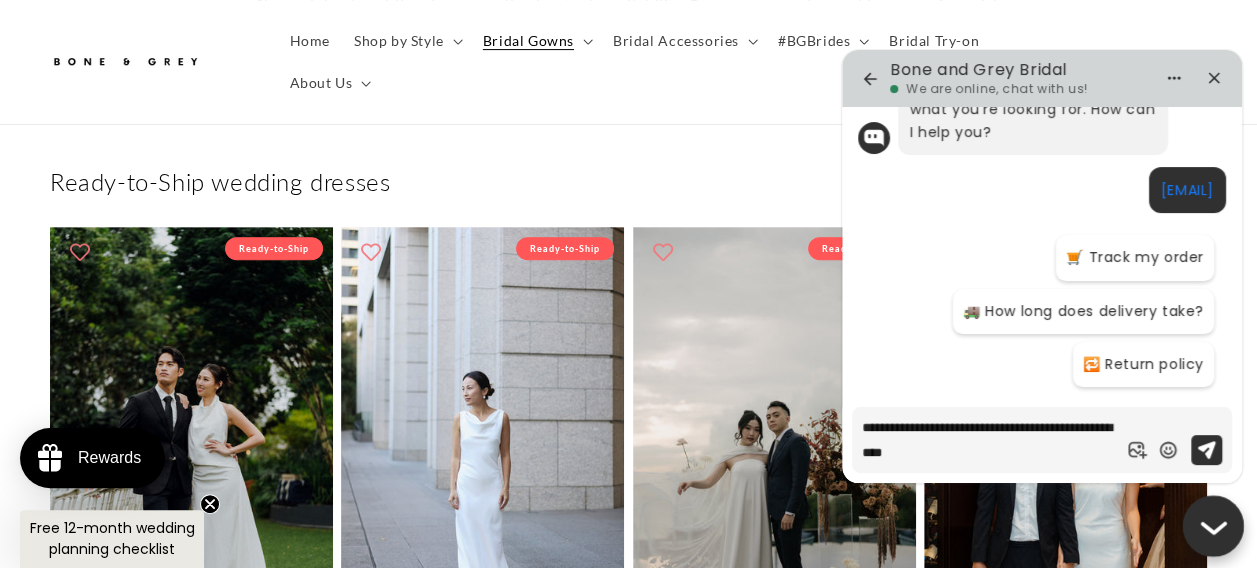 type on "**********" 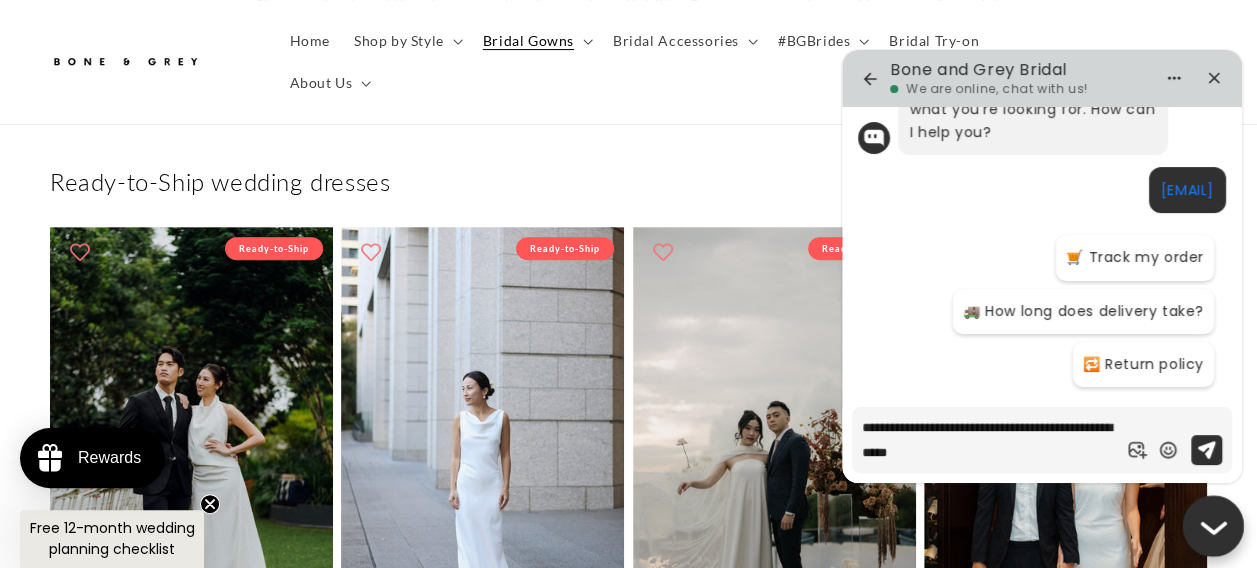 type on "**********" 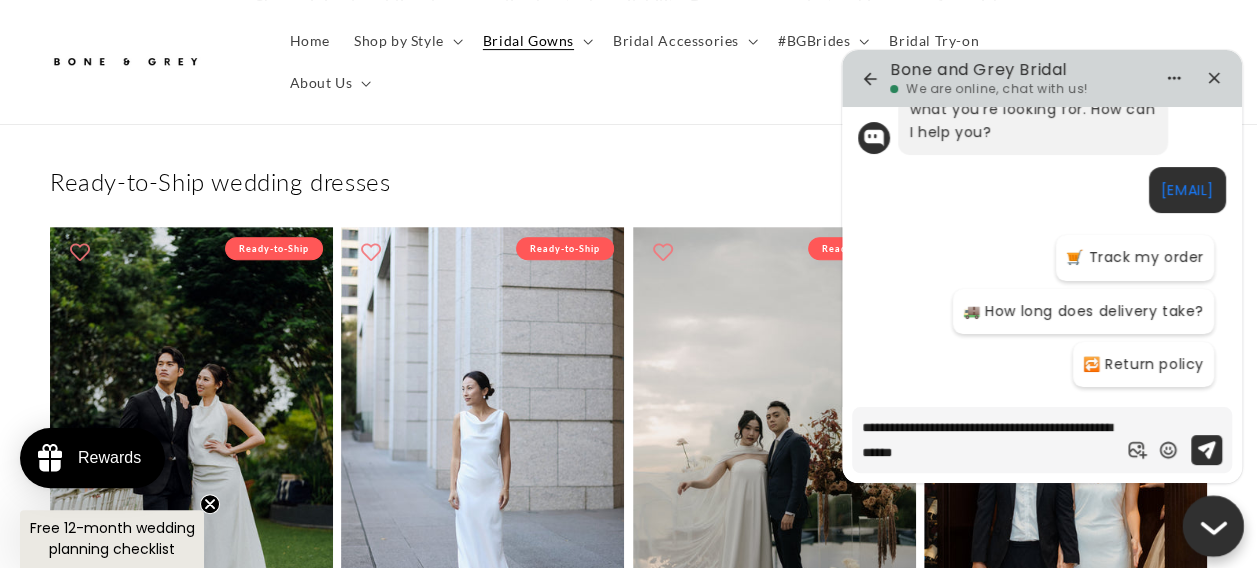 type on "**********" 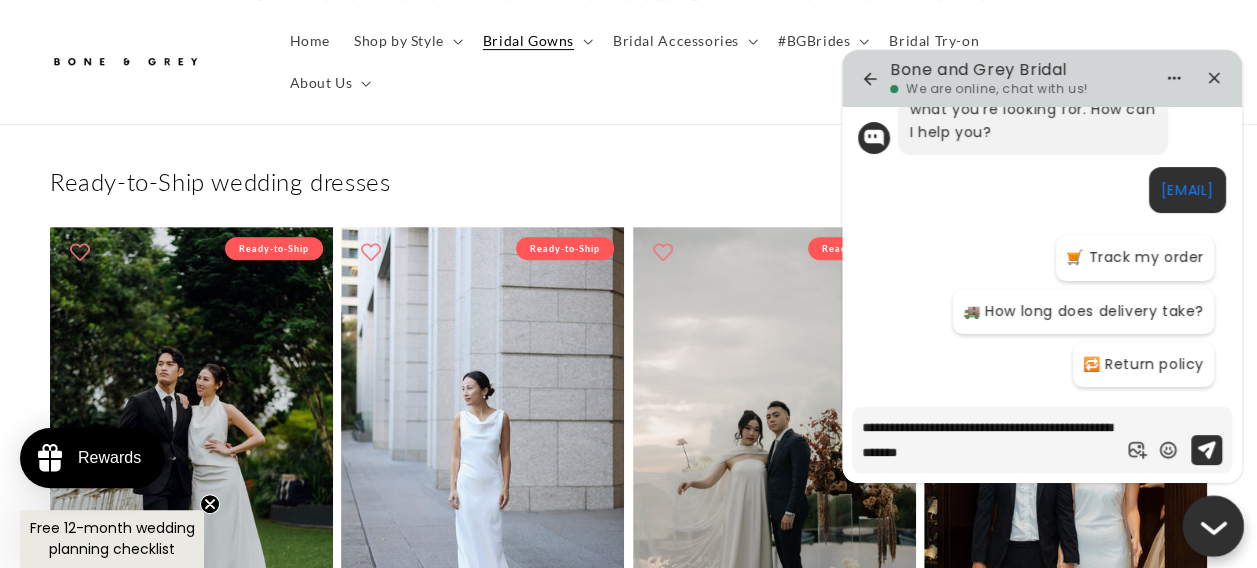 scroll, scrollTop: 0, scrollLeft: 825, axis: horizontal 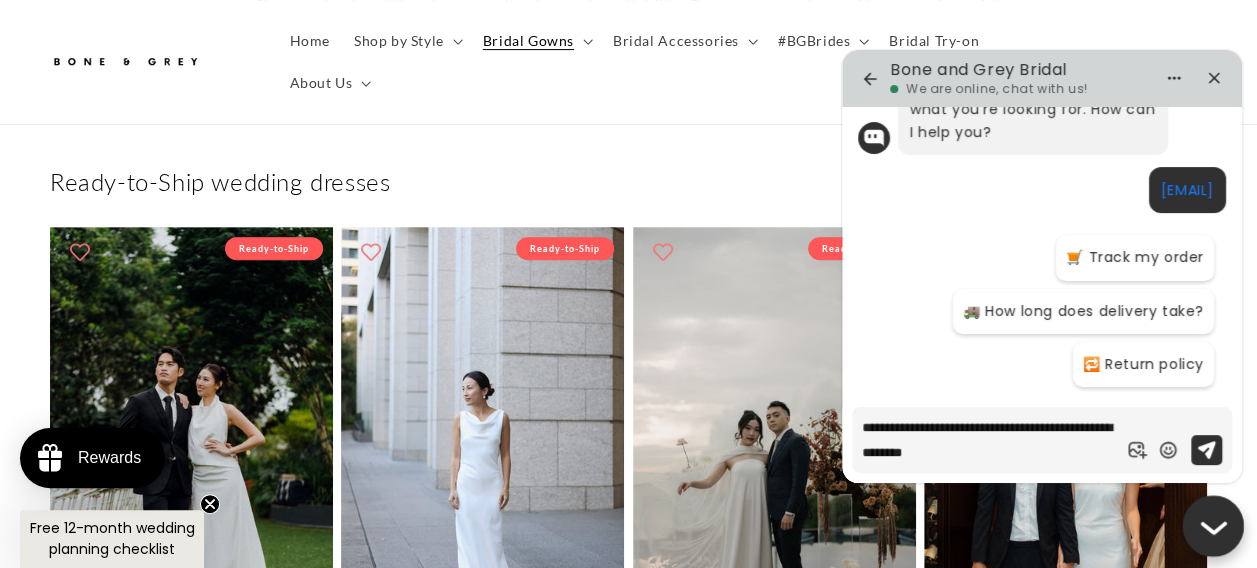 type on "**********" 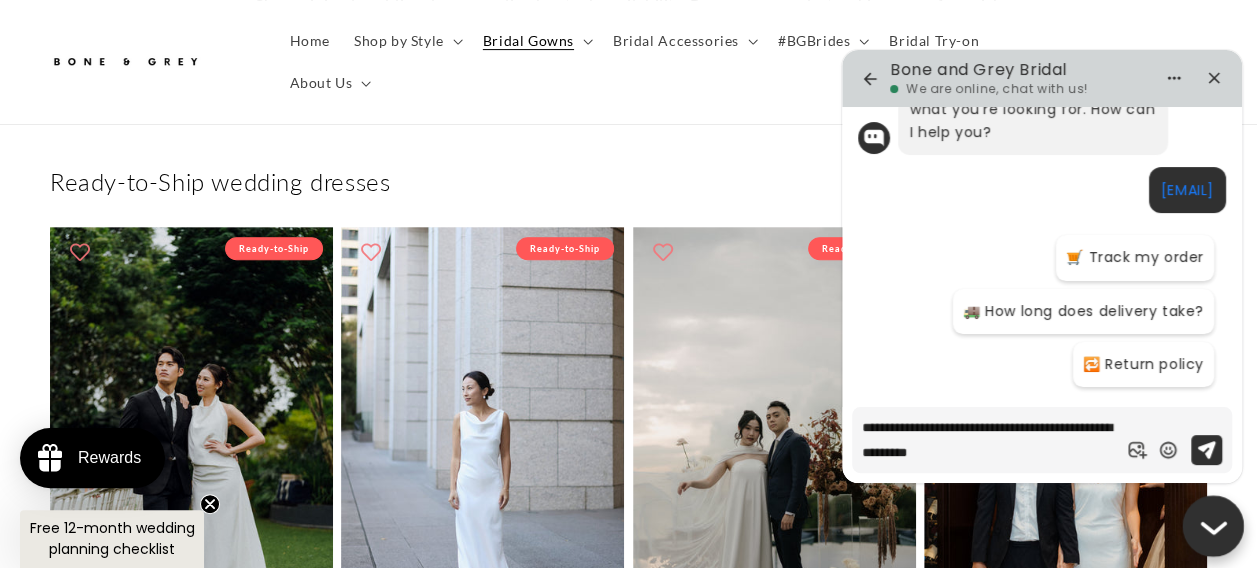 type on "**********" 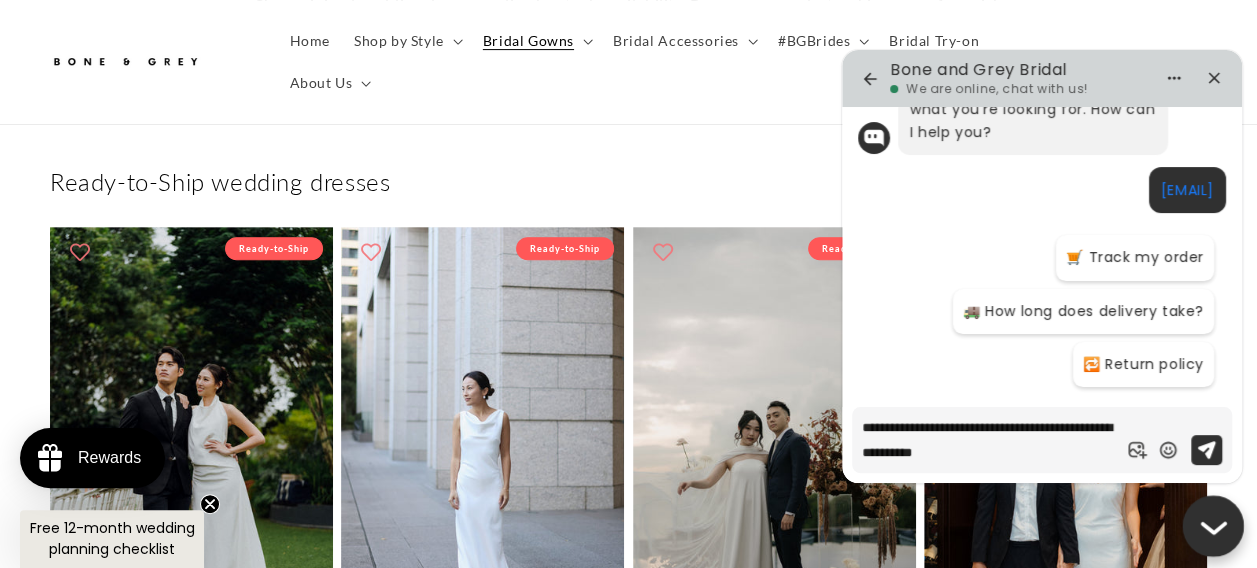 type on "*" 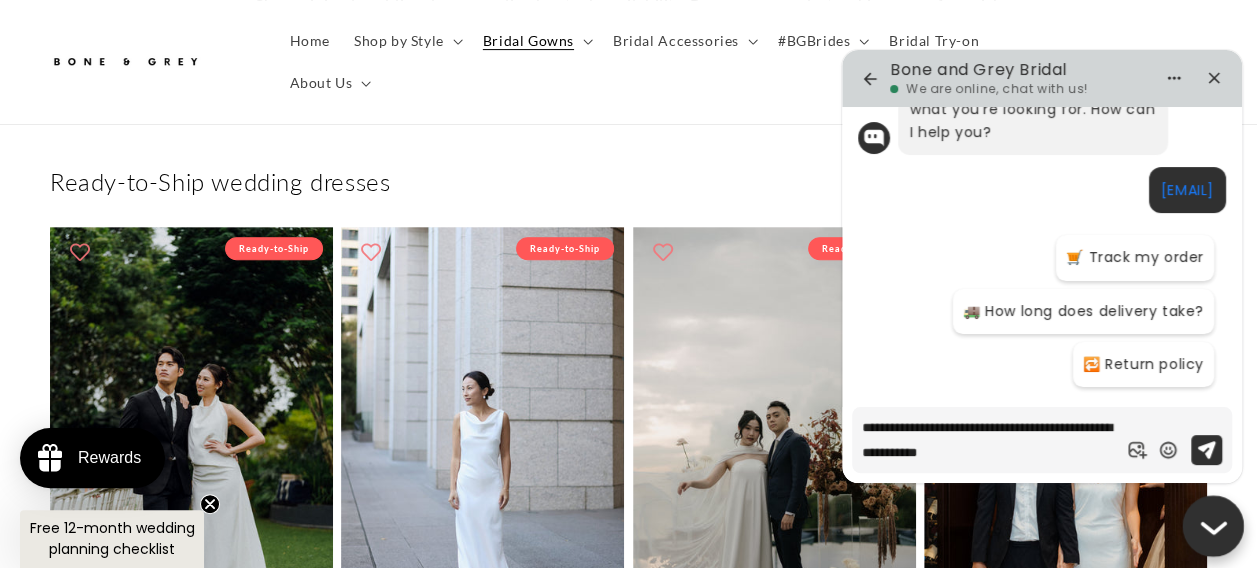 type on "**********" 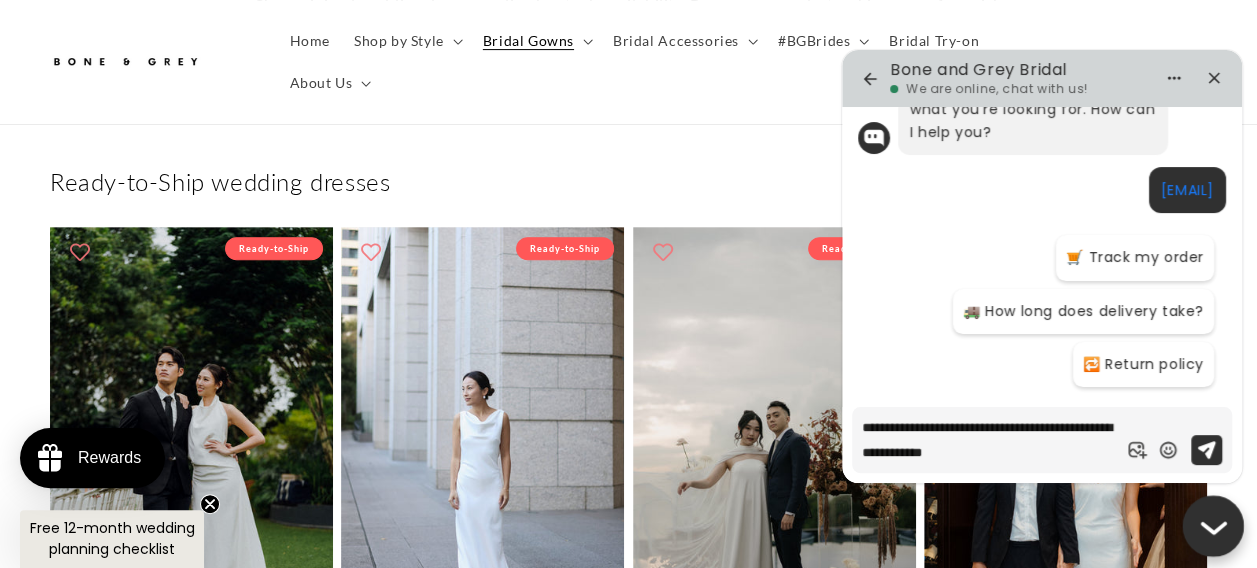 type on "**********" 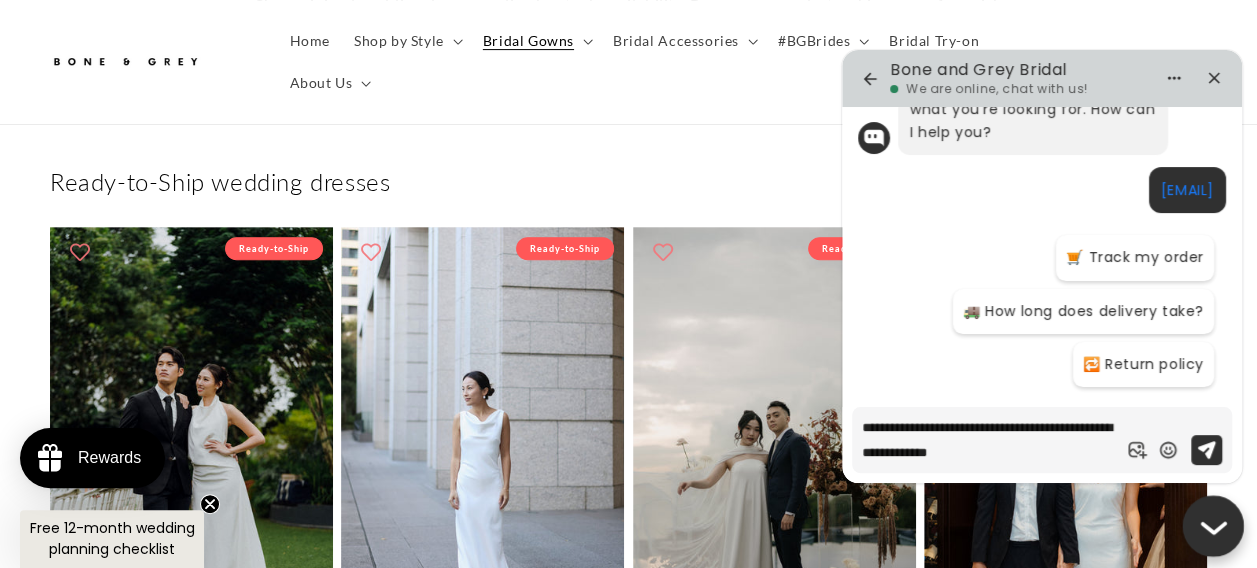 type on "**********" 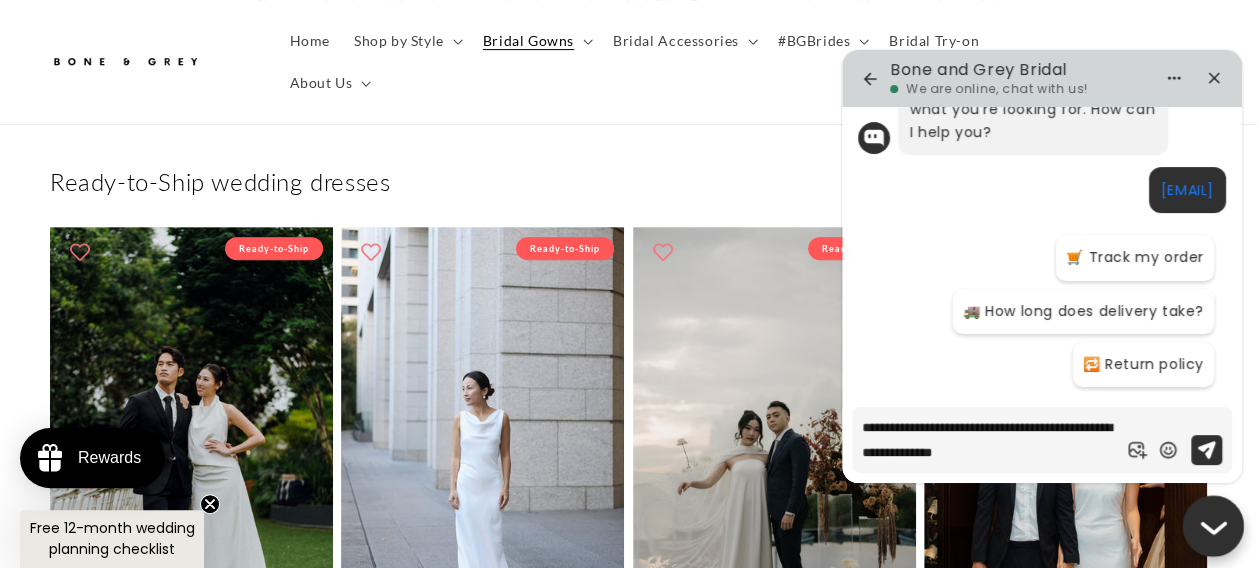 type on "**********" 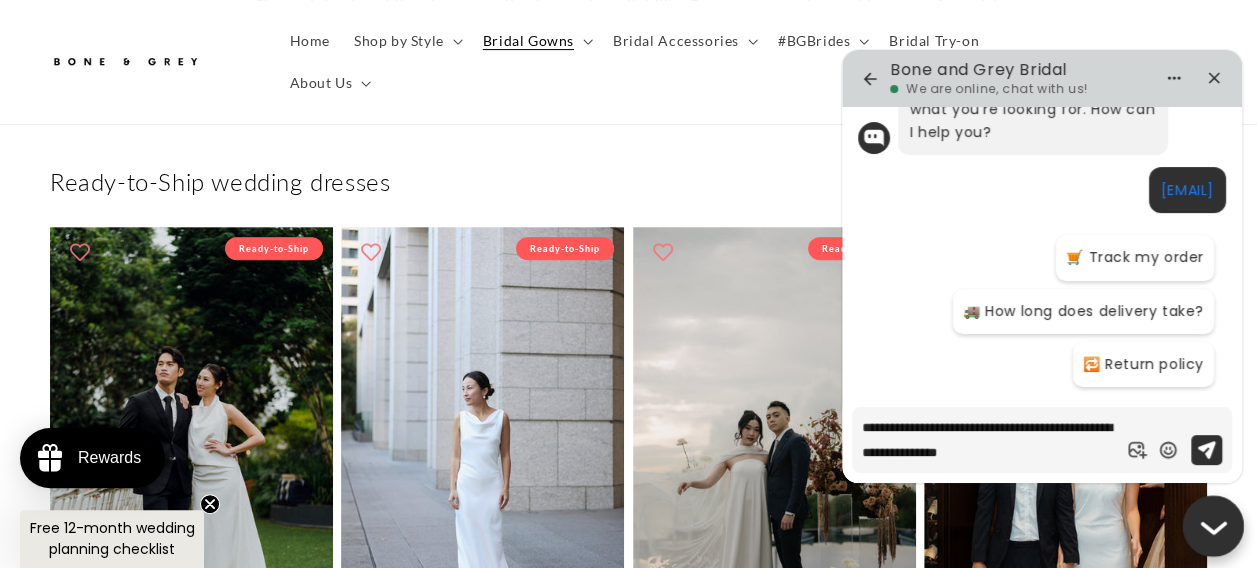 type on "**********" 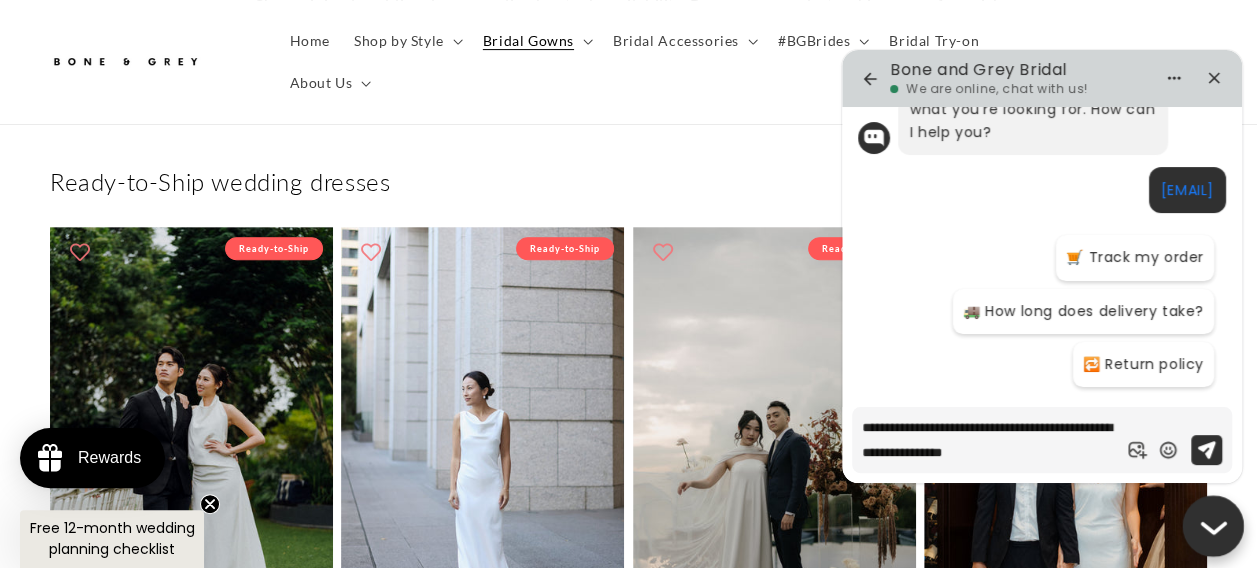 type on "**********" 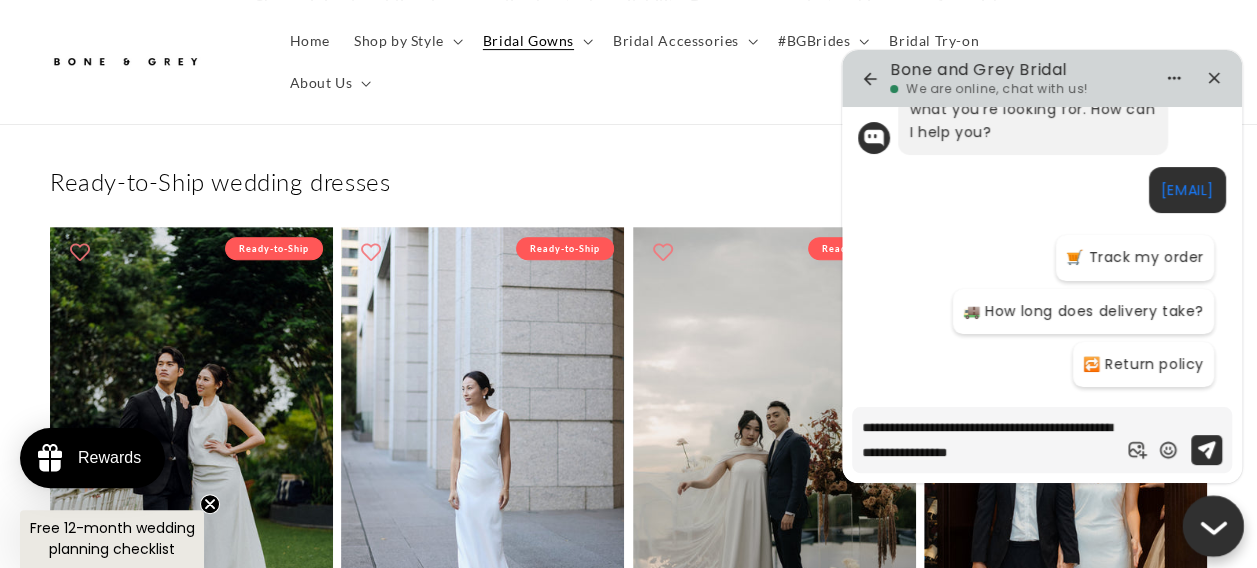 type on "**********" 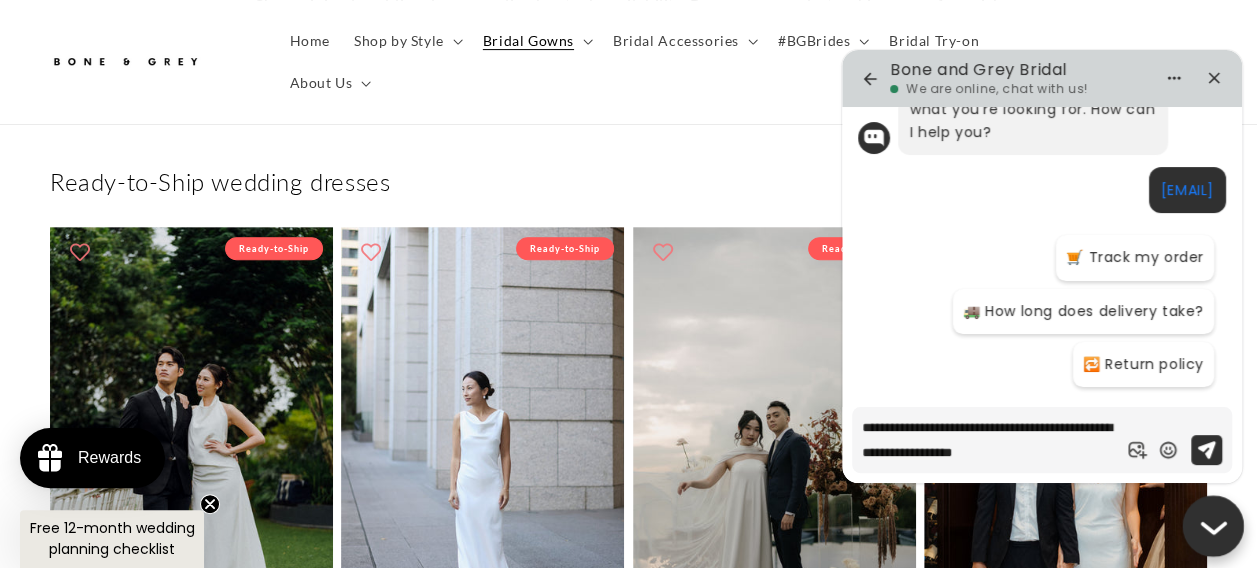type on "*" 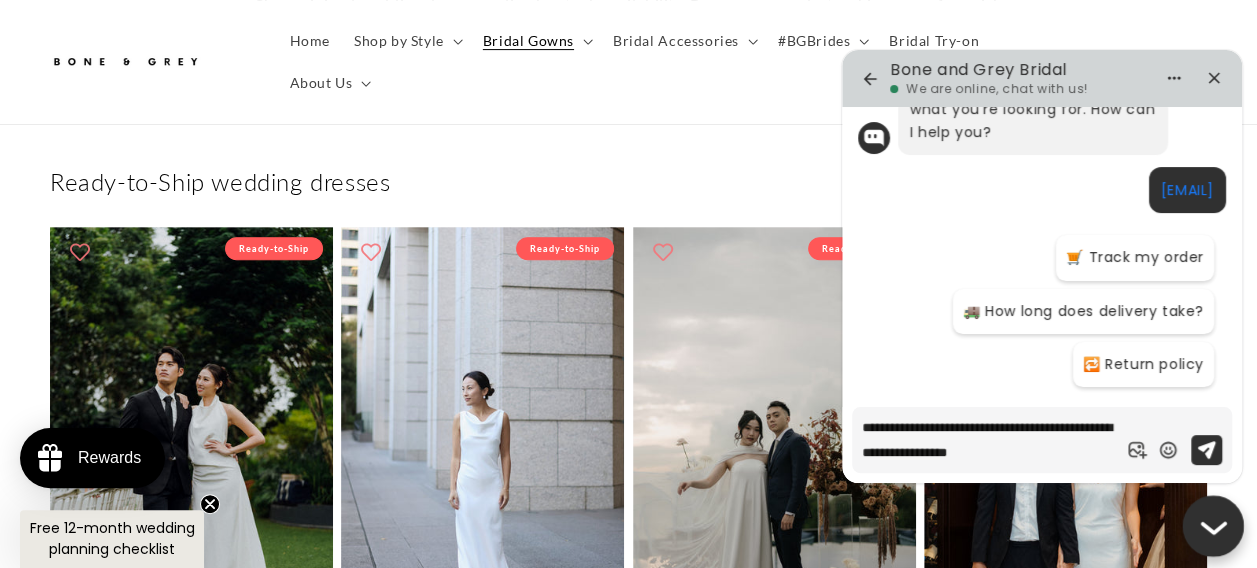type on "**********" 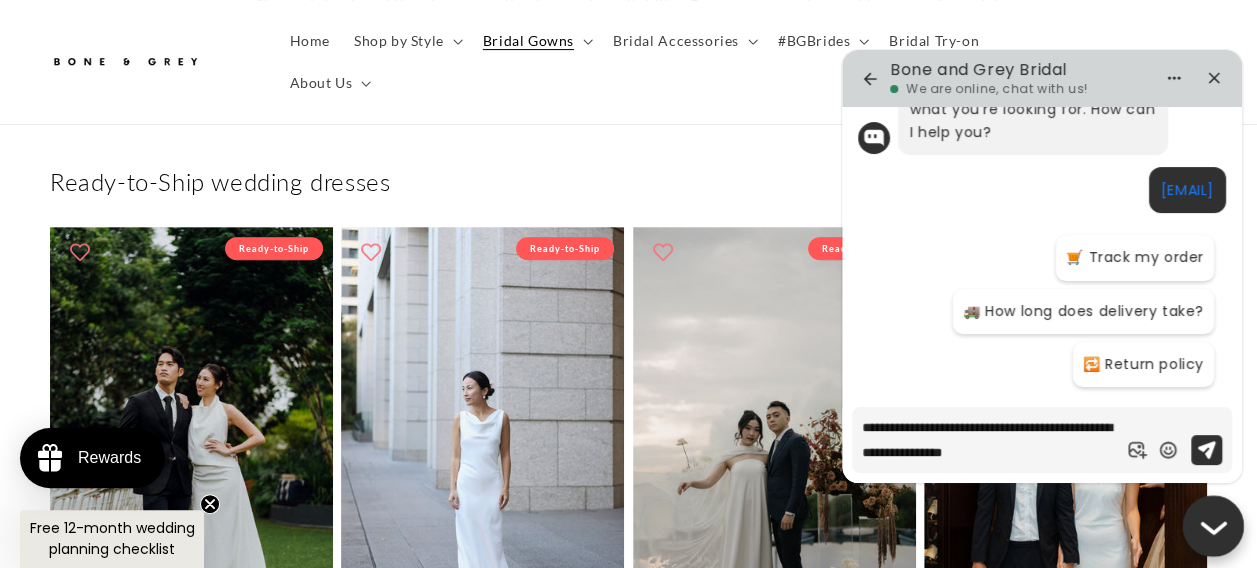 type on "**********" 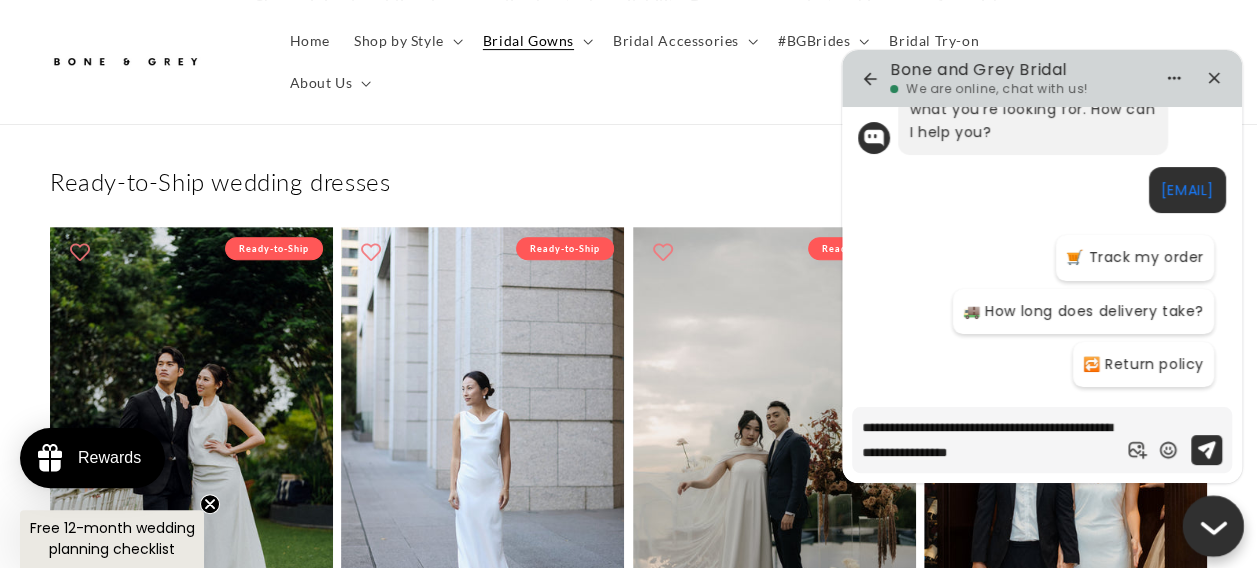 type on "**********" 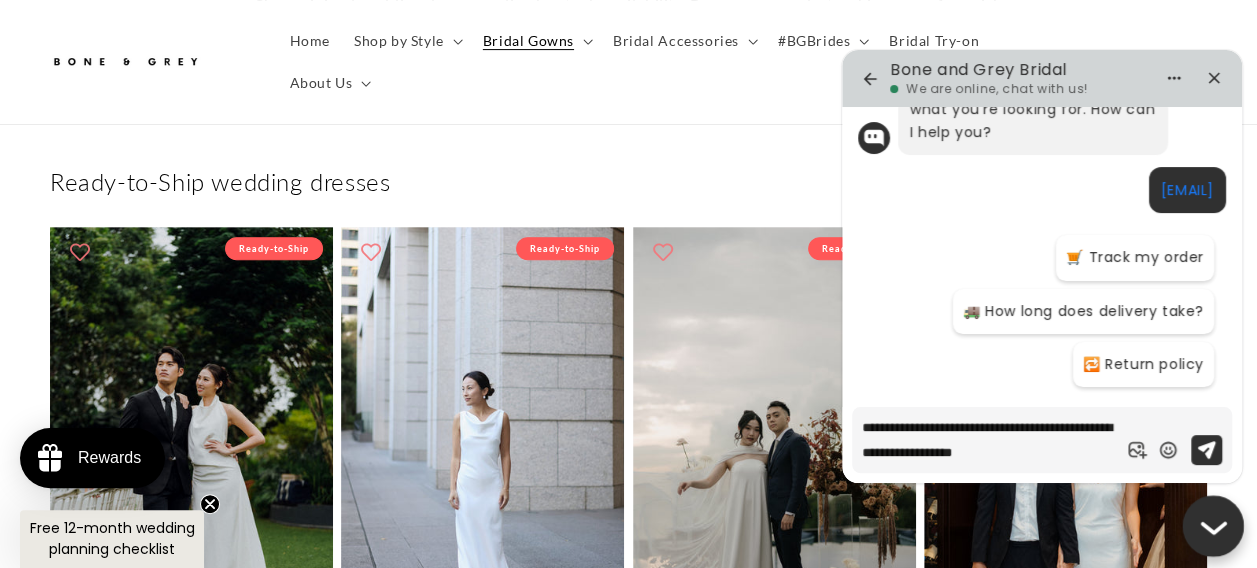 type on "**********" 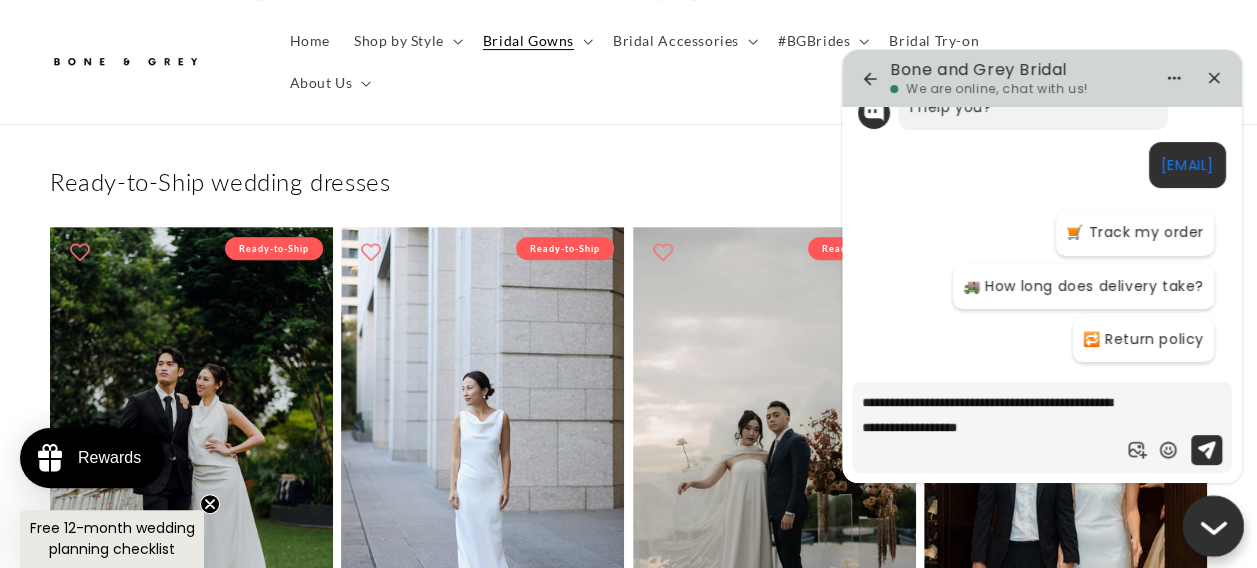 type on "**********" 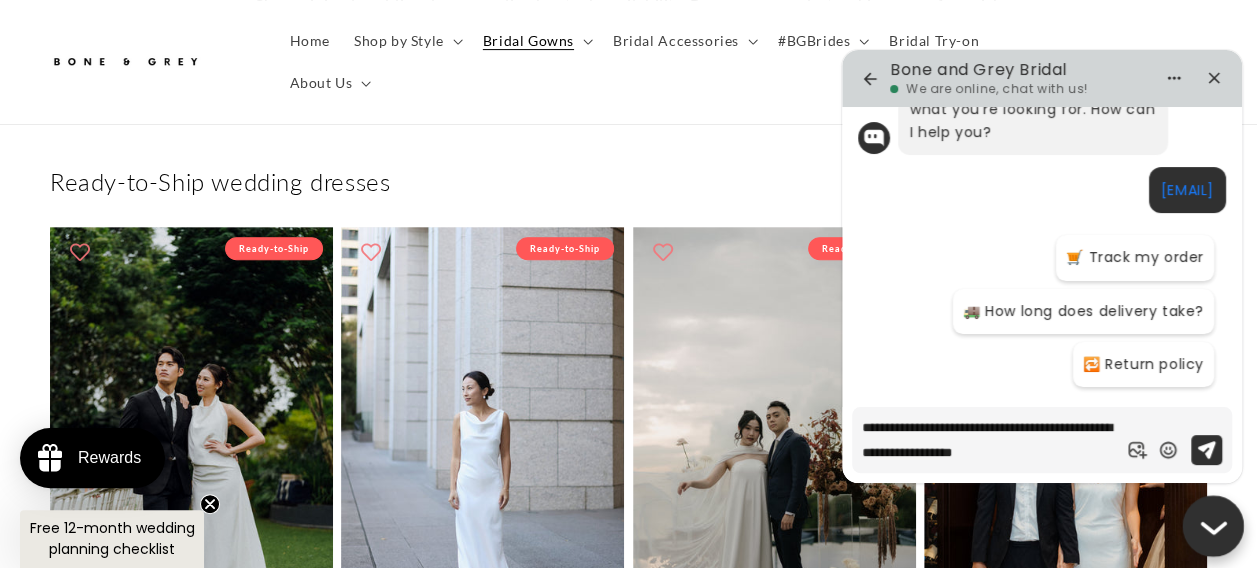 type on "**********" 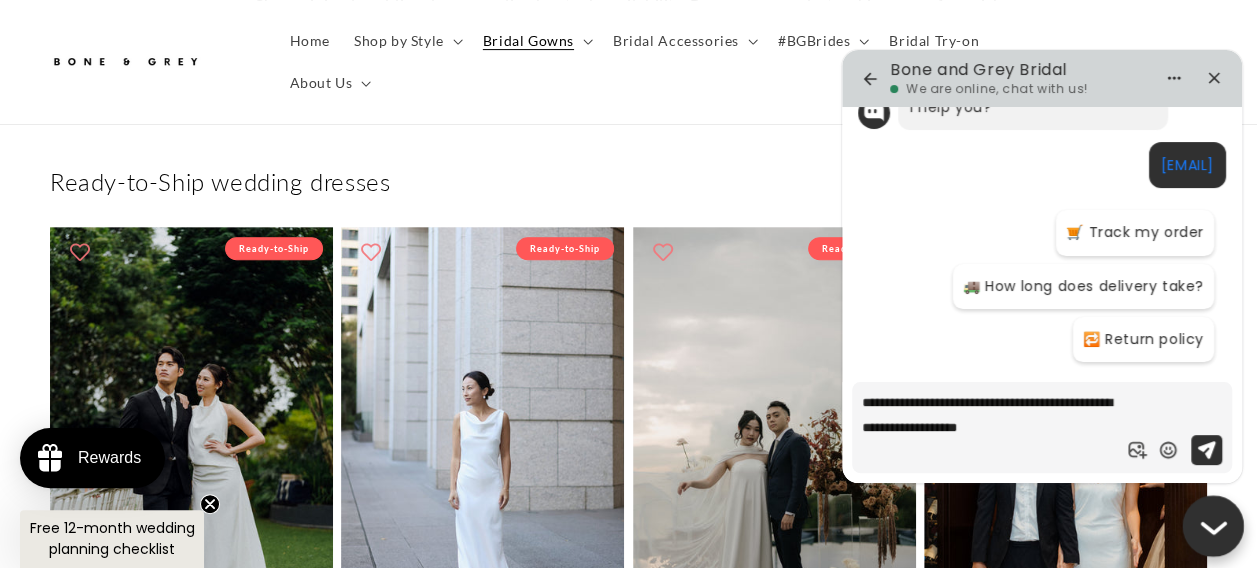 scroll, scrollTop: 0, scrollLeft: 0, axis: both 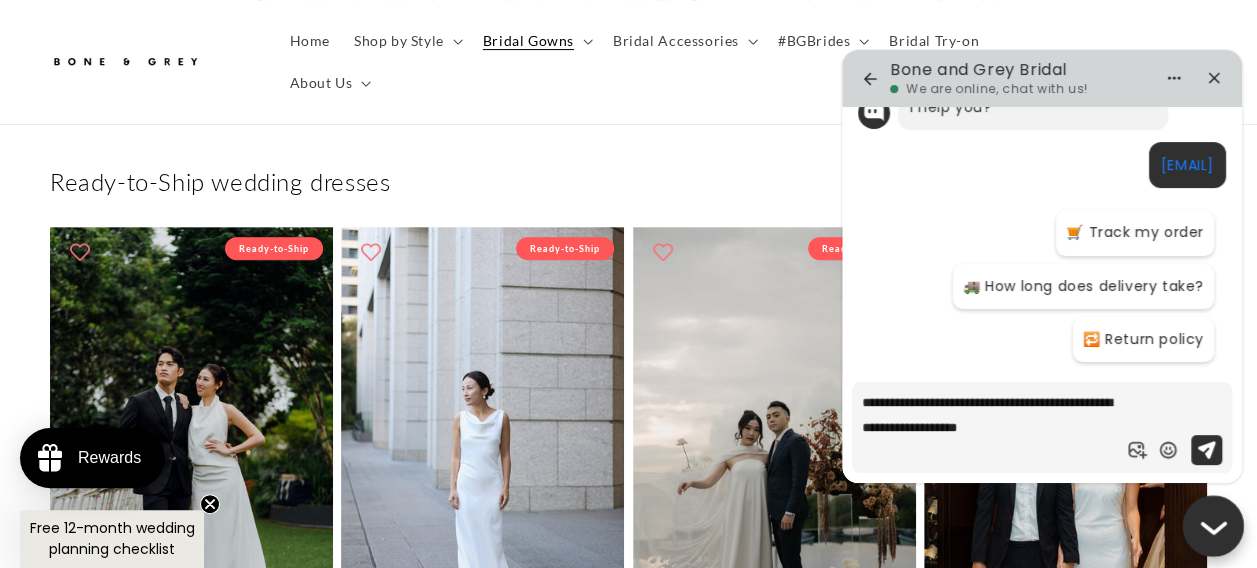 drag, startPoint x: 965, startPoint y: 423, endPoint x: 921, endPoint y: 432, distance: 44.911022 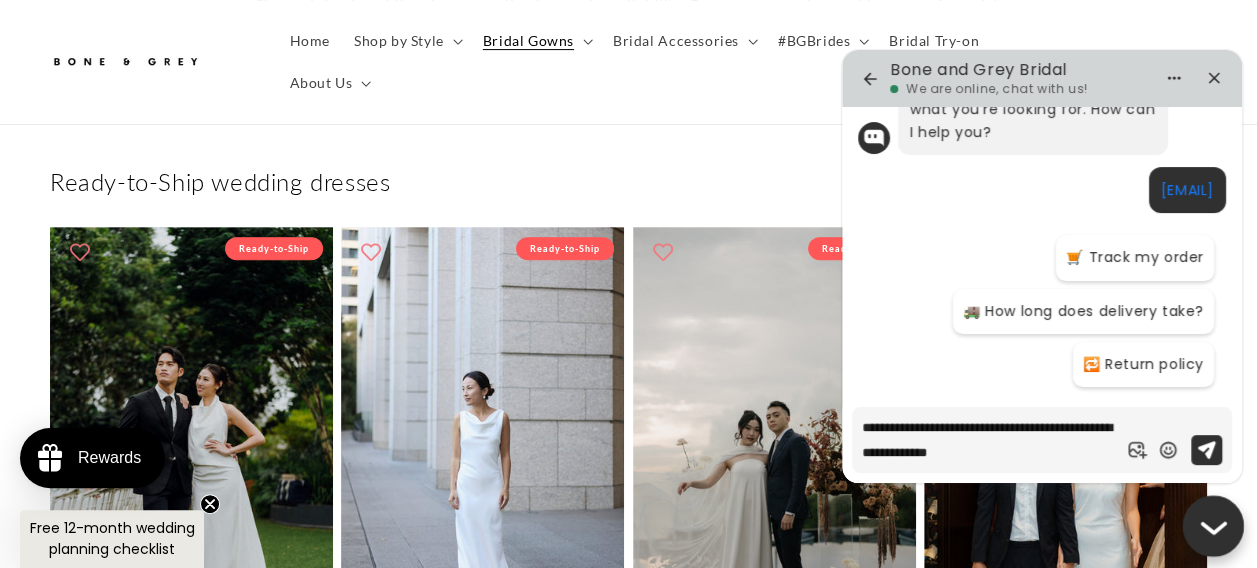 type on "**********" 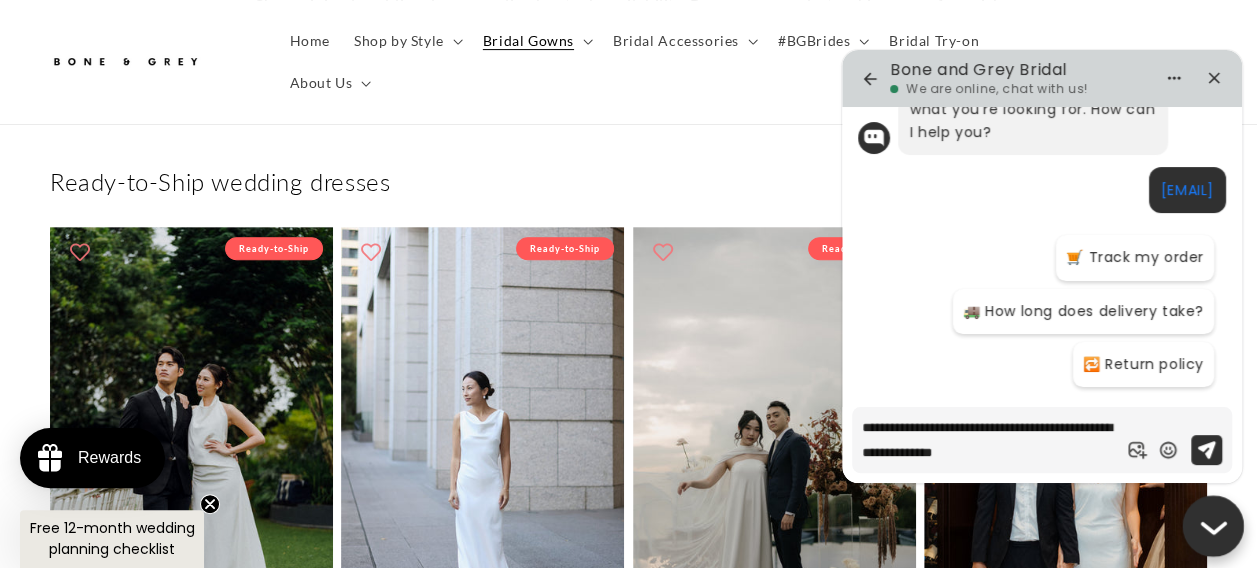 type on "**********" 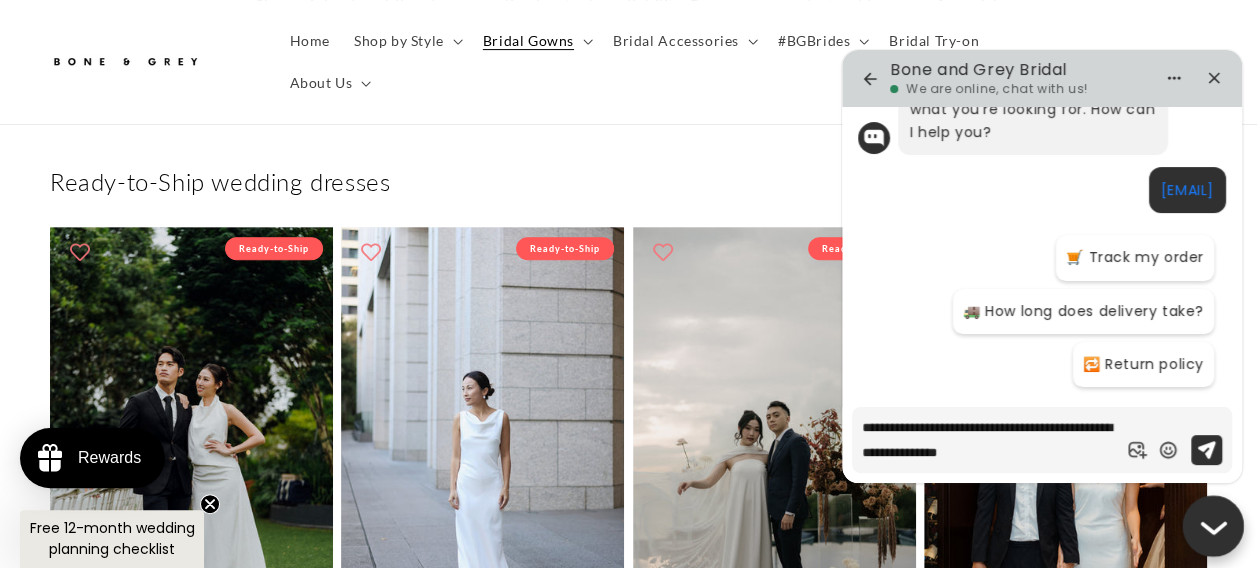 type on "**********" 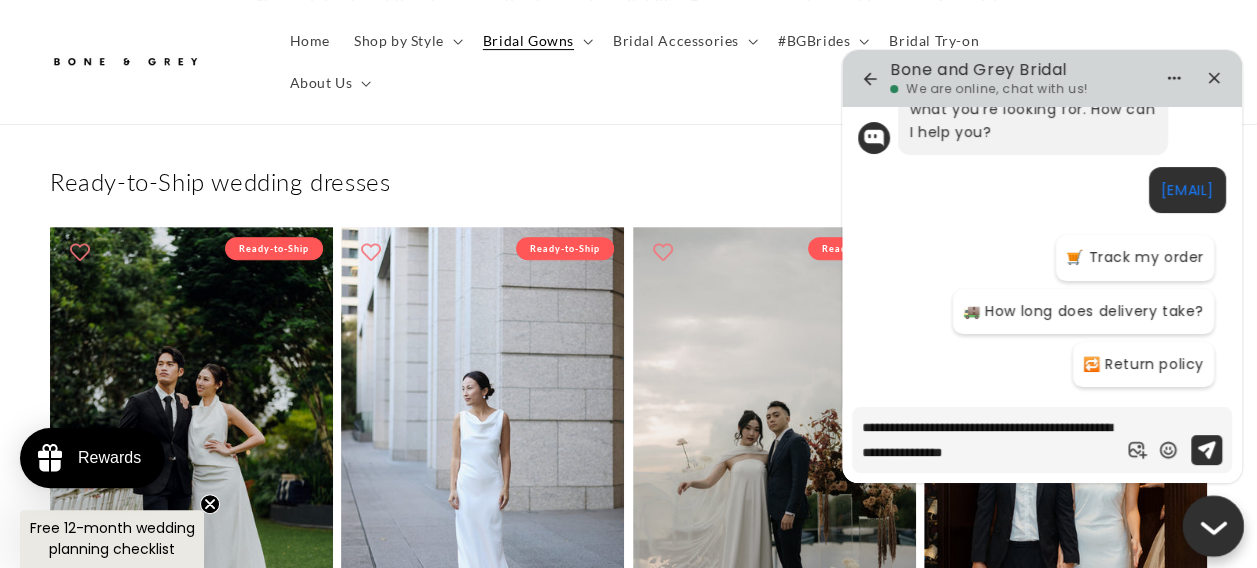 type on "**********" 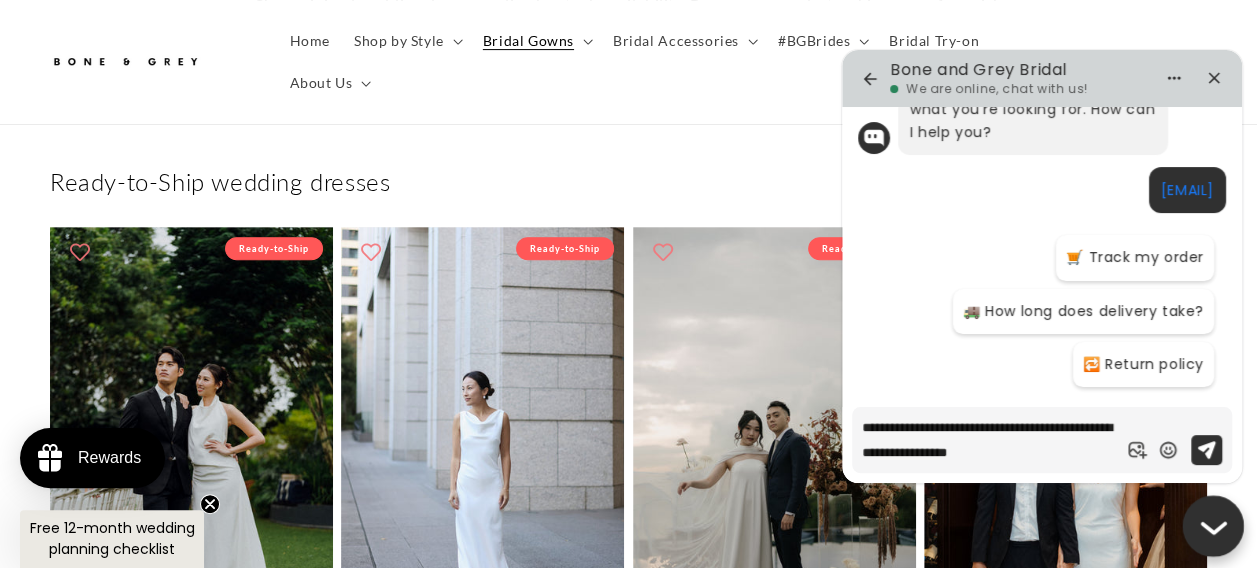 scroll, scrollTop: 0, scrollLeft: 412, axis: horizontal 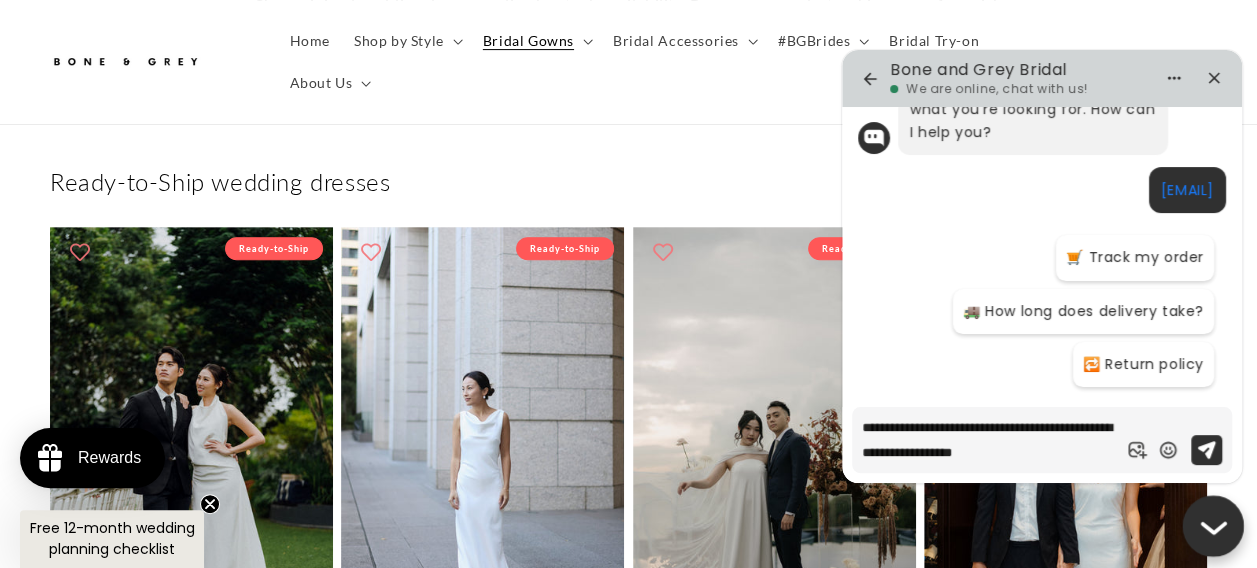 type on "**********" 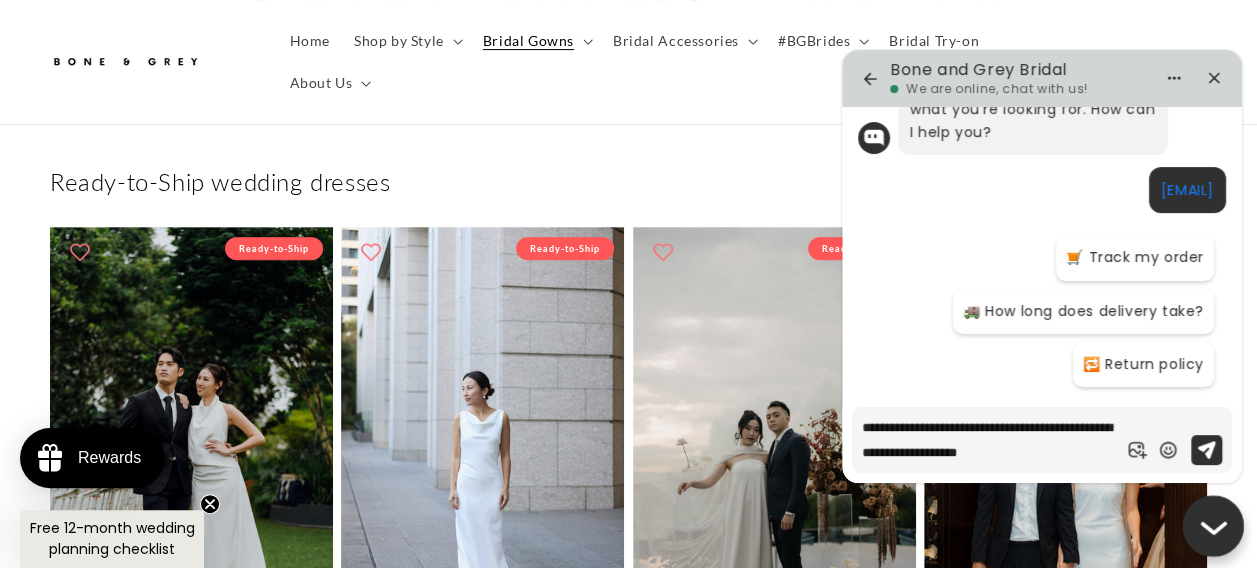 type on "*" 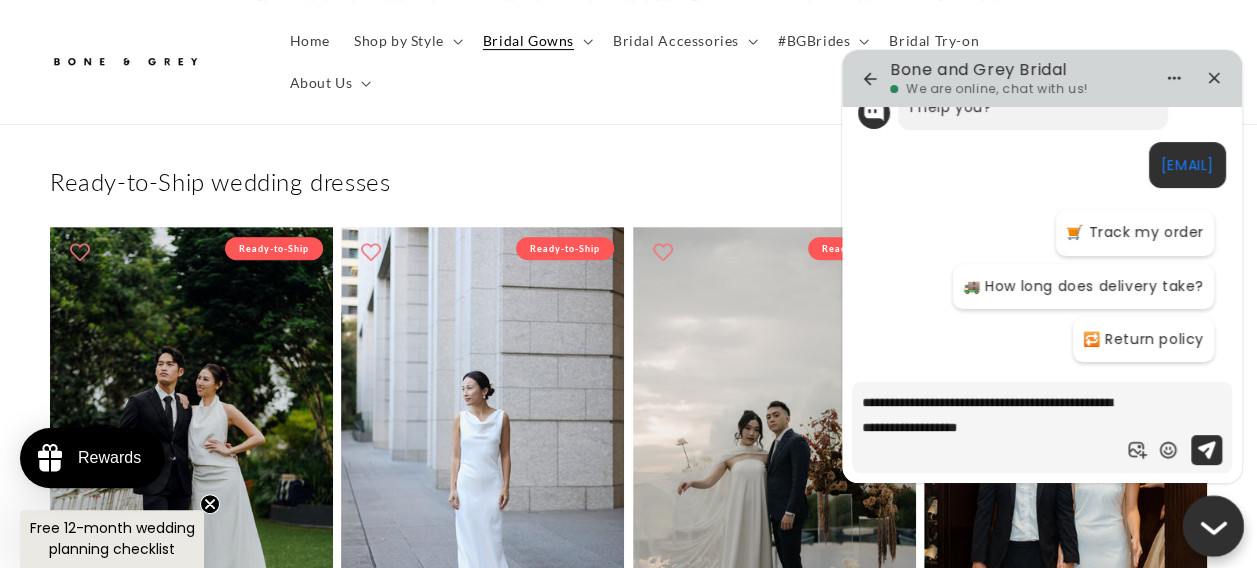 type on "**********" 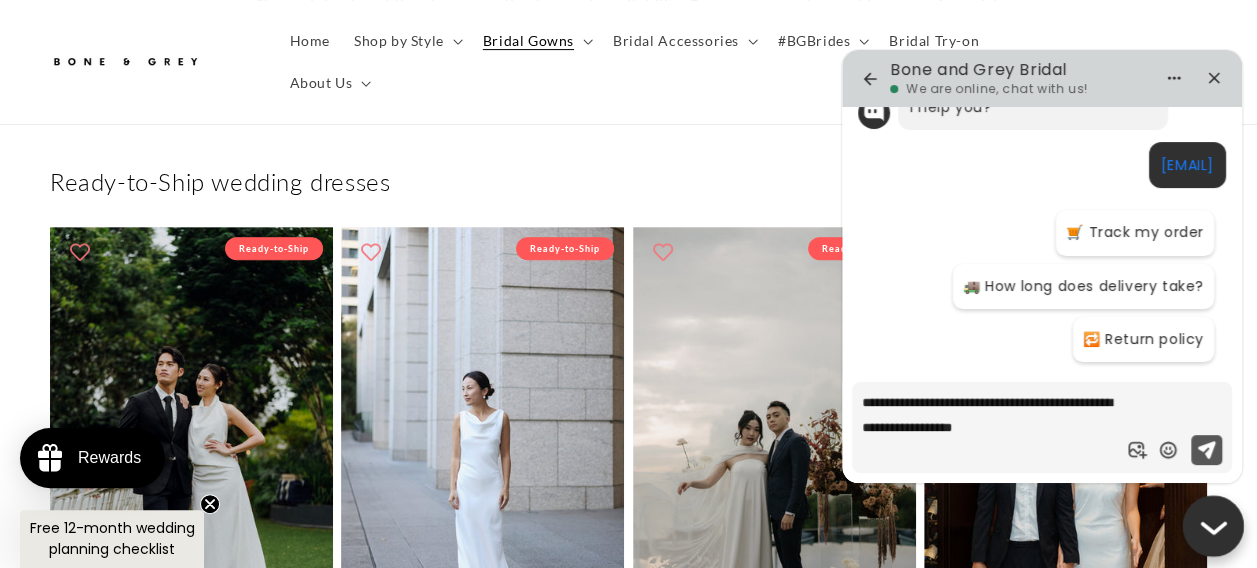 type on "**********" 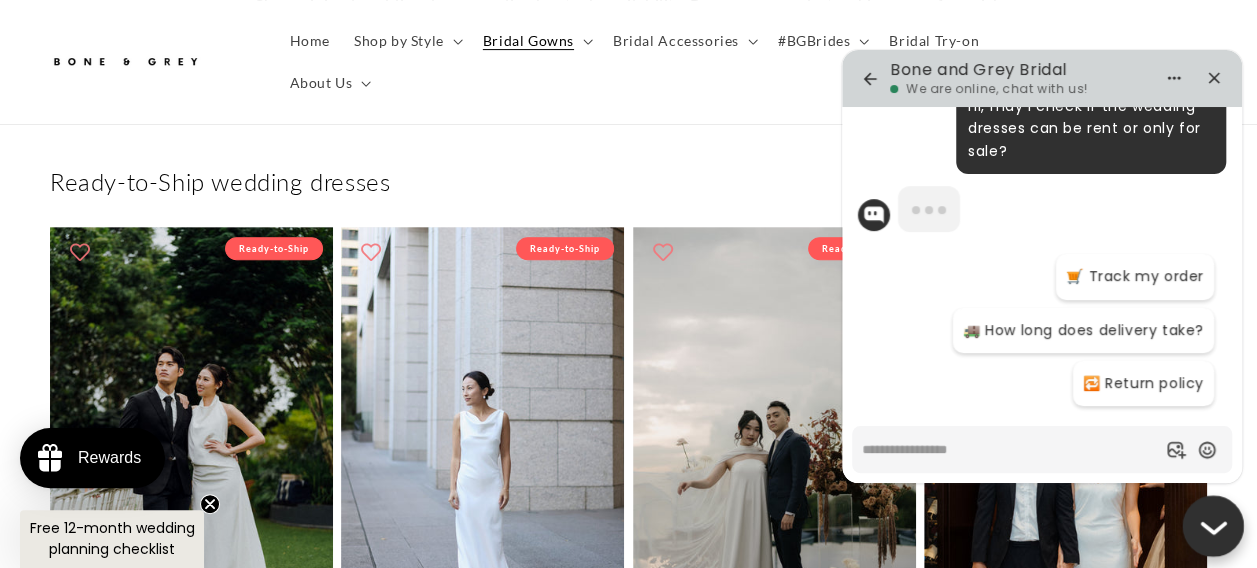 scroll, scrollTop: 0, scrollLeft: 825, axis: horizontal 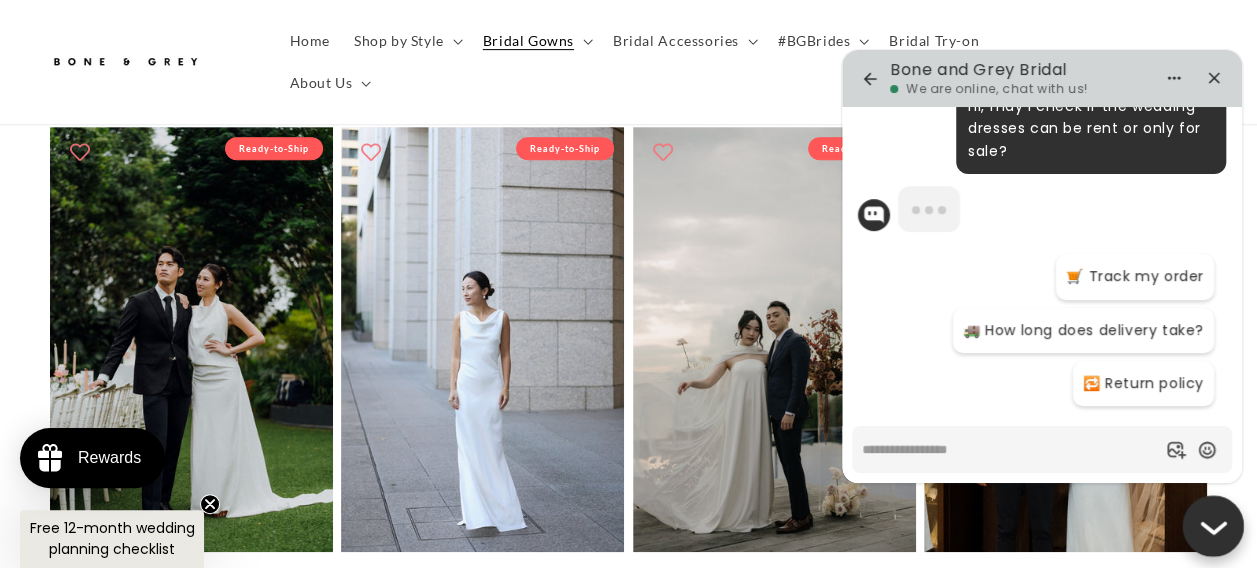 click on "x
by Timesact" at bounding box center [628, -116] 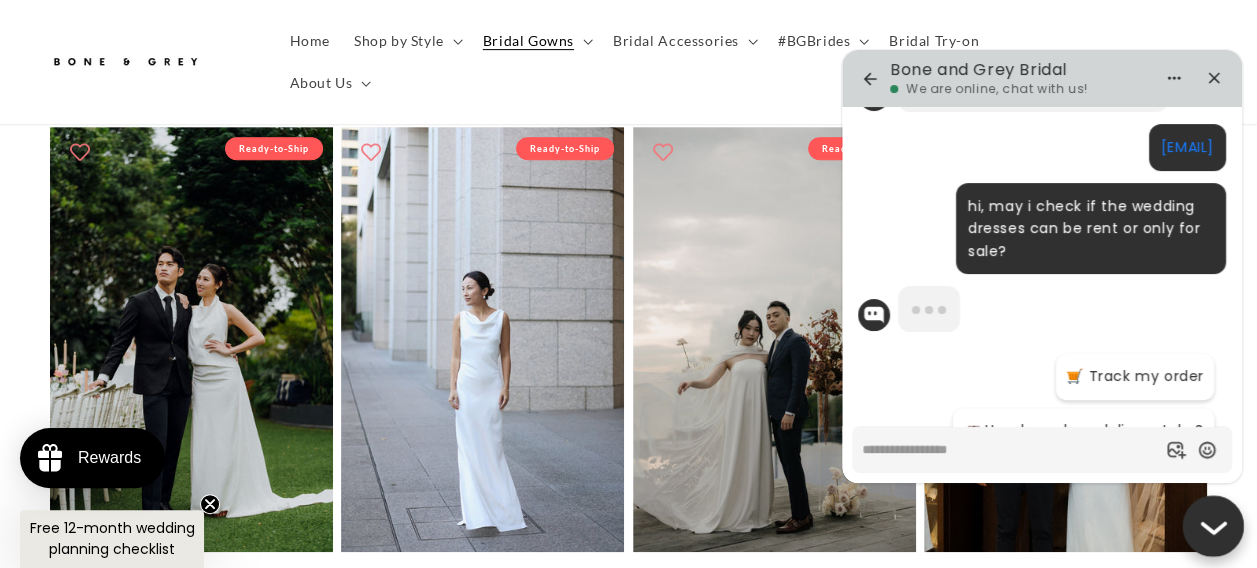 scroll, scrollTop: 0, scrollLeft: 0, axis: both 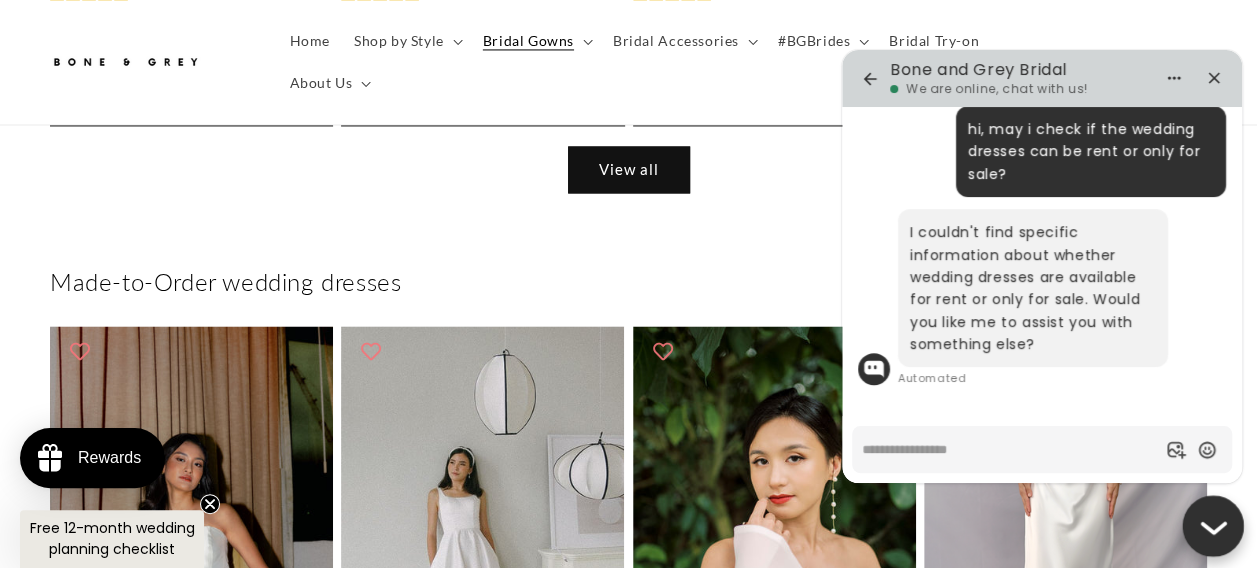 type on "*" 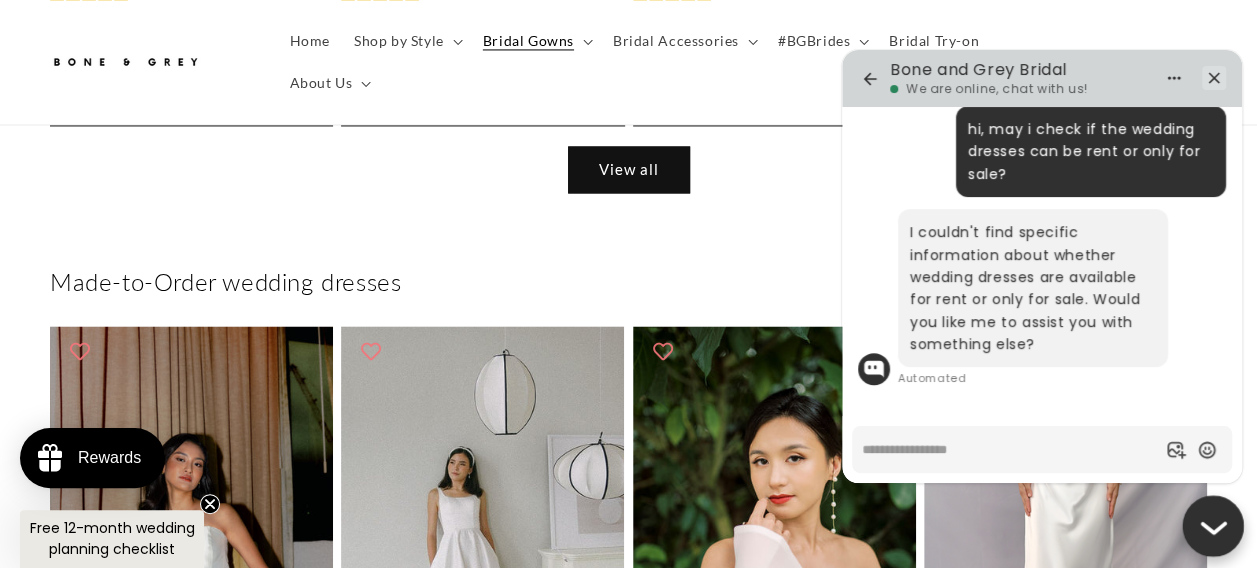 click 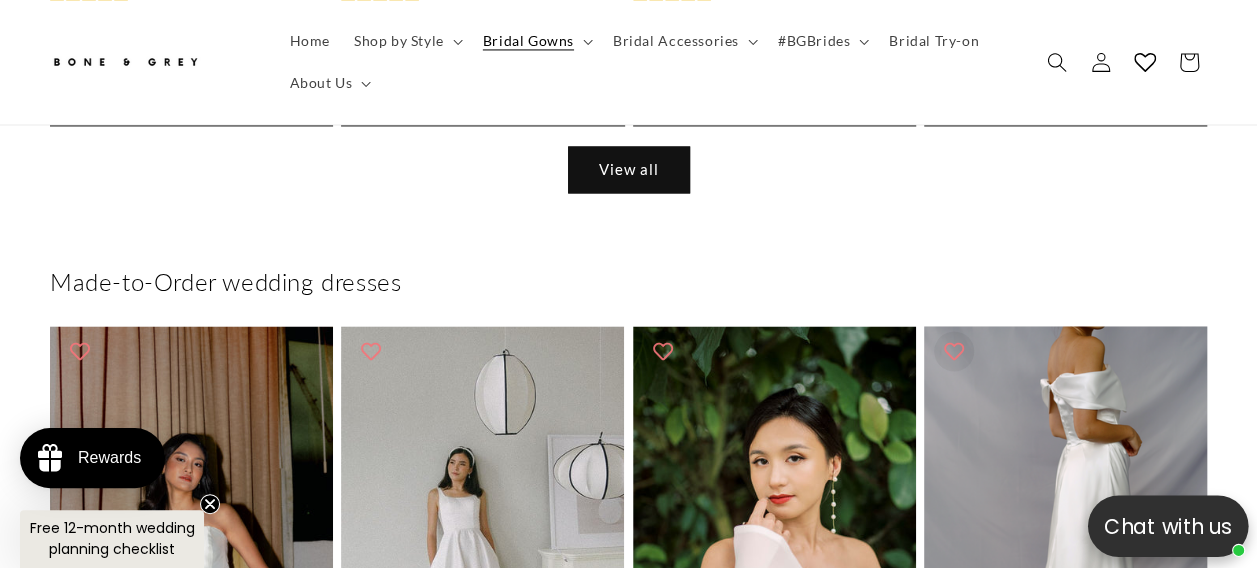 scroll, scrollTop: 0, scrollLeft: 825, axis: horizontal 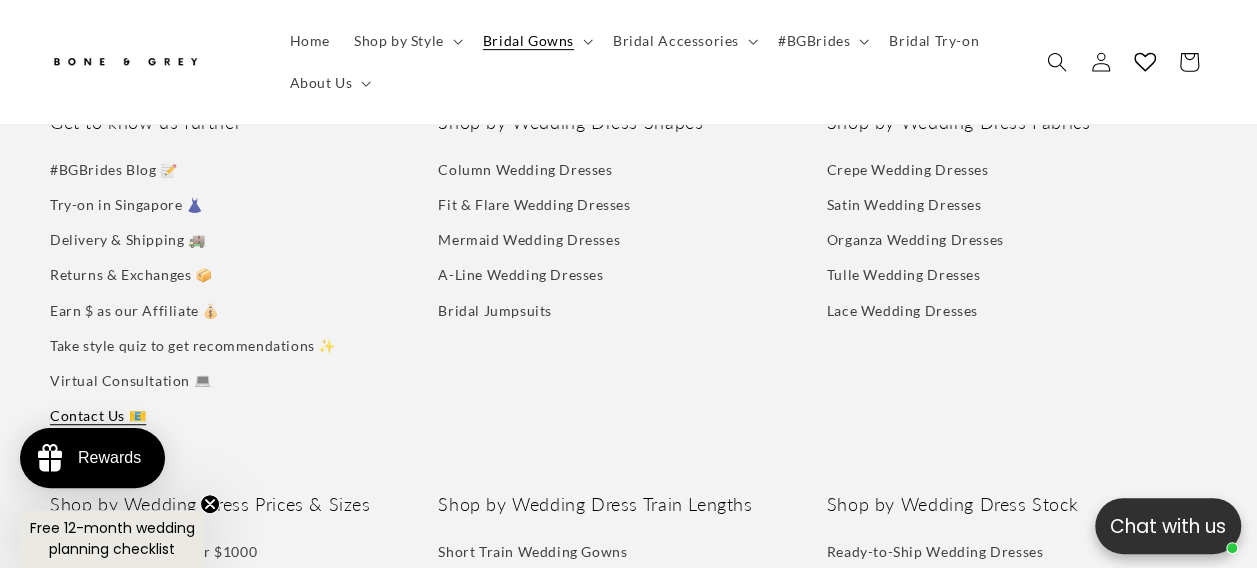 click on "Contact Us 📧" at bounding box center (98, 415) 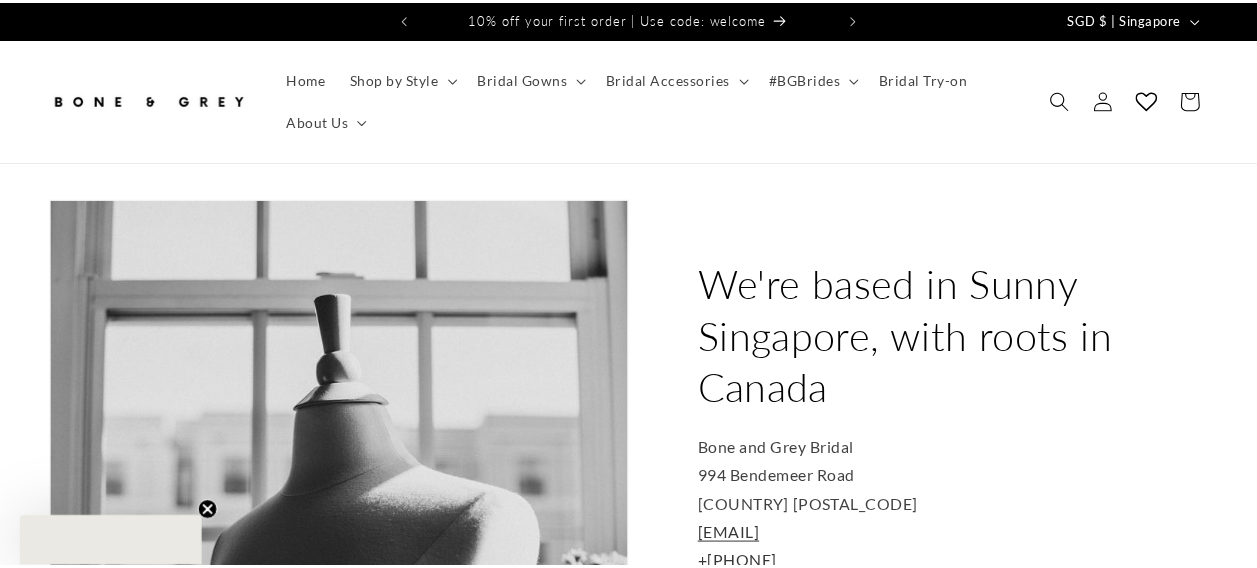 scroll, scrollTop: 0, scrollLeft: 0, axis: both 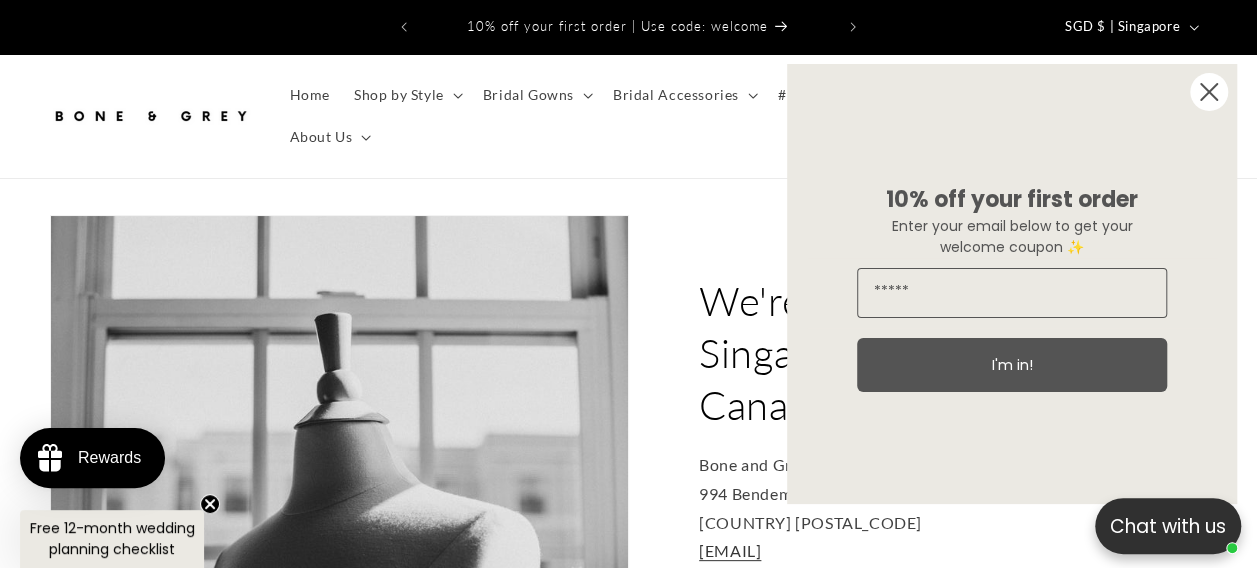 click 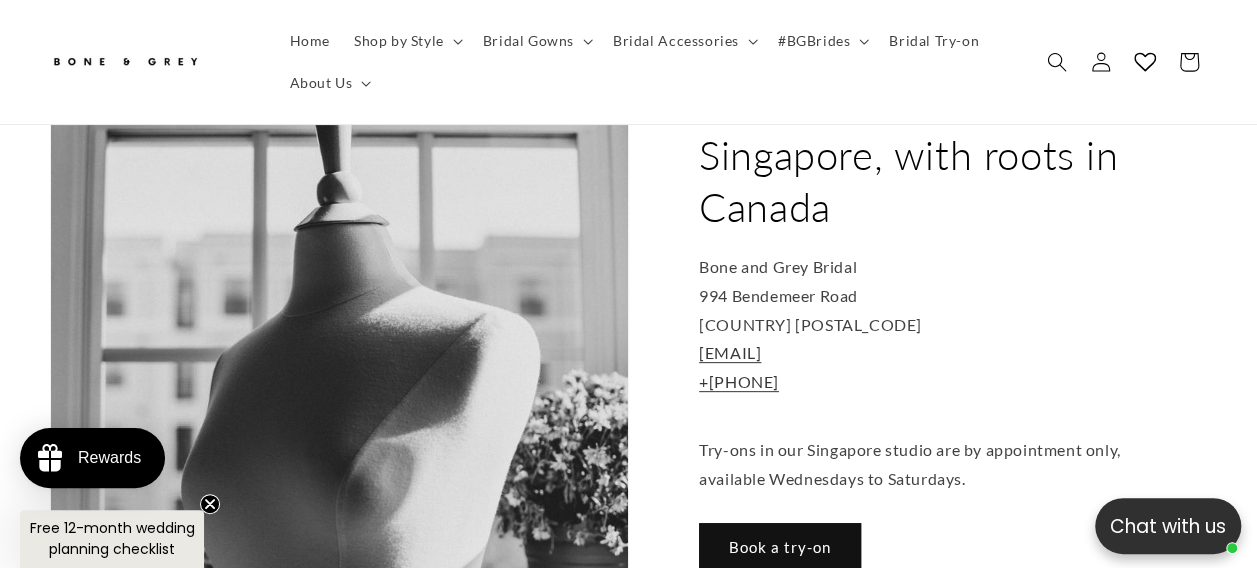 scroll, scrollTop: 200, scrollLeft: 0, axis: vertical 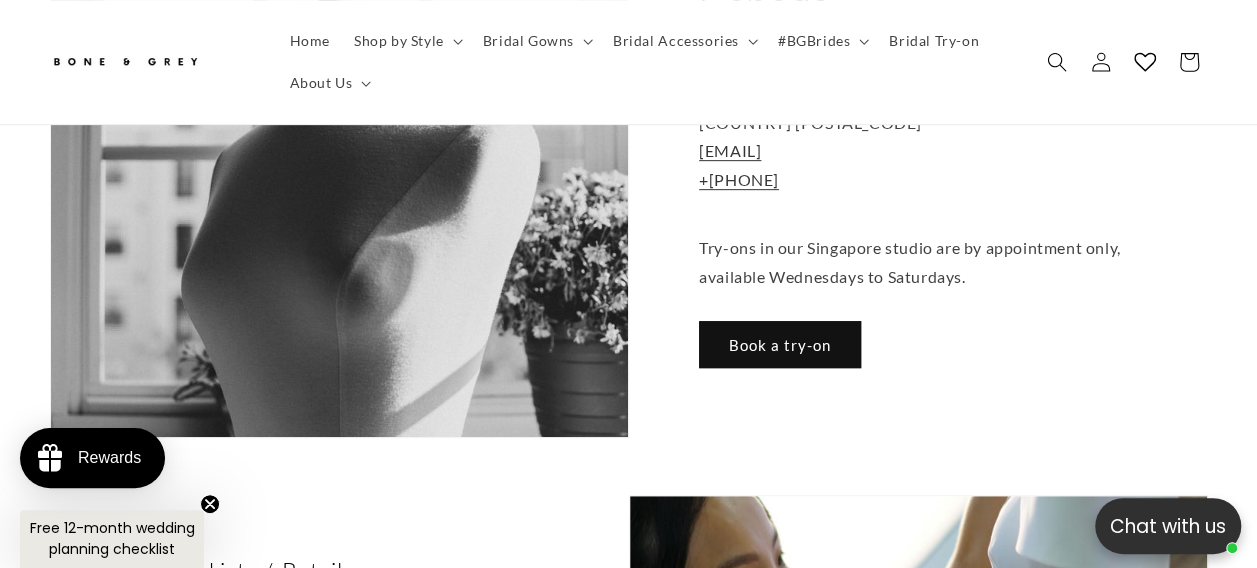 drag, startPoint x: 896, startPoint y: 138, endPoint x: 692, endPoint y: 127, distance: 204.29636 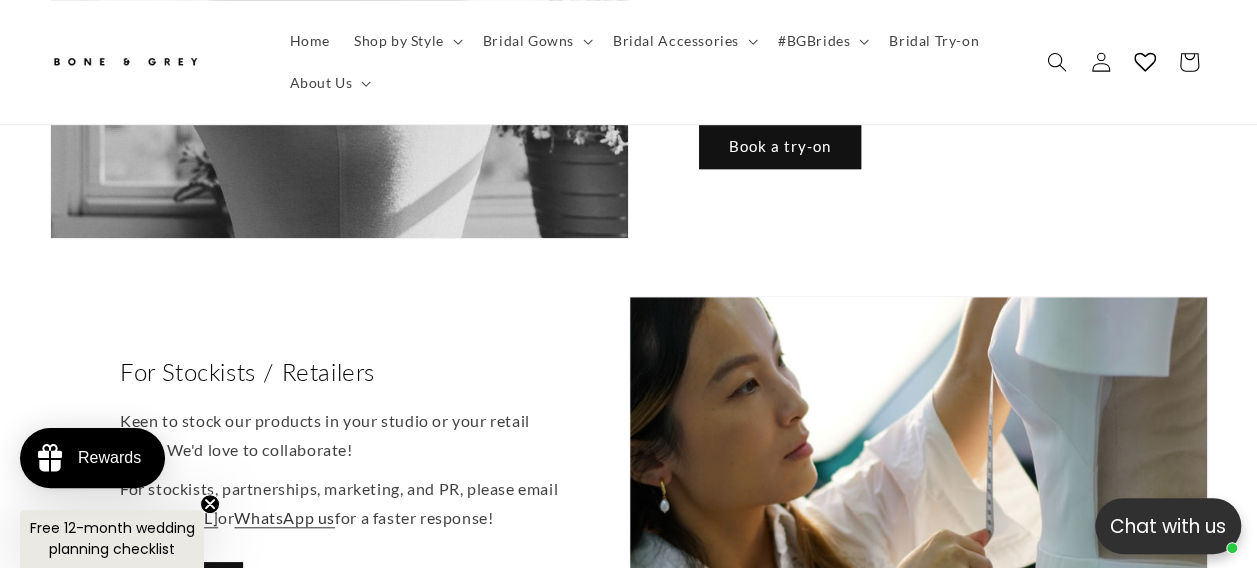 scroll, scrollTop: 800, scrollLeft: 0, axis: vertical 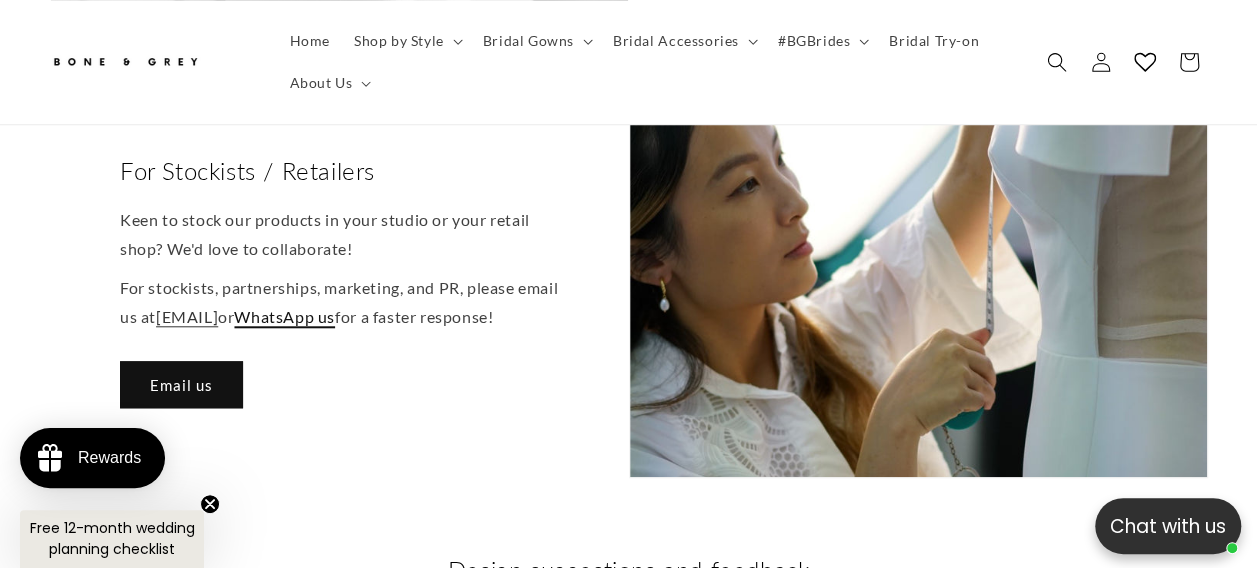 click on "WhatsApp us" at bounding box center (284, 315) 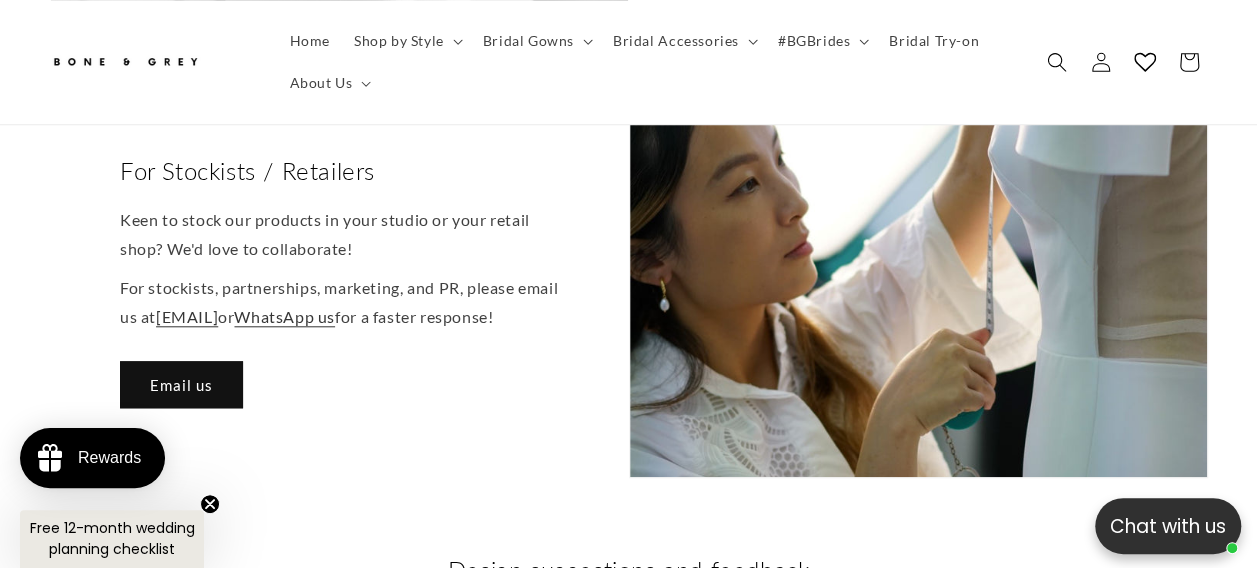 scroll, scrollTop: 0, scrollLeft: 0, axis: both 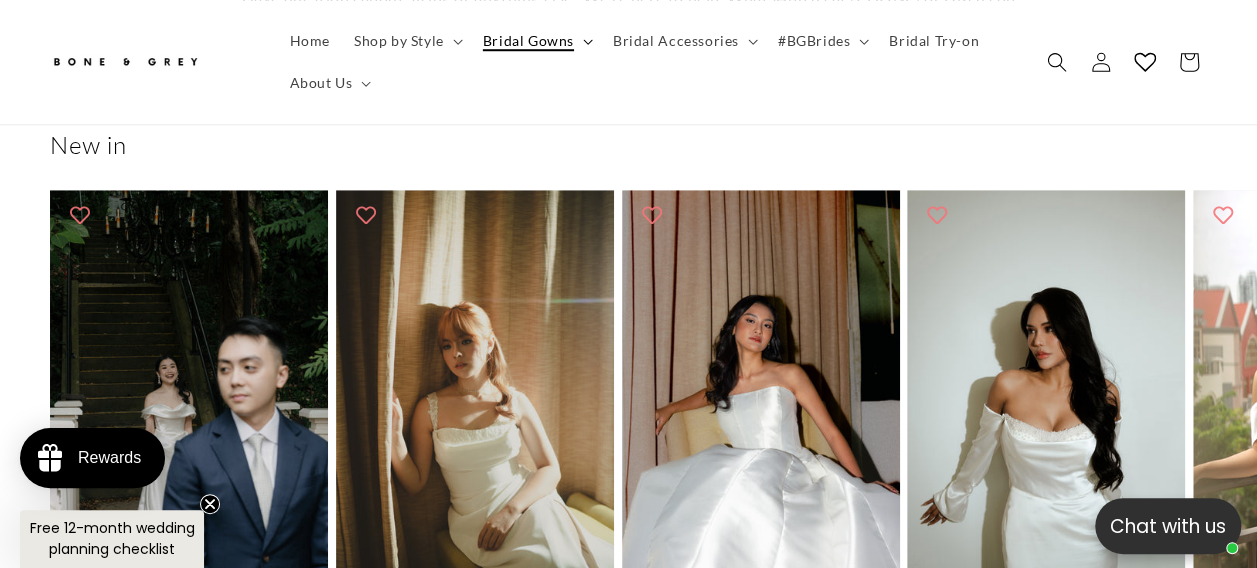 click 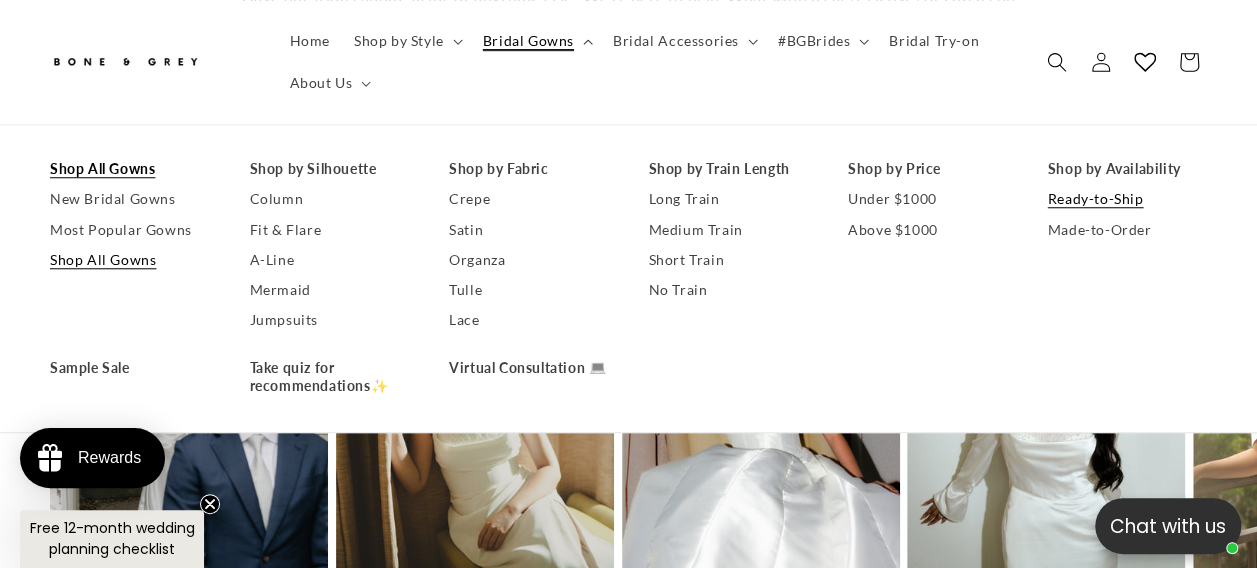 scroll, scrollTop: 0, scrollLeft: 0, axis: both 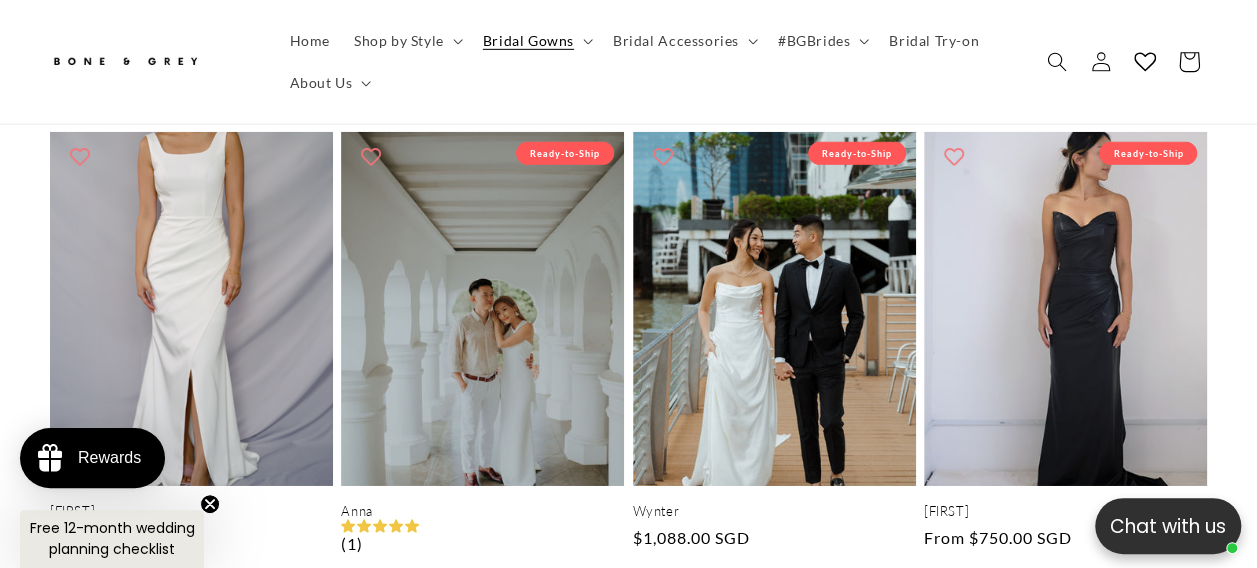 click 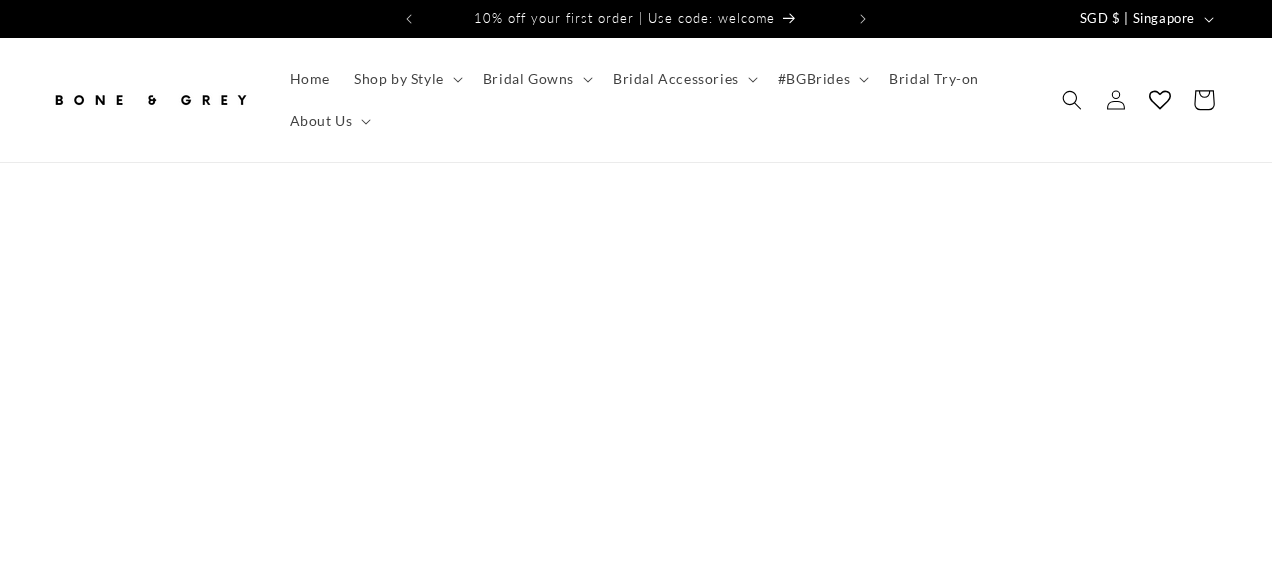 scroll, scrollTop: 0, scrollLeft: 0, axis: both 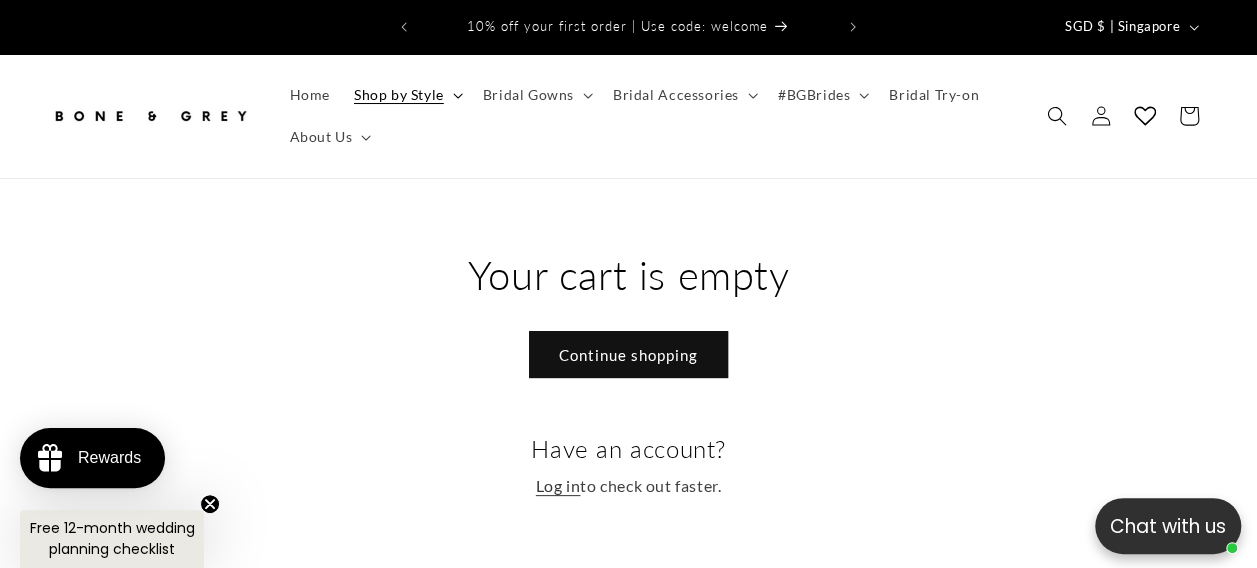 click on "Shop by Style" at bounding box center (406, 95) 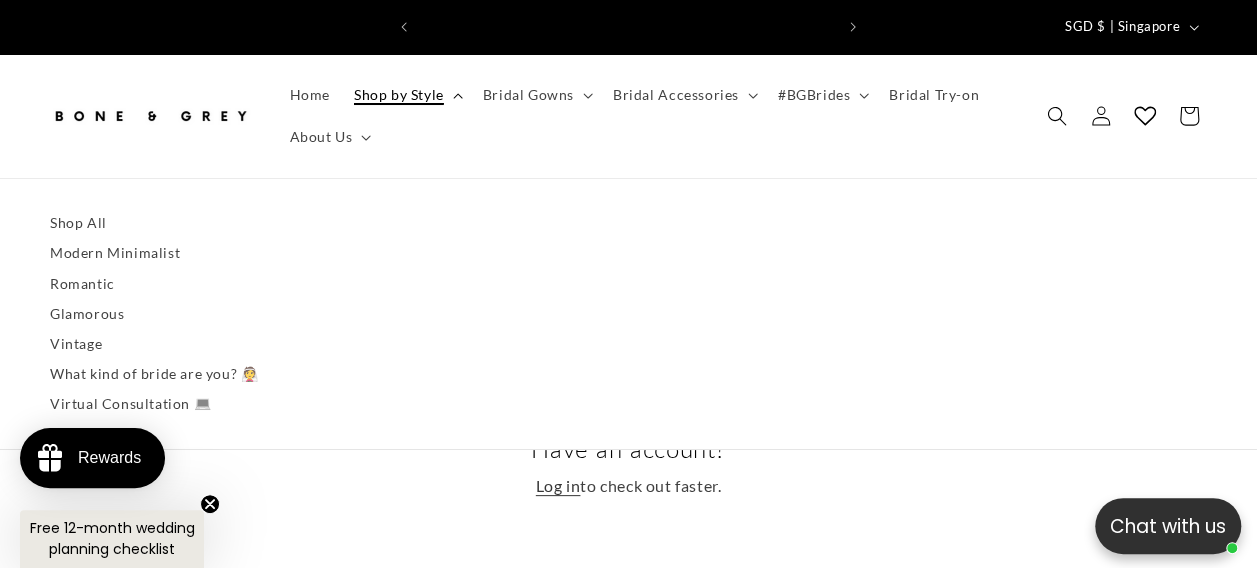 scroll, scrollTop: 0, scrollLeft: 412, axis: horizontal 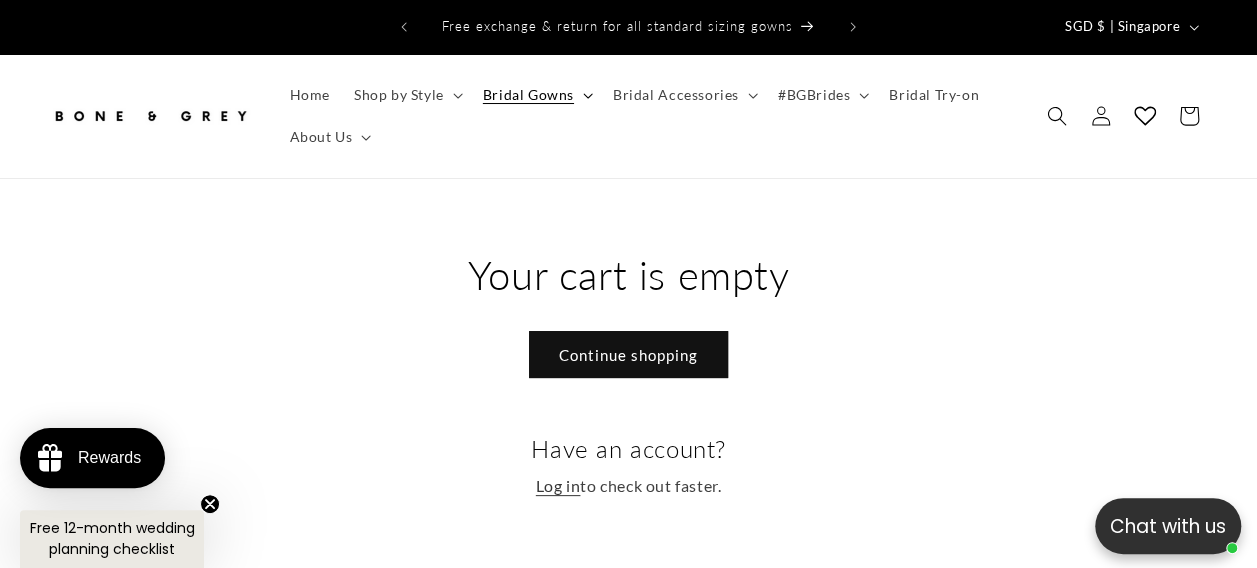 click 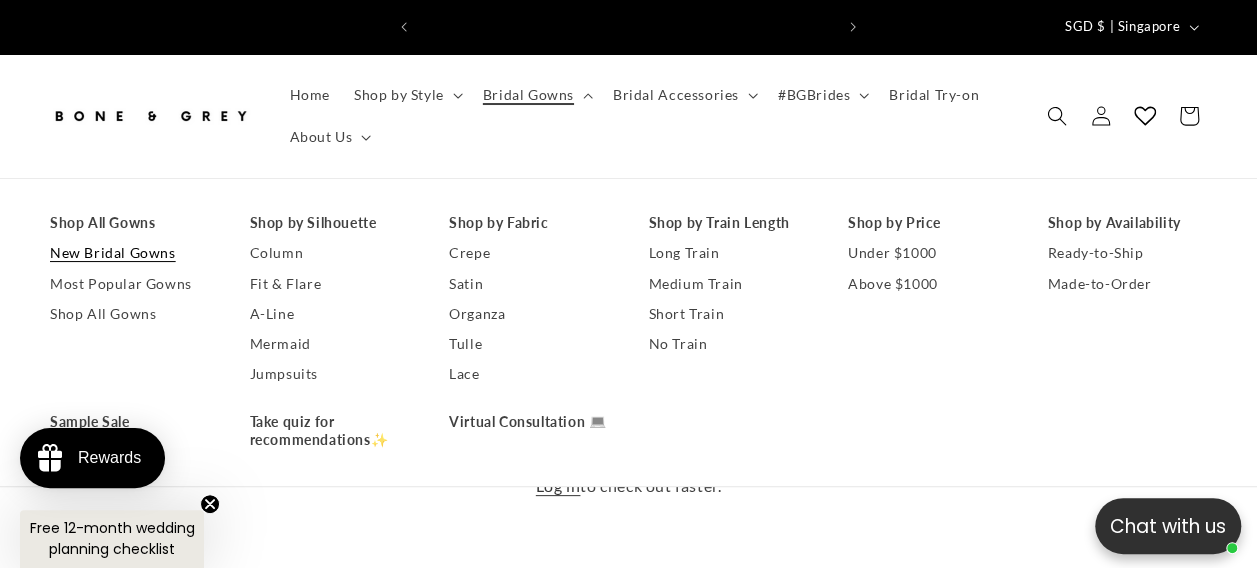 click on "New Bridal Gowns" at bounding box center [130, 253] 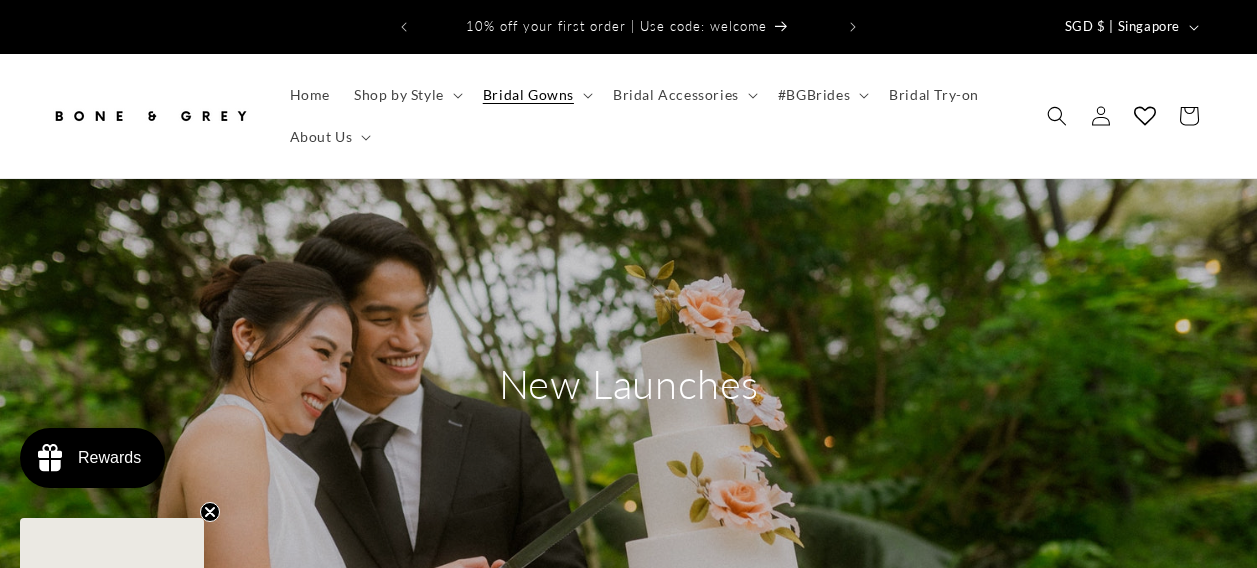 scroll, scrollTop: 0, scrollLeft: 0, axis: both 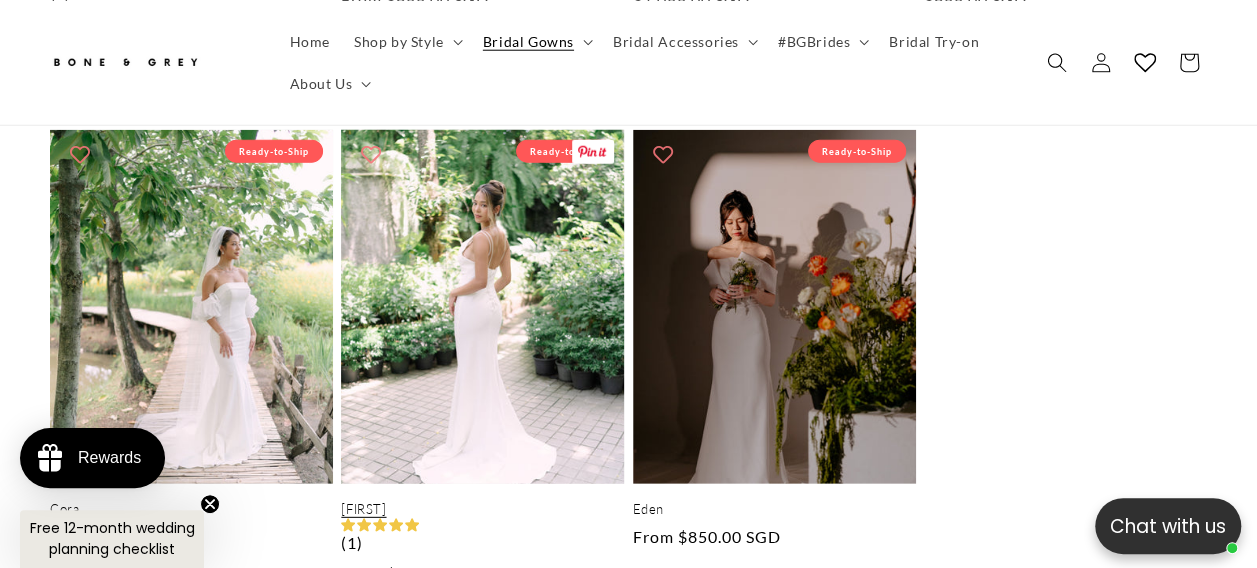 click on "[FIRST]" at bounding box center (482, 509) 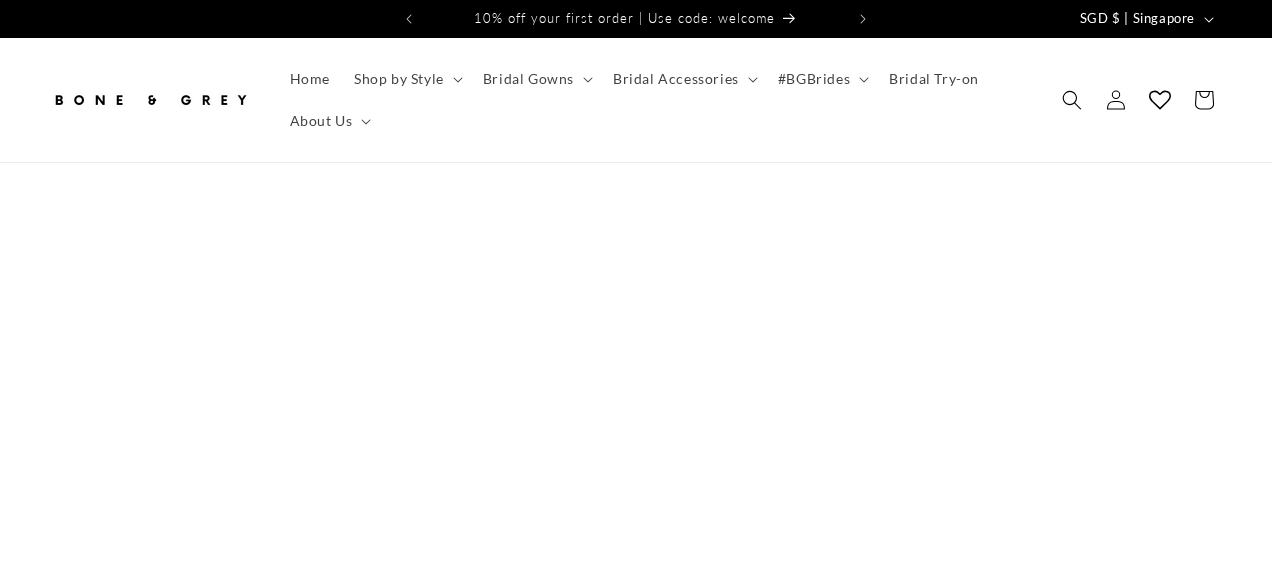 scroll, scrollTop: 0, scrollLeft: 0, axis: both 